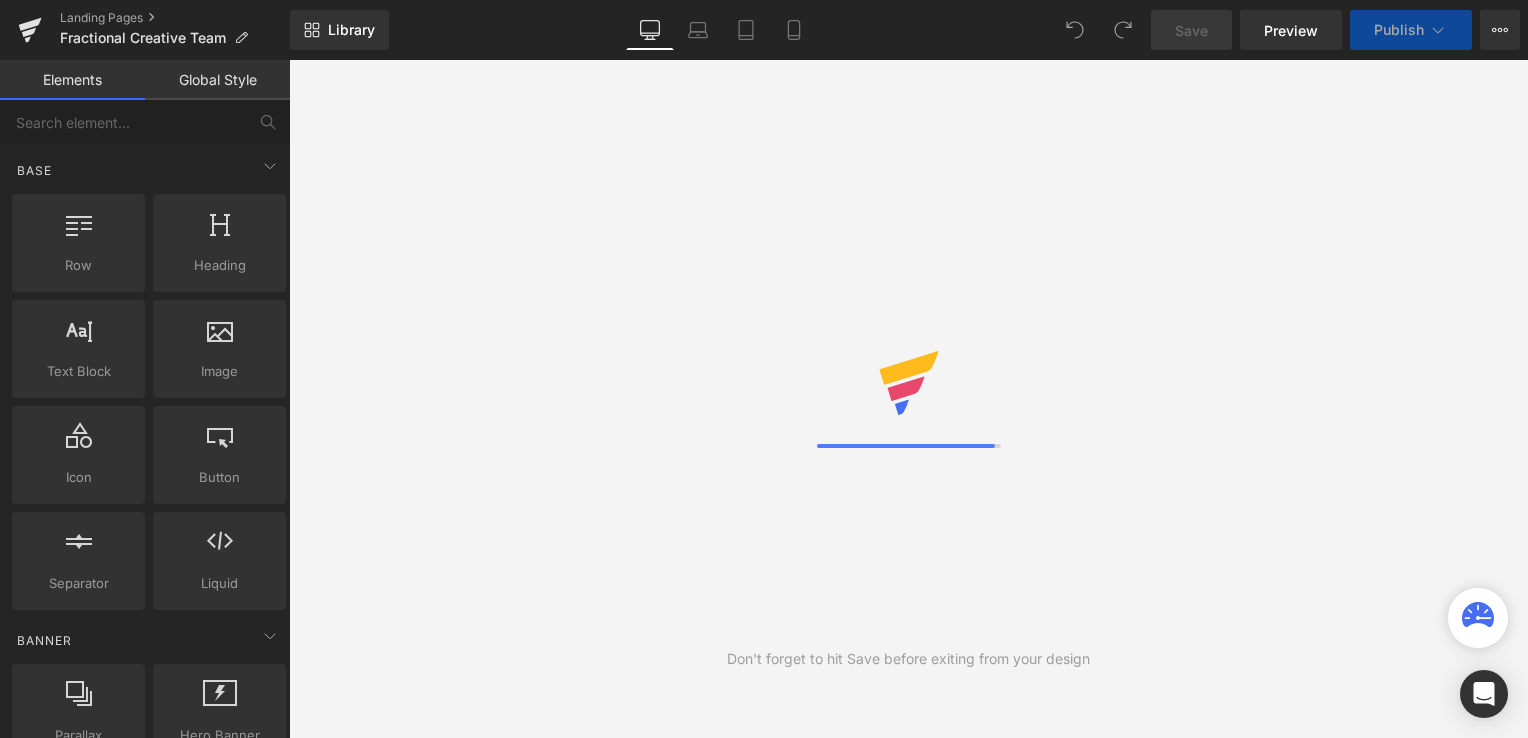 scroll, scrollTop: 0, scrollLeft: 0, axis: both 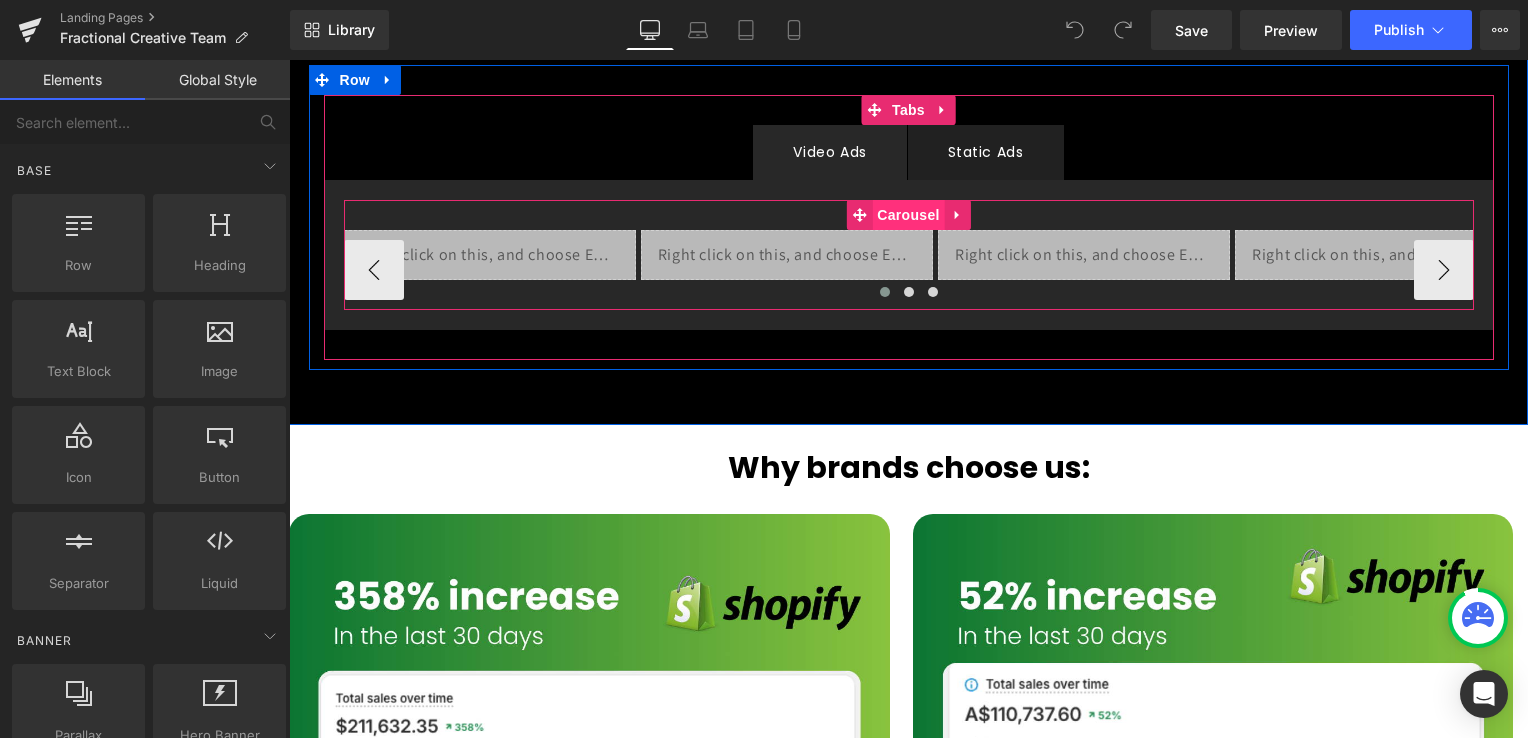 click on "Carousel" at bounding box center (908, 215) 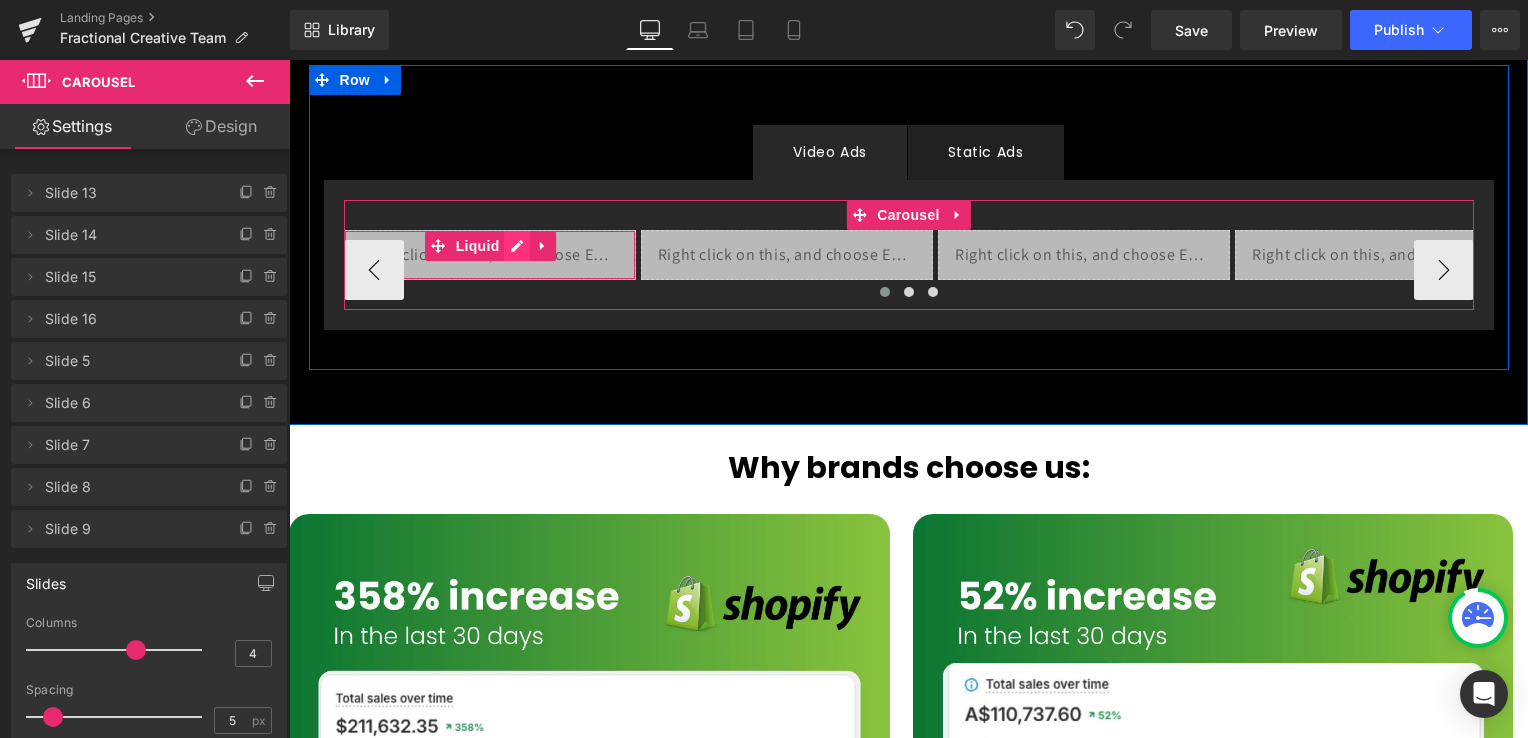 click on "Liquid" at bounding box center (490, 255) 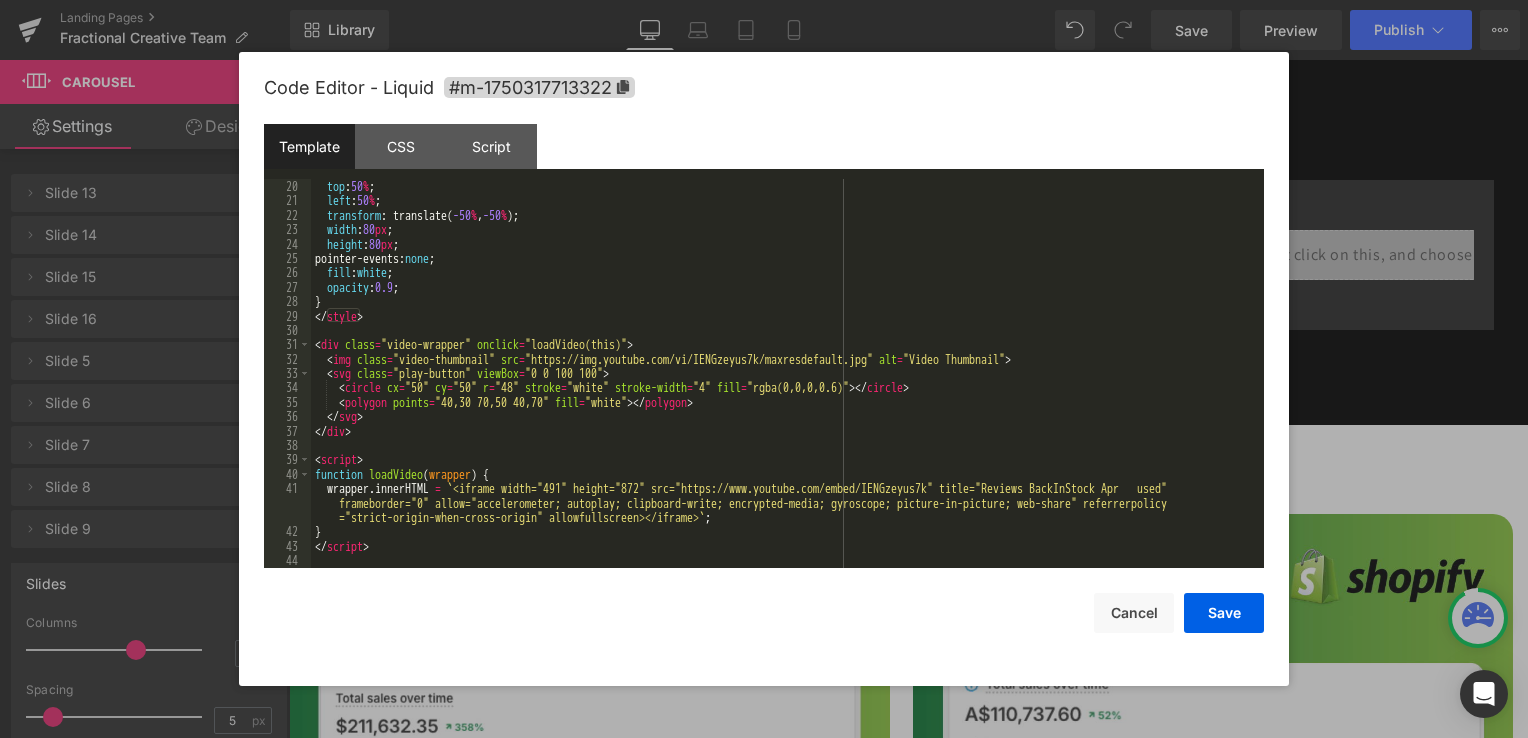 scroll, scrollTop: 273, scrollLeft: 0, axis: vertical 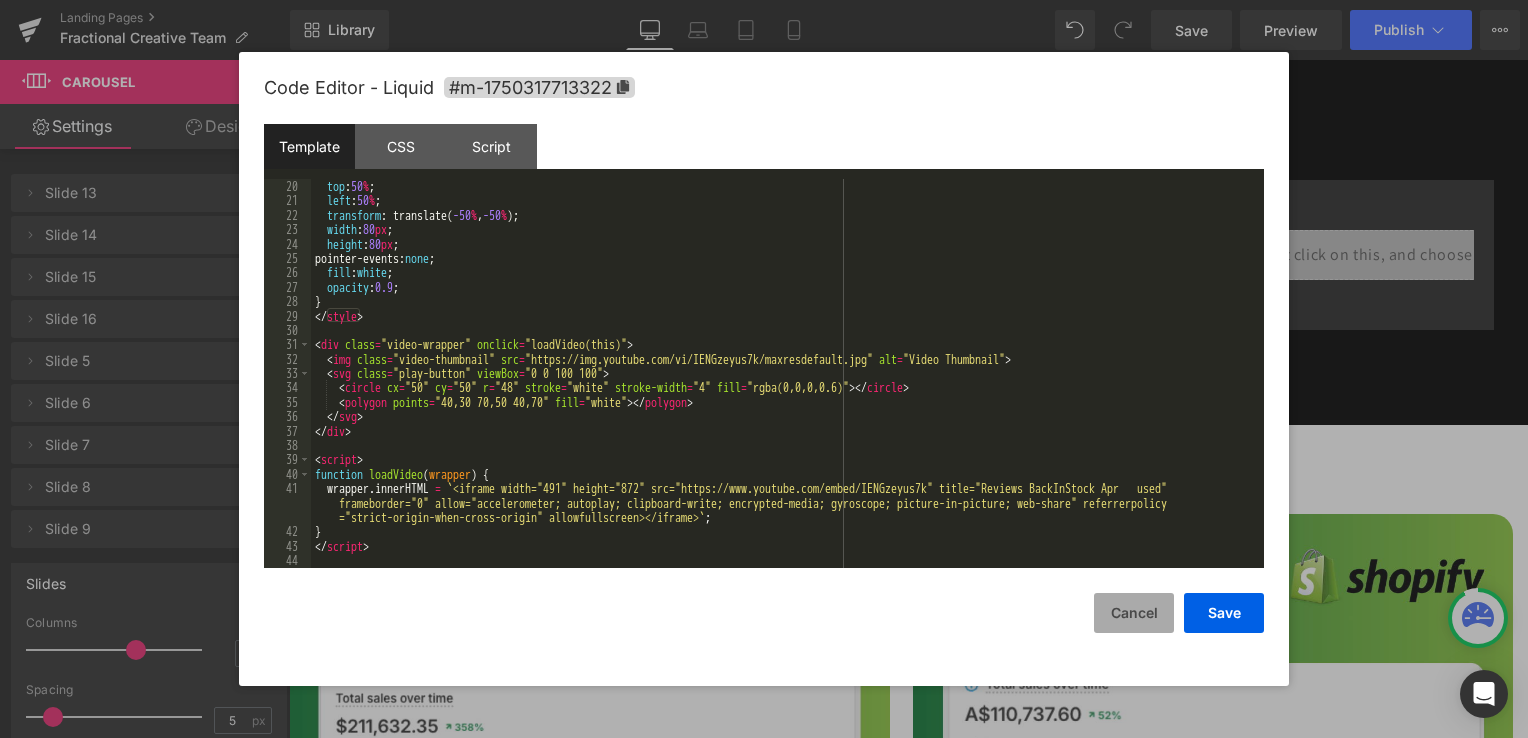 click on "Cancel" at bounding box center [1134, 613] 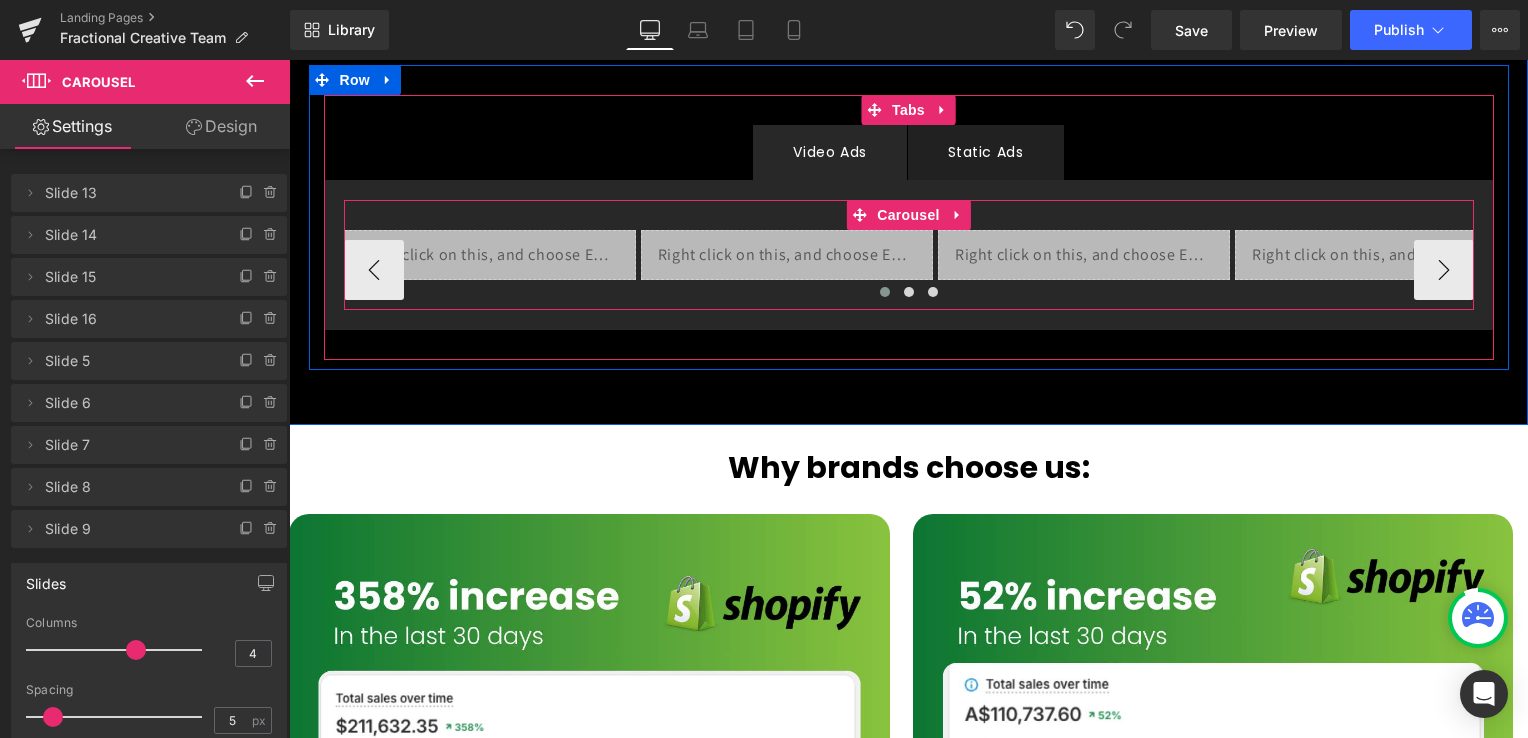click at bounding box center (885, 292) 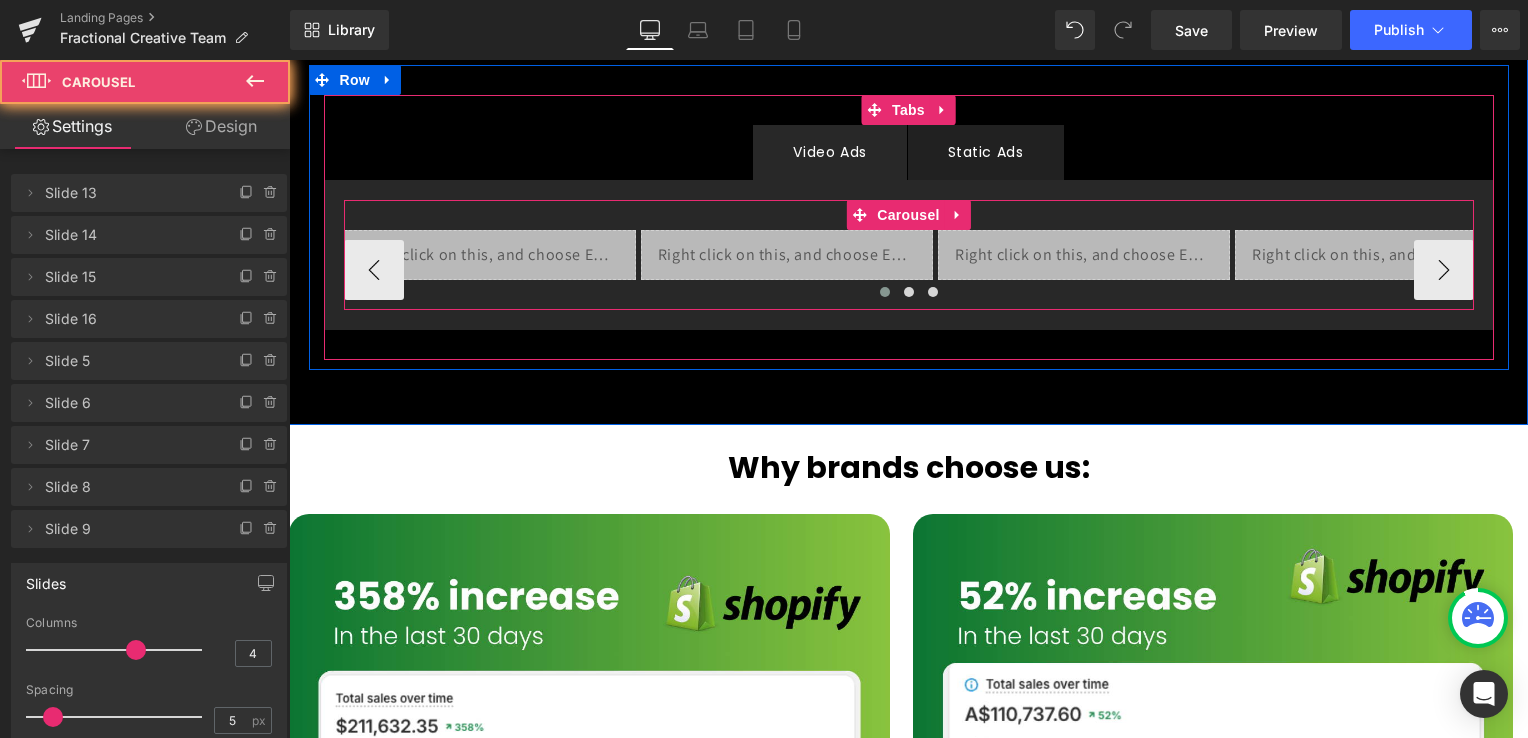click at bounding box center [885, 292] 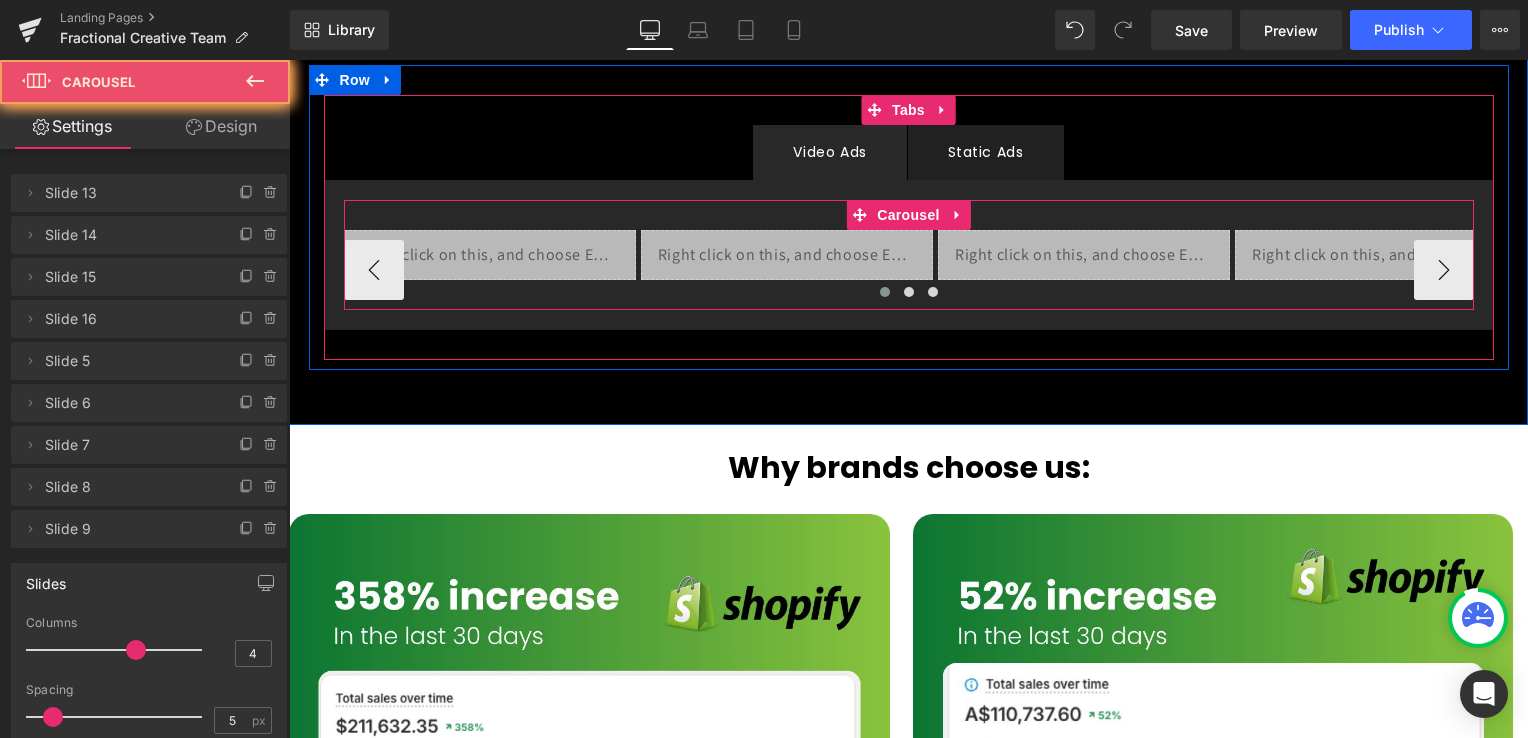 click at bounding box center (885, 292) 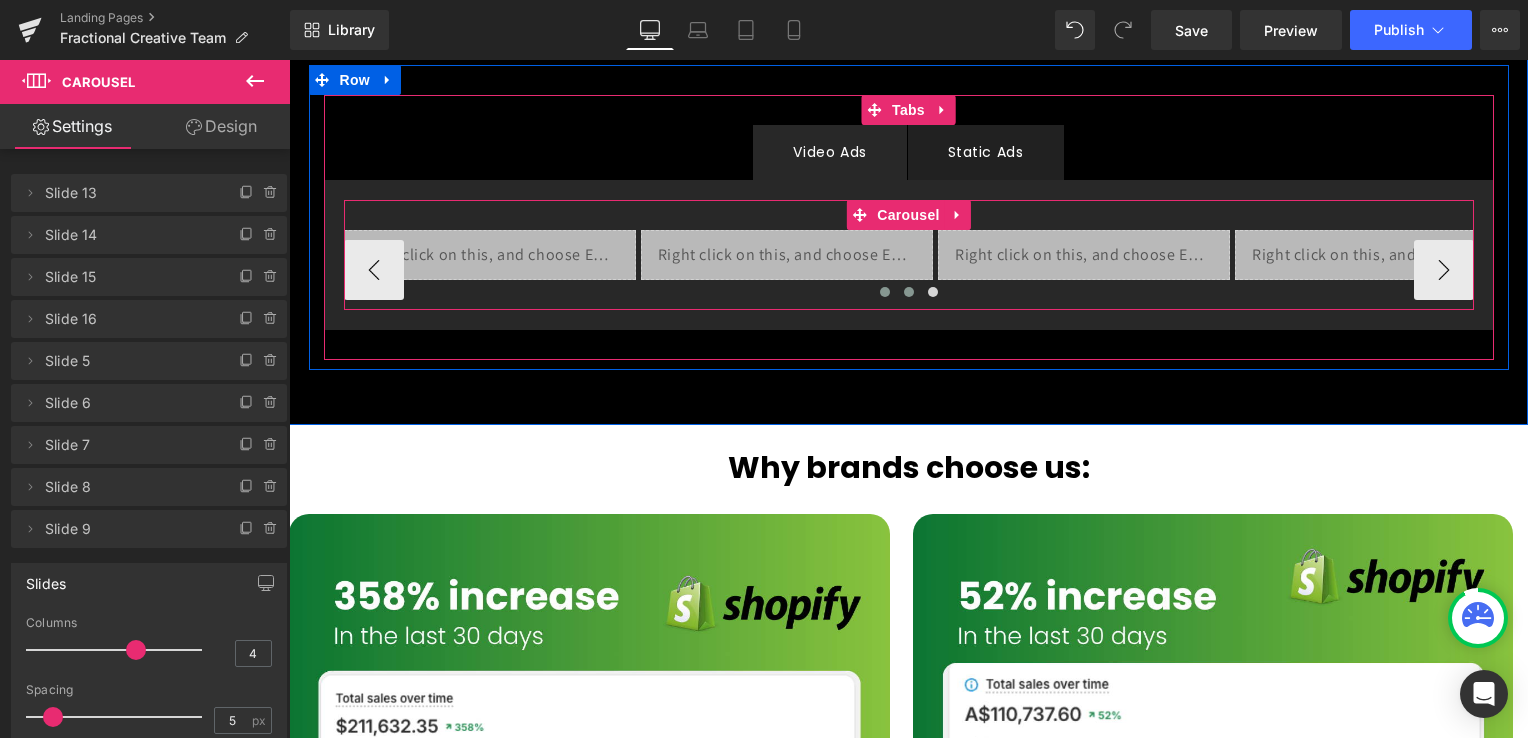 click at bounding box center (909, 292) 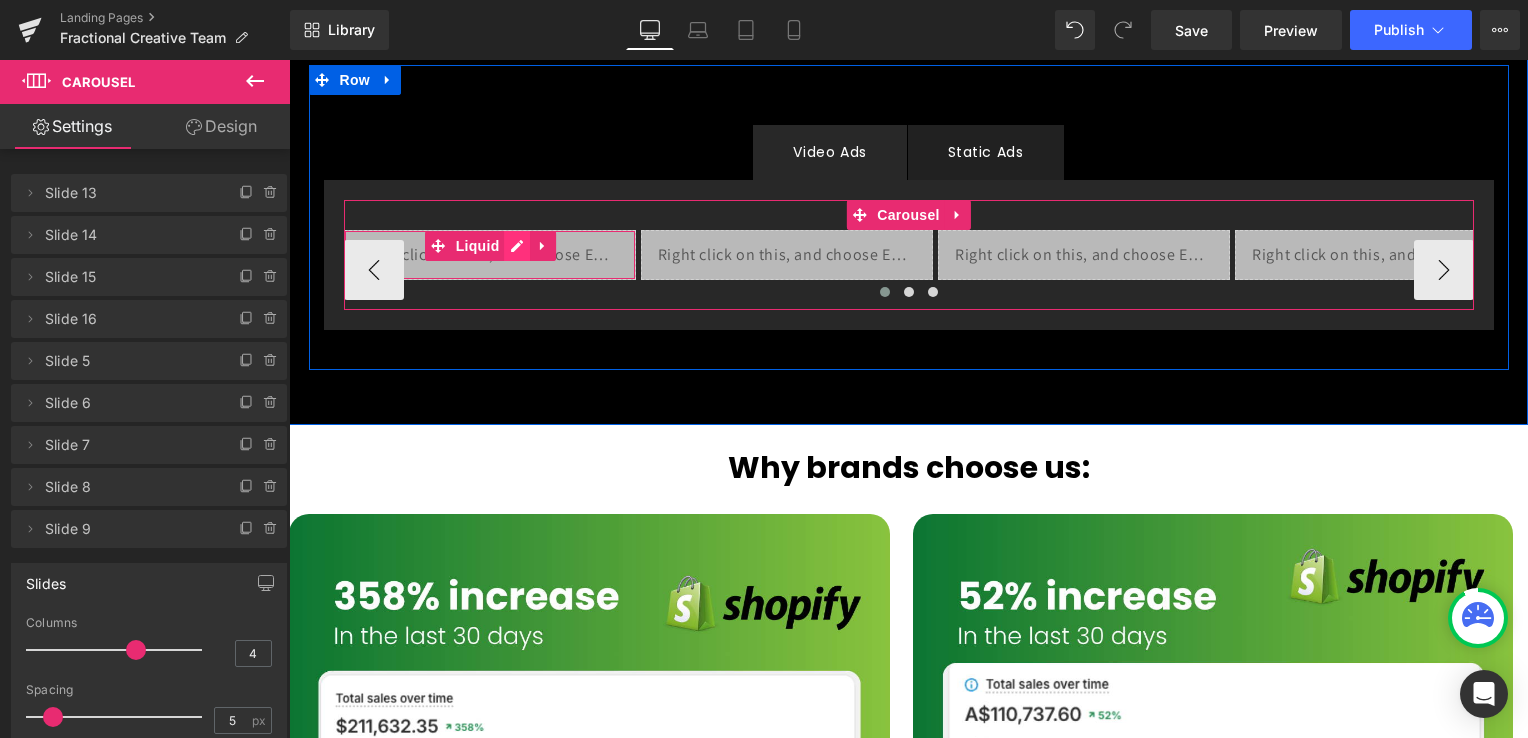 click on "Liquid" at bounding box center [490, 255] 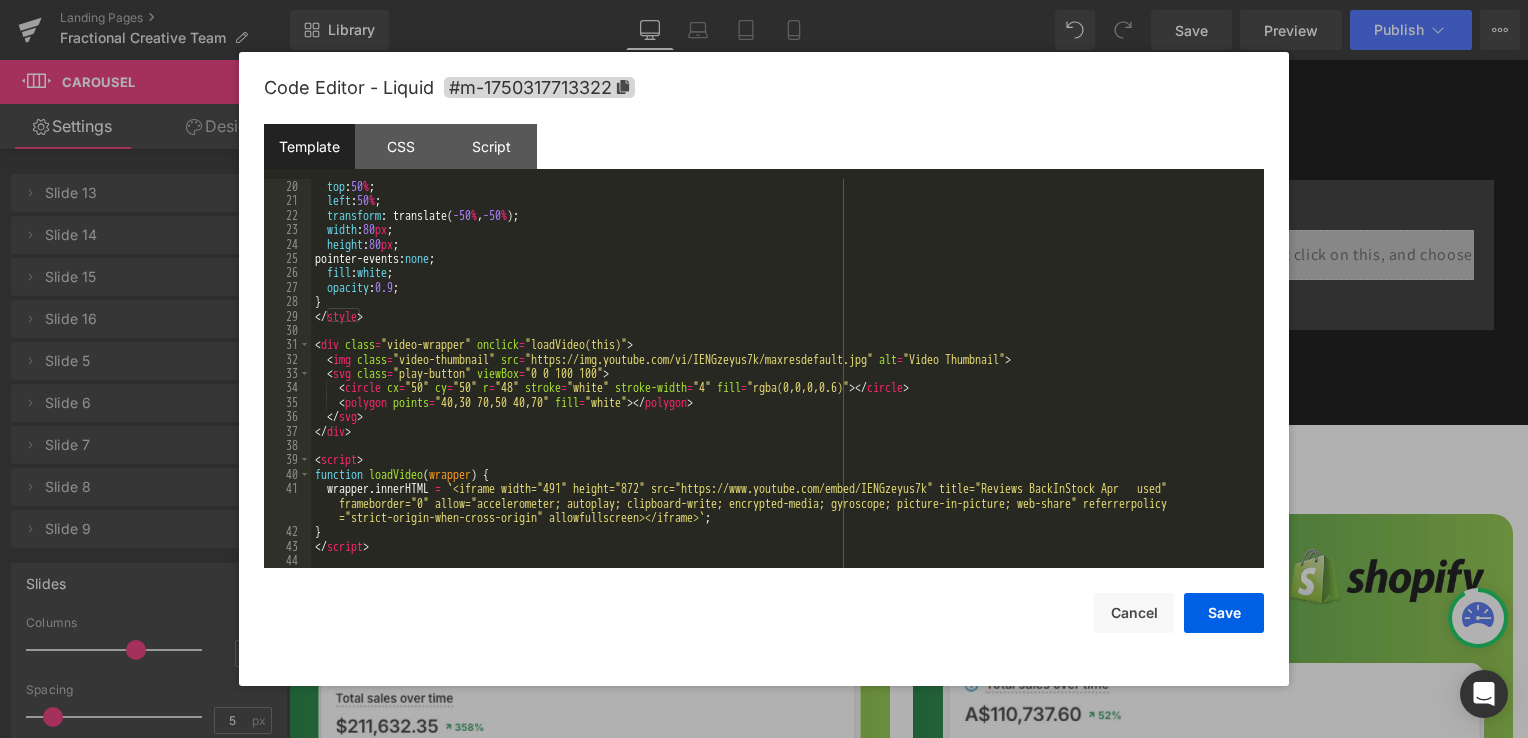 scroll, scrollTop: 273, scrollLeft: 0, axis: vertical 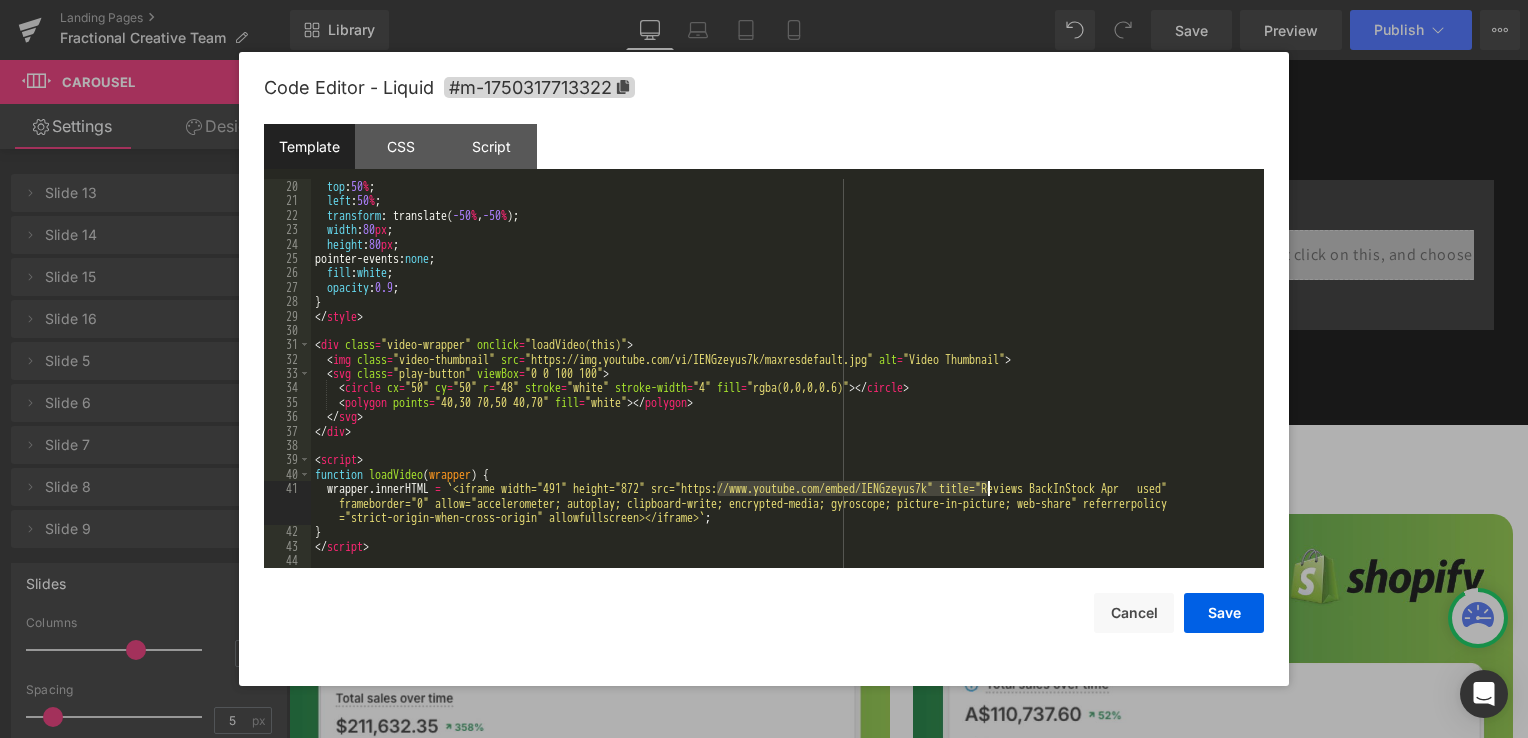 drag, startPoint x: 729, startPoint y: 490, endPoint x: 988, endPoint y: 494, distance: 259.03088 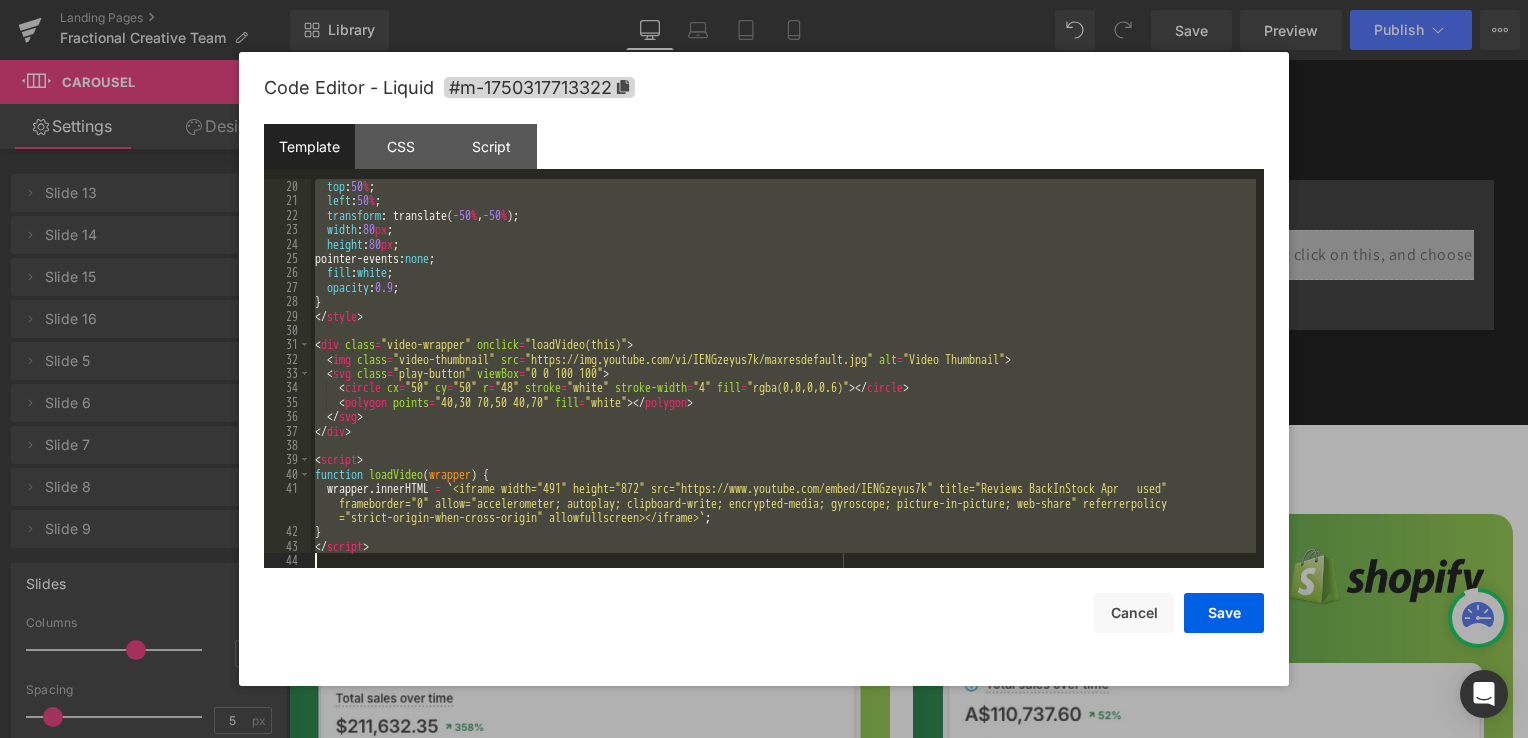 click on "top :  50 % ;    left :  50 % ;    transform : translate( -50 % ,  -50 % );    width :  80 px ;    height :  80 px ;   pointer-events:  none ;    fill :  white ;    opacity :  0.9 ; } </ style > < div   class = "video-wrapper"   onclick = "loadVideo(this)" >    < img   class = "video-thumbnail"   src = "https://img.youtube.com/vi/IENGzeyus7k/maxresdefault.jpg"   alt = "Video Thumbnail" >    < svg   class = "play-button"   viewBox = "0 0 100 100" >       < circle   cx = "50"   cy = "50"   r = "48"   stroke = "white"   stroke-width = "4"   fill = "rgba(0,0,0,0.6)" > </ circle >       < polygon   points = "40,30 70,50 40,70"   fill = "white" > </ polygon >    </ svg > </div> < script > function   loadVideo ( wrapper )   {    wrapper . innerHTML   =   ` <iframe width="491" height="872" src="https://www.youtube.com/embed/IENGzeyus7k" title="Reviews BackInStock Apr   used"            ="strict-origin-when-cross-origin" allowfullscreen></iframe> ` ; } </ script >" at bounding box center [783, 373] 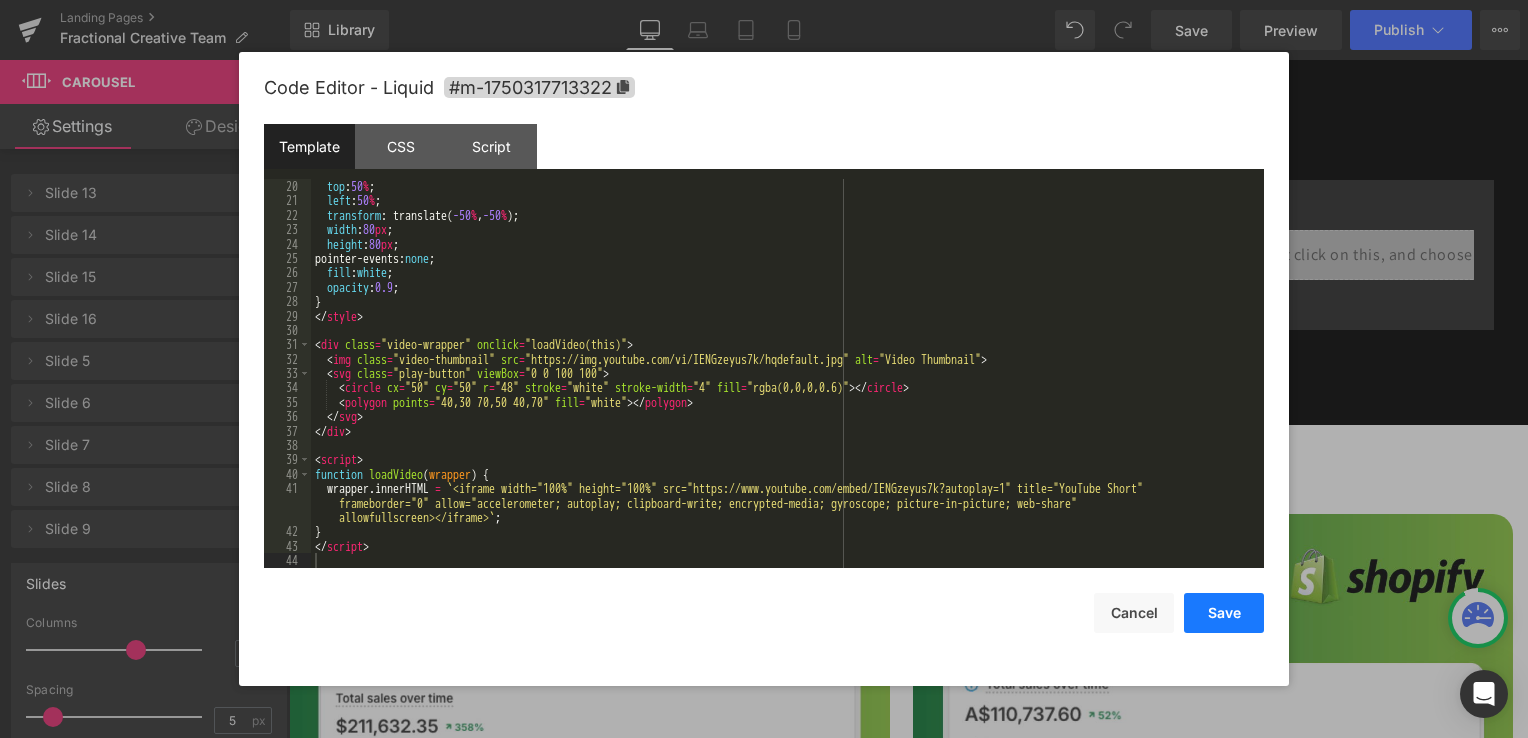 click on "Save" at bounding box center (1224, 613) 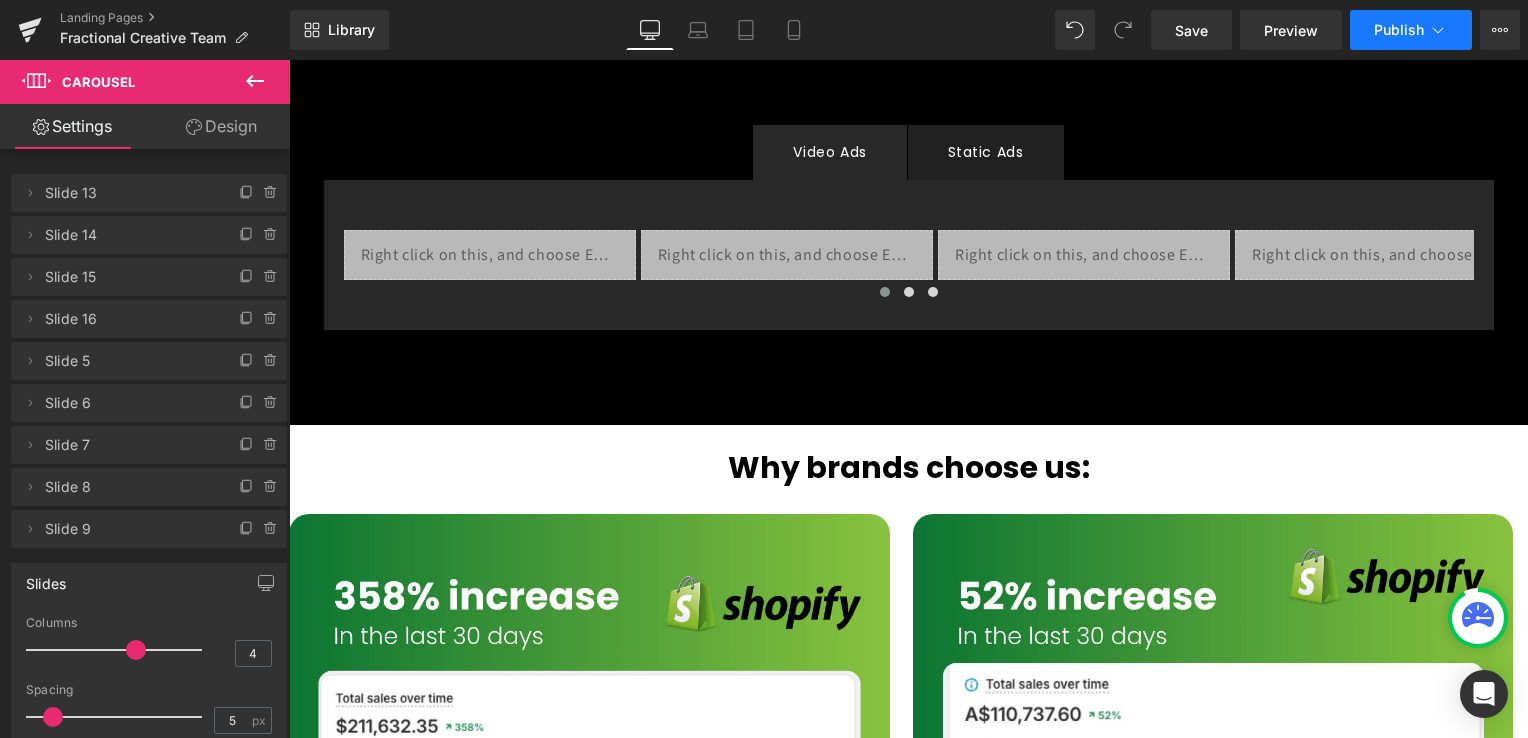 click on "Publish" at bounding box center [1399, 30] 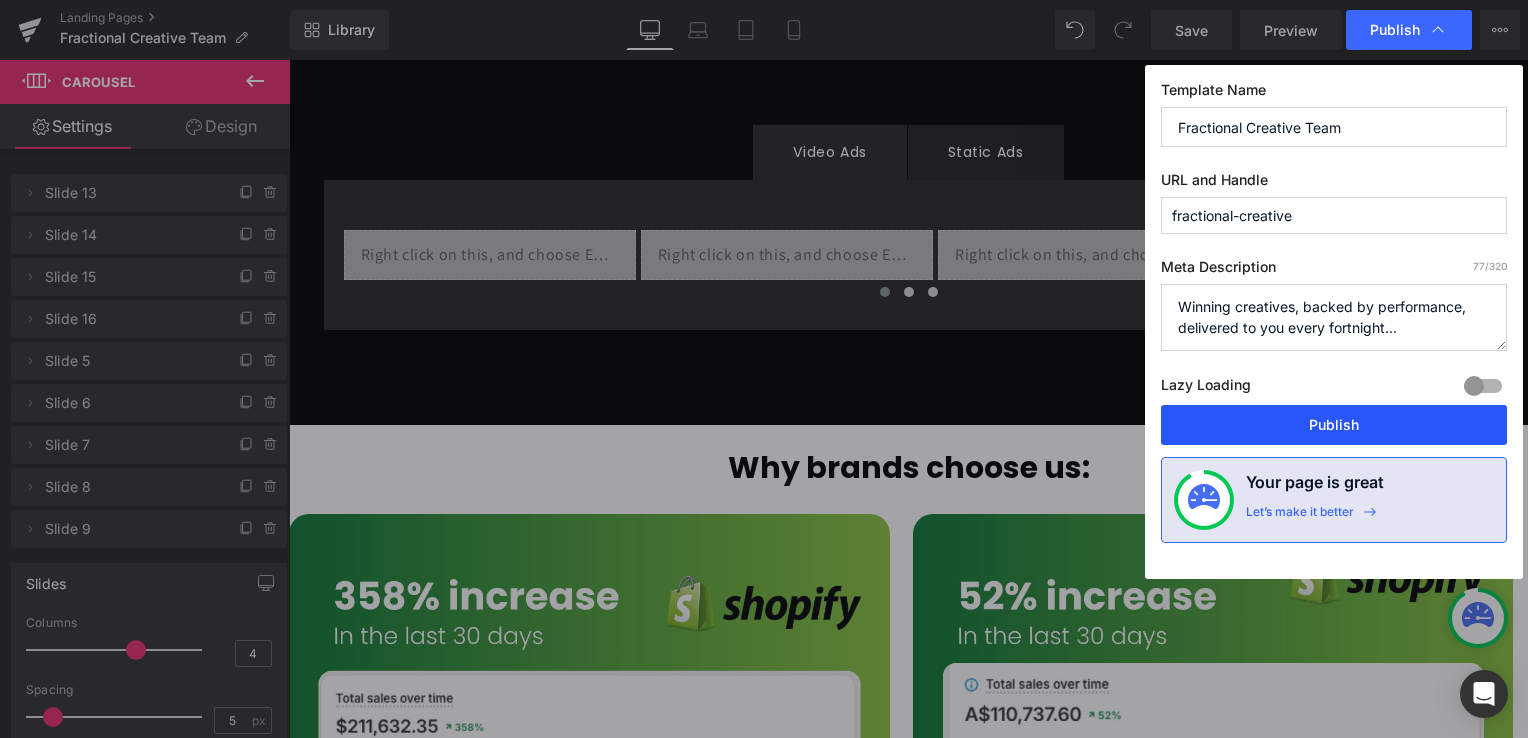click on "Publish" at bounding box center (1334, 425) 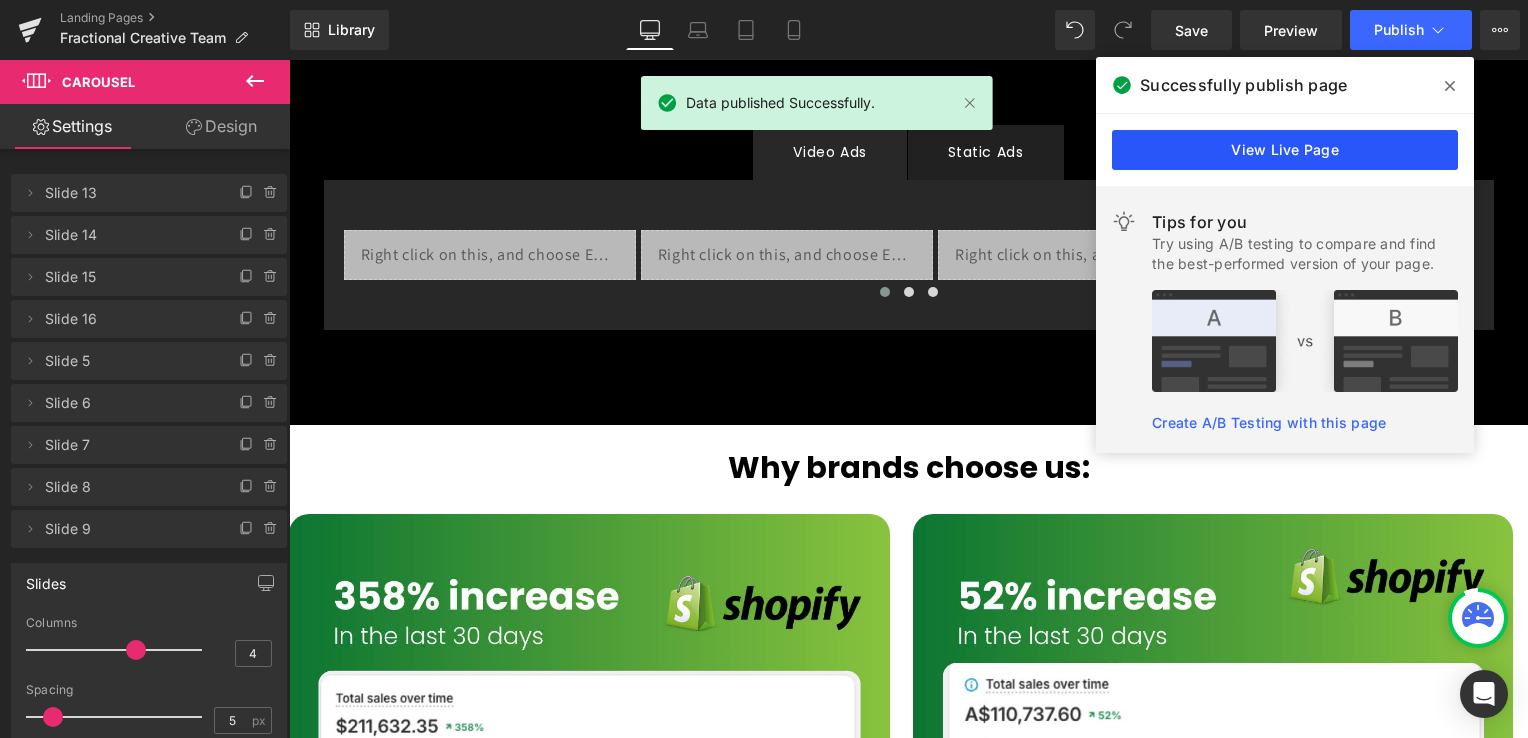 click on "View Live Page" at bounding box center [1285, 150] 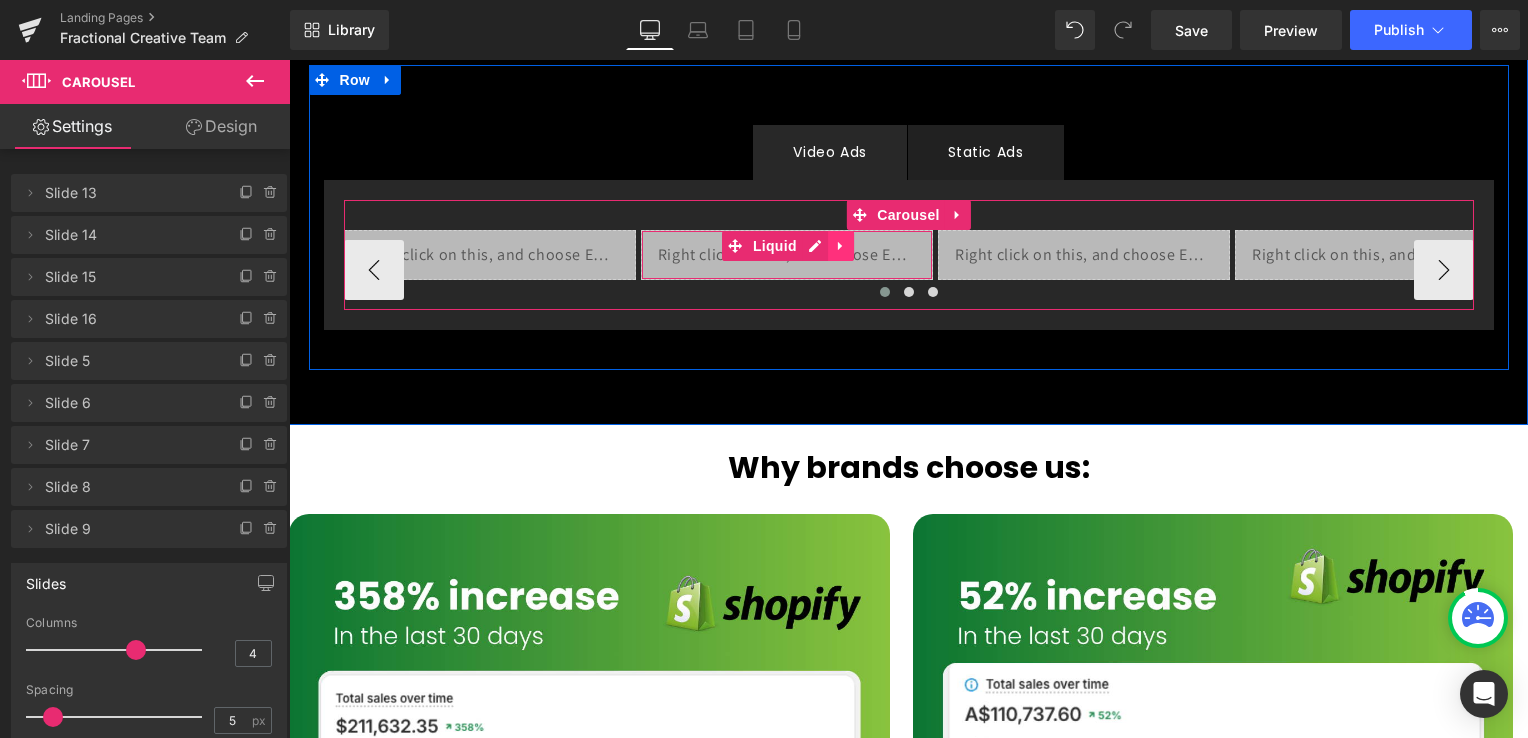 click at bounding box center [841, 246] 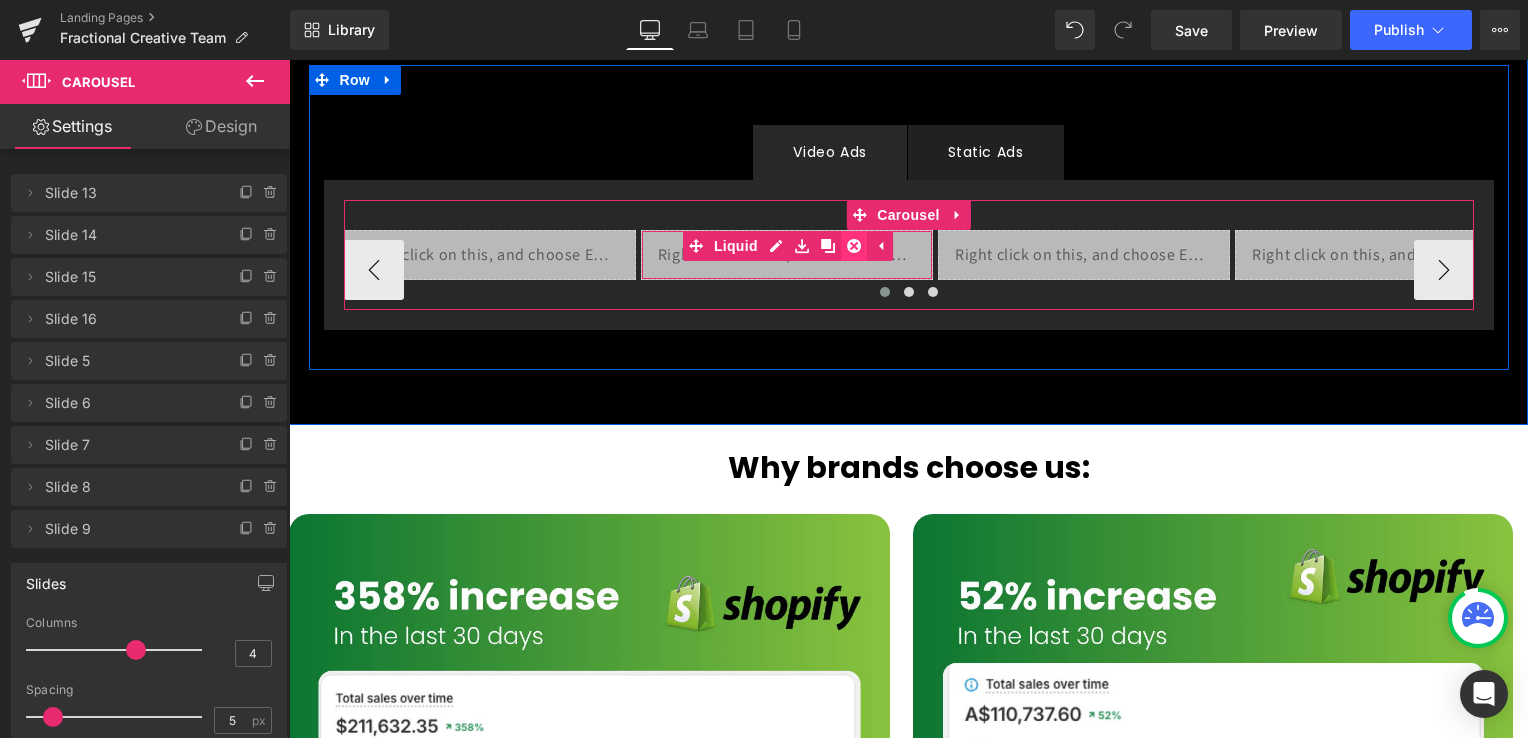 click 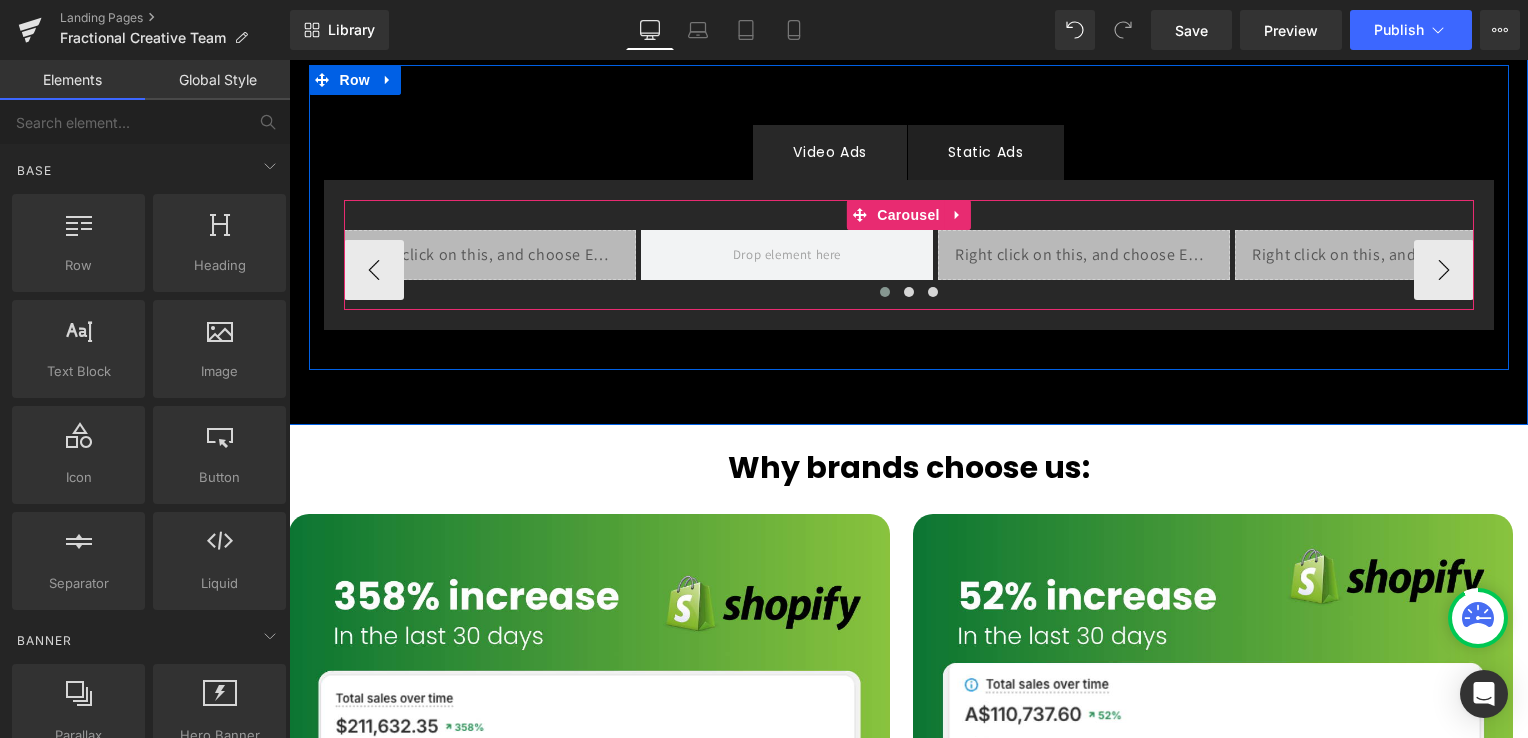 click on "Liquid" at bounding box center (1084, 255) 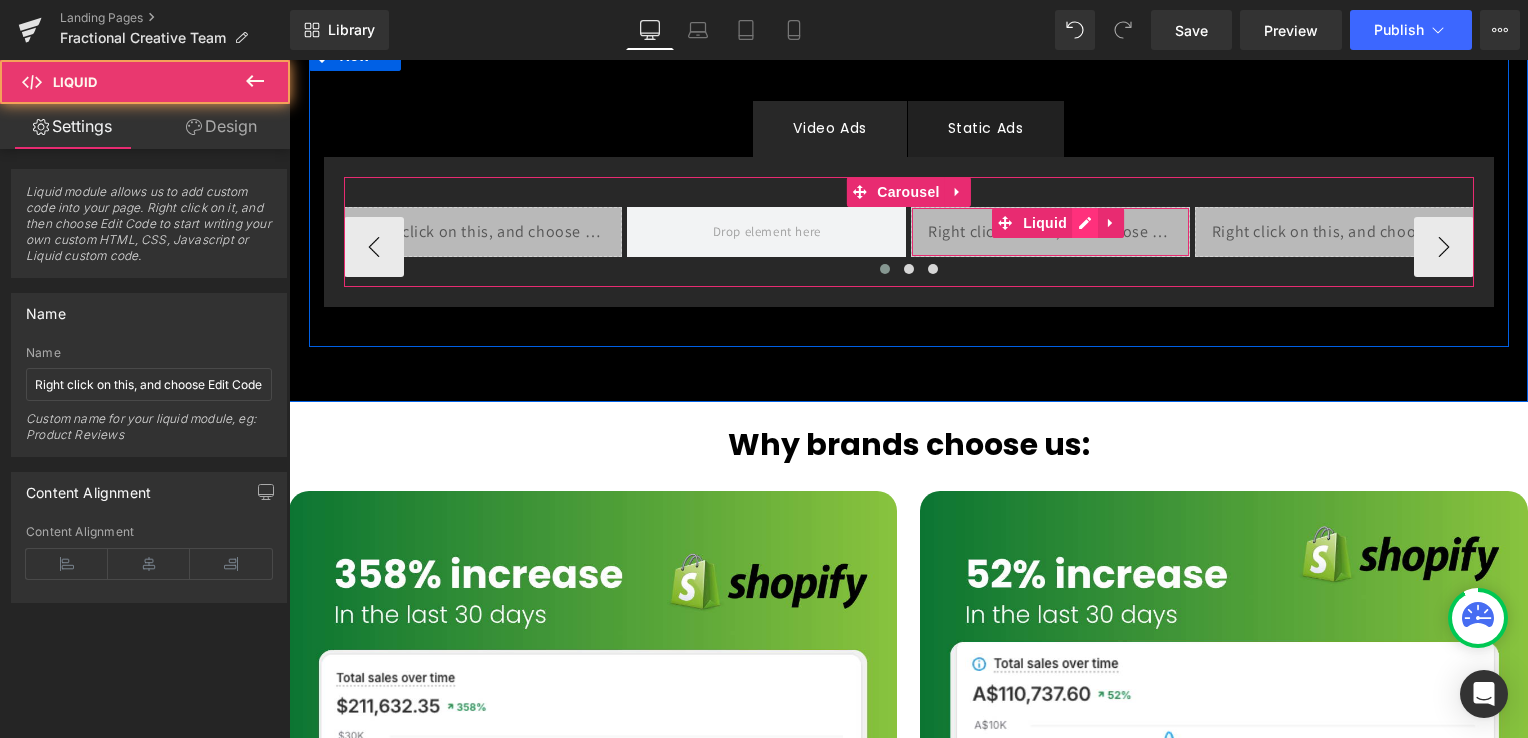 scroll, scrollTop: 7246, scrollLeft: 0, axis: vertical 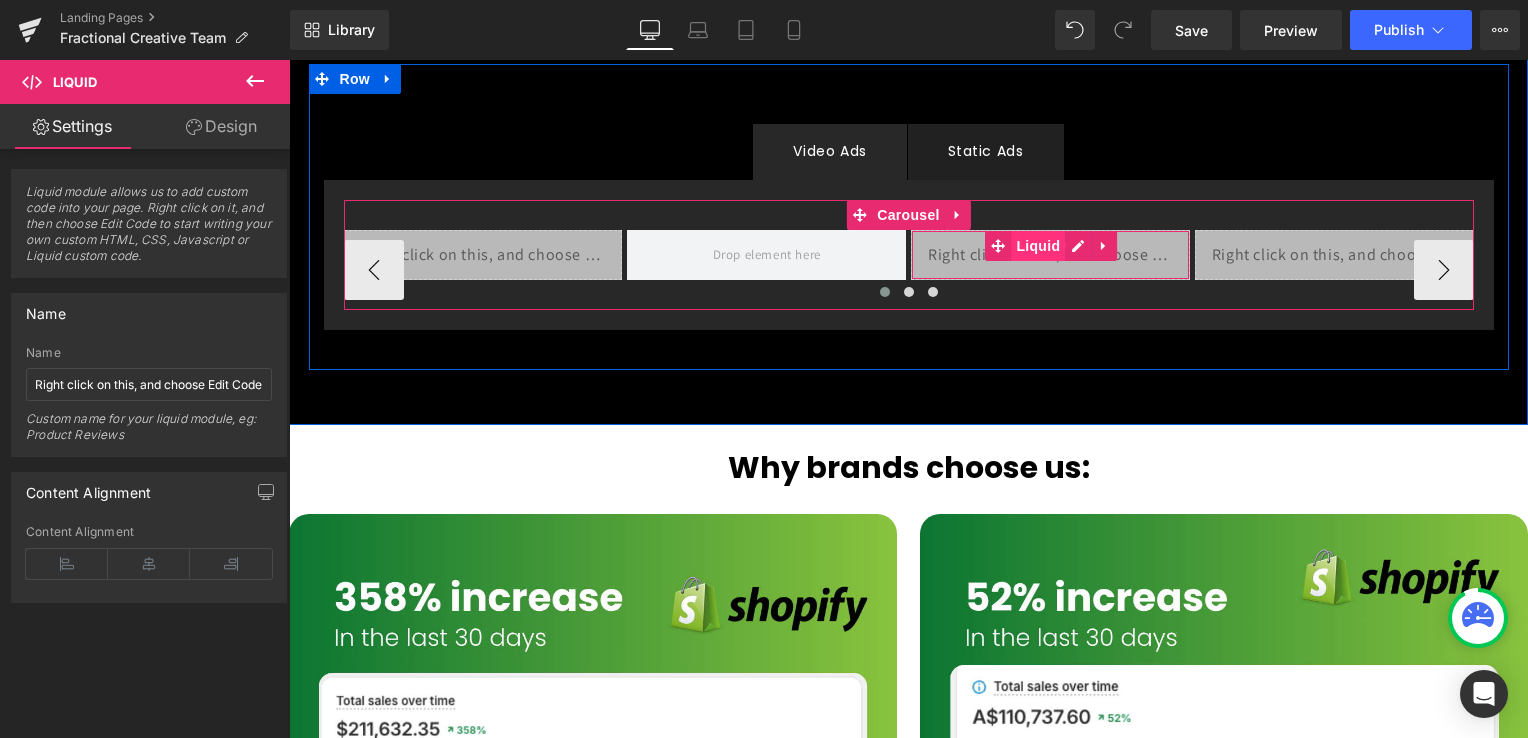 click on "Liquid" at bounding box center (1038, 246) 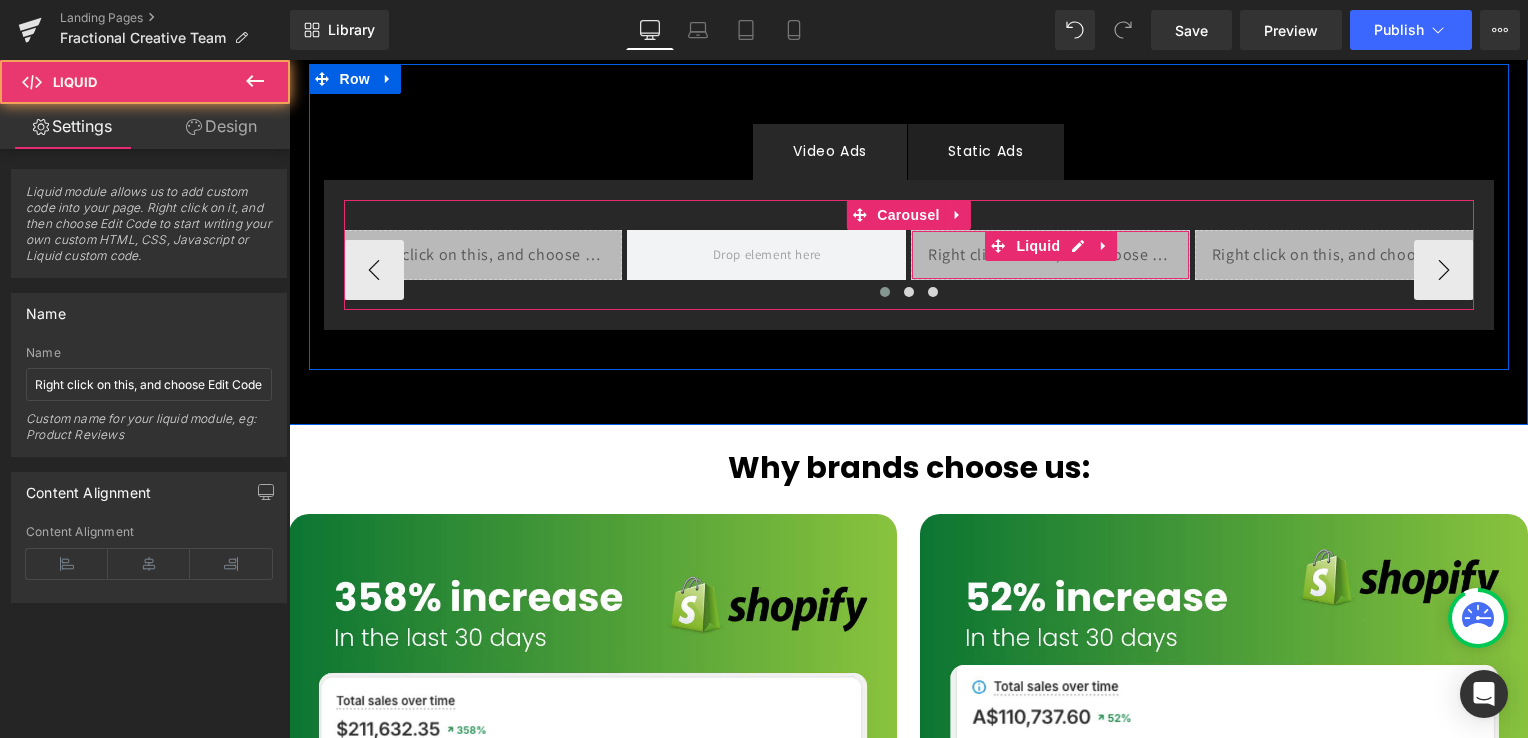 click on "Liquid" at bounding box center [1050, 255] 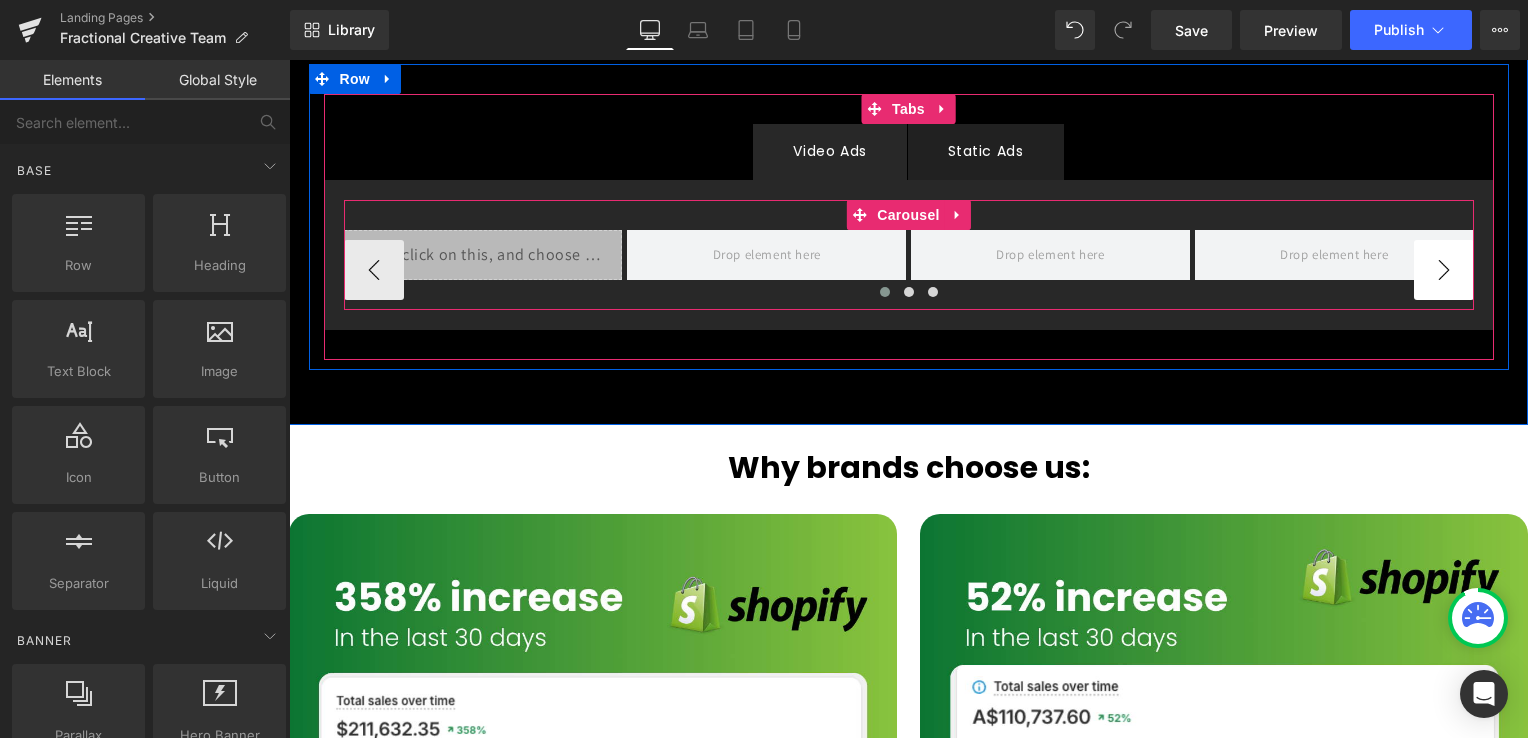 click on "›" at bounding box center [1444, 270] 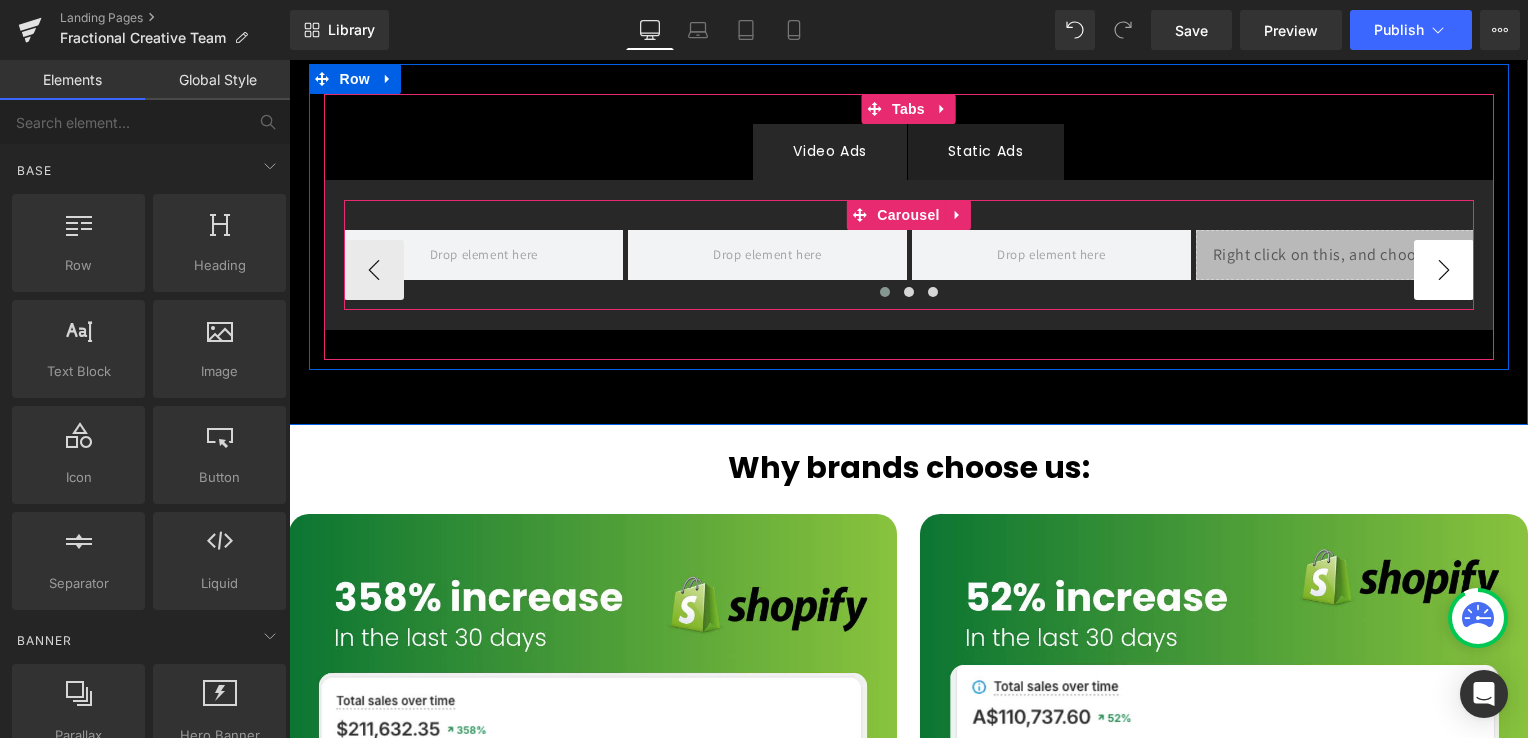 click on "›" at bounding box center [1444, 270] 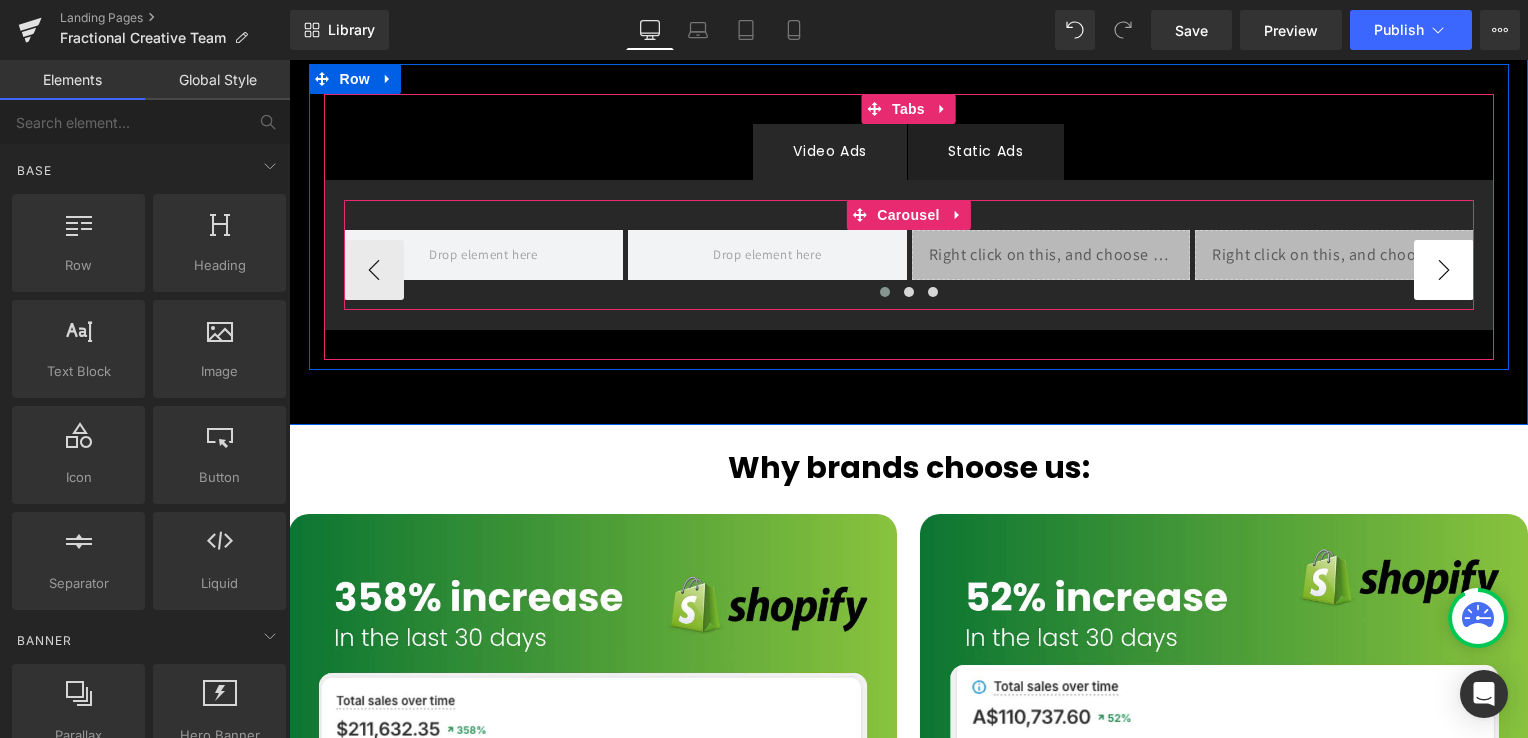 click on "›" at bounding box center (1444, 270) 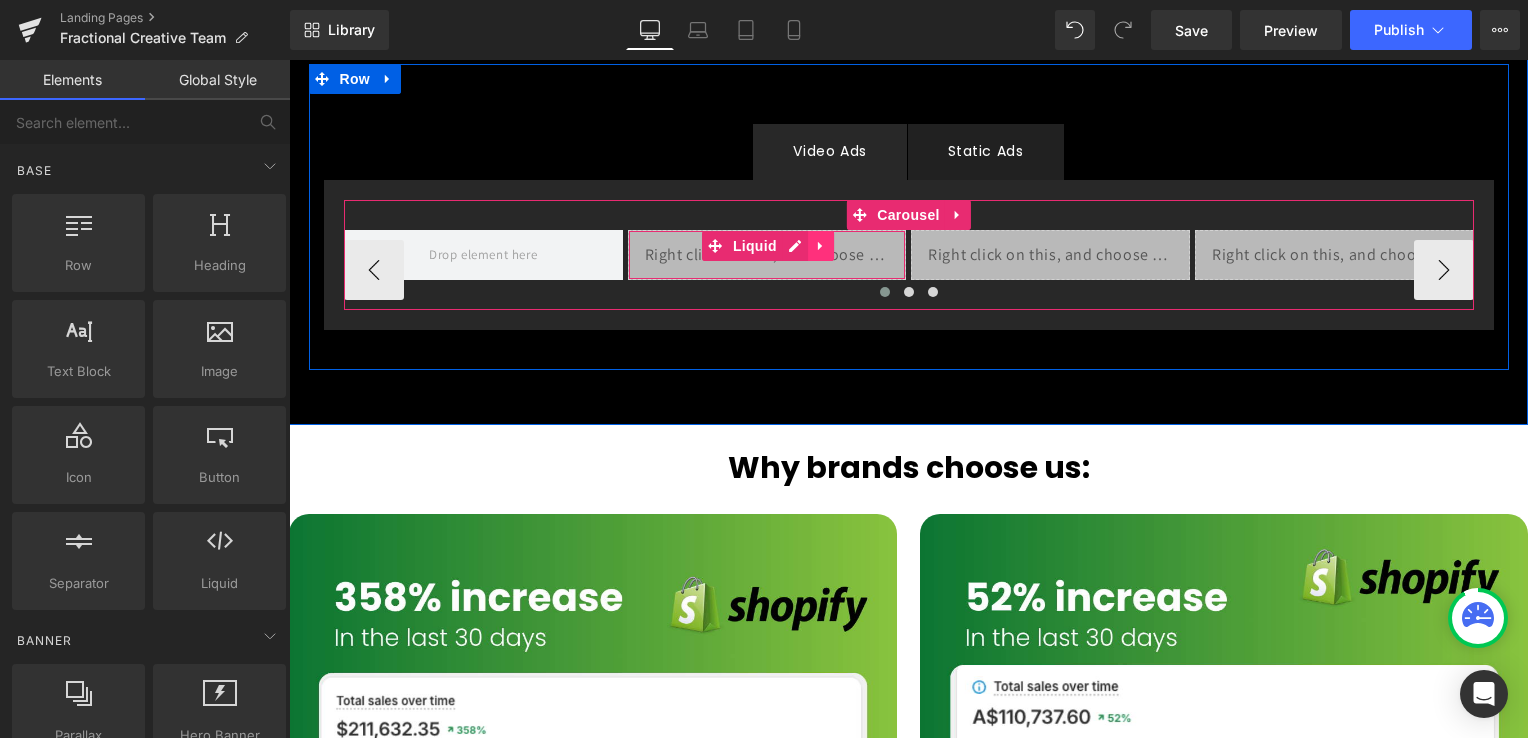 click at bounding box center (821, 246) 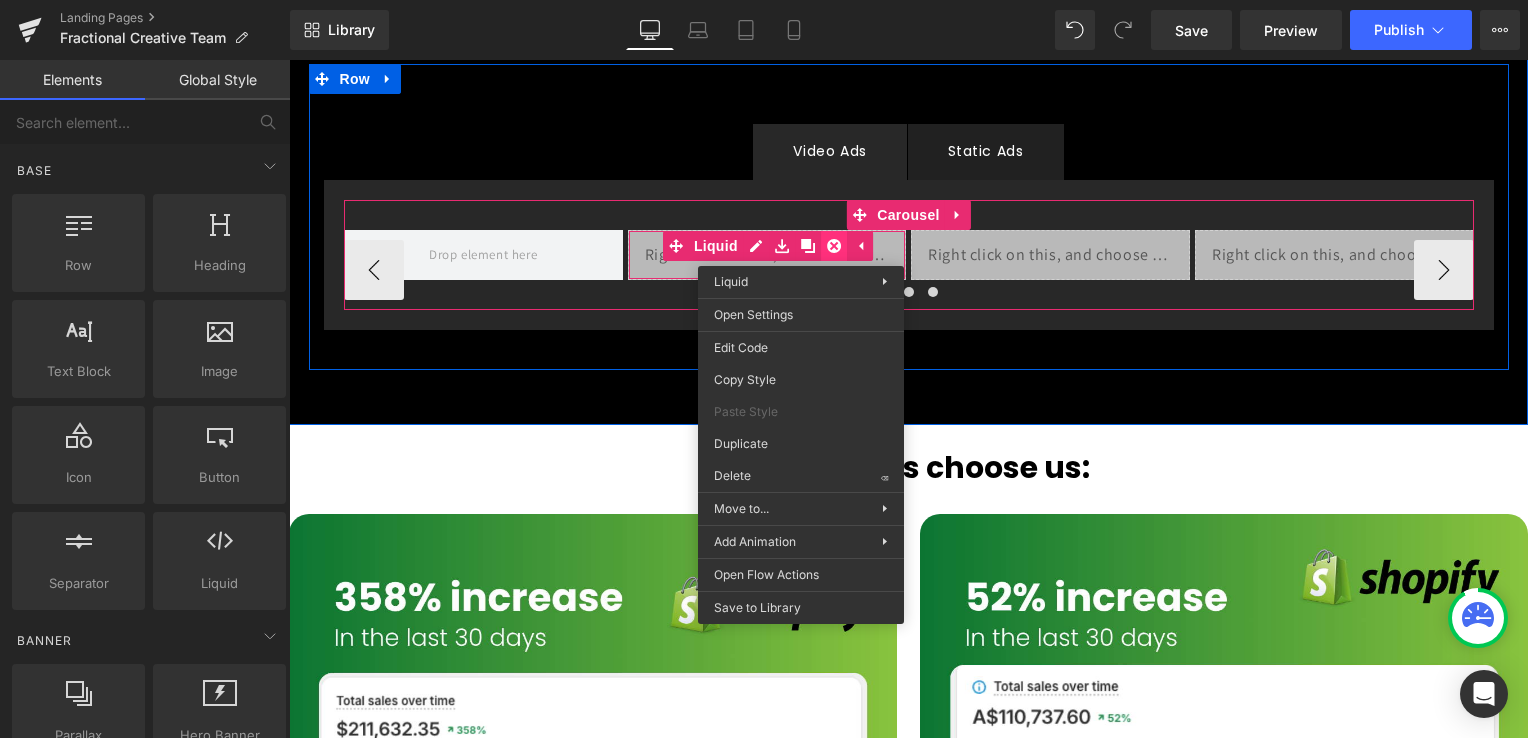click on "Liquid" at bounding box center [767, 255] 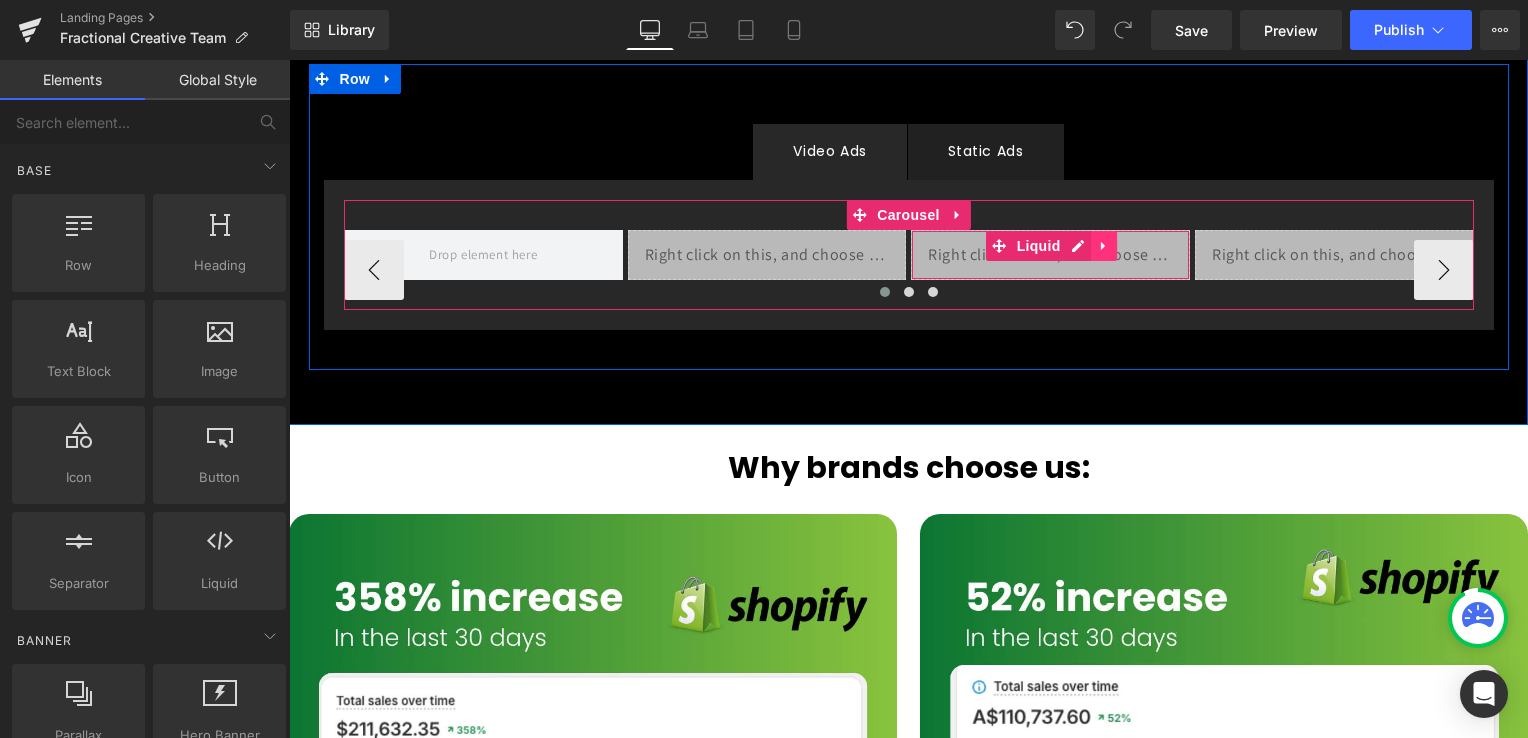 click 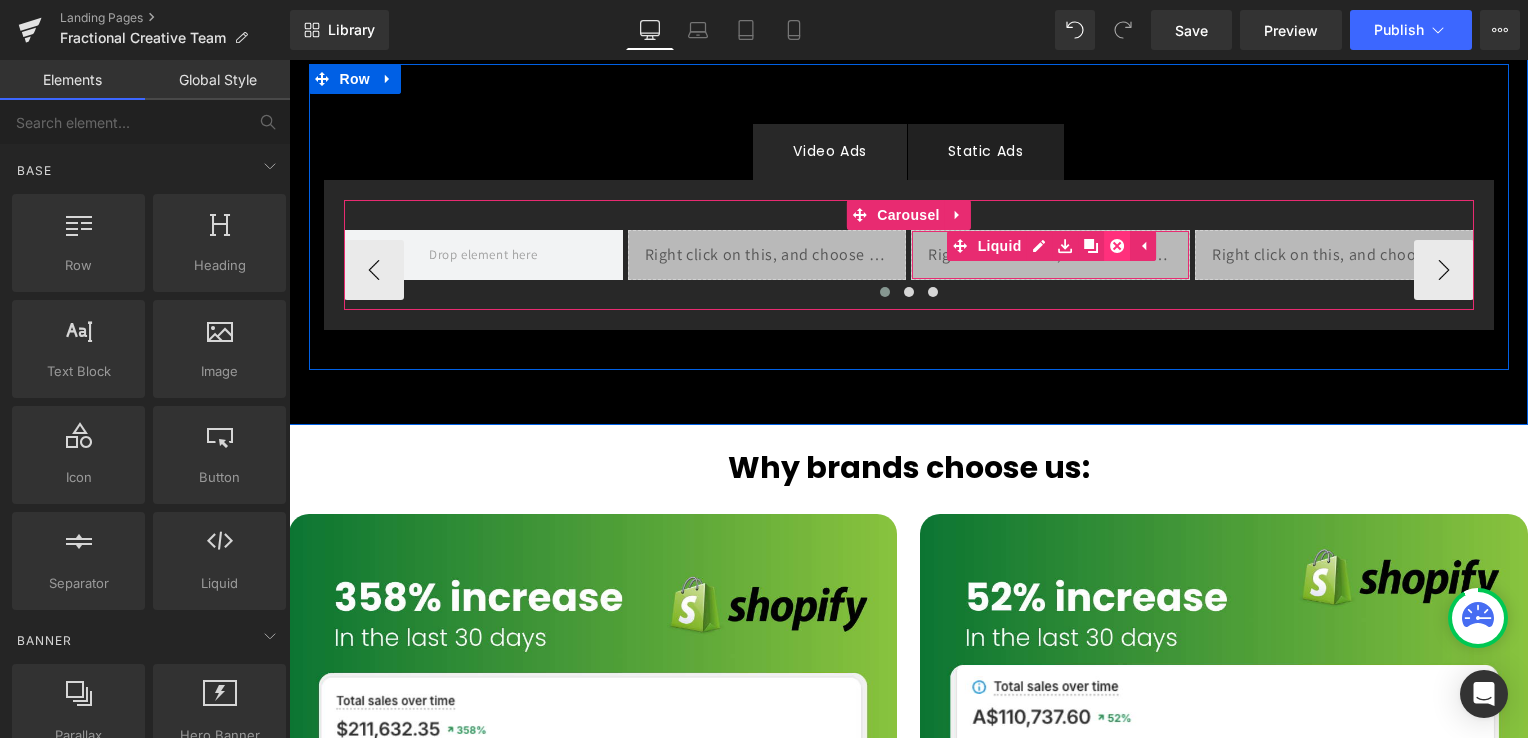 click at bounding box center [1118, 246] 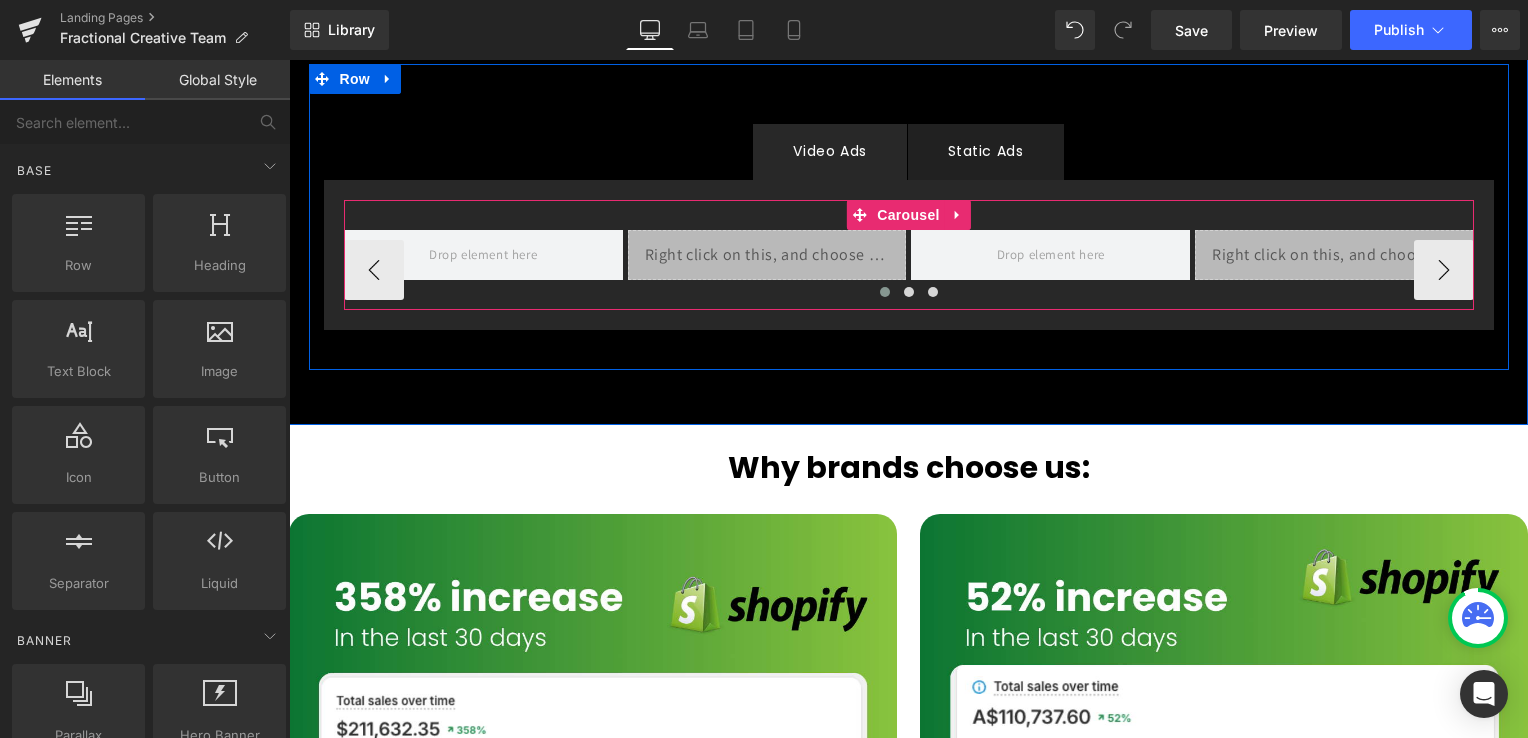 click on "Liquid" at bounding box center [767, 255] 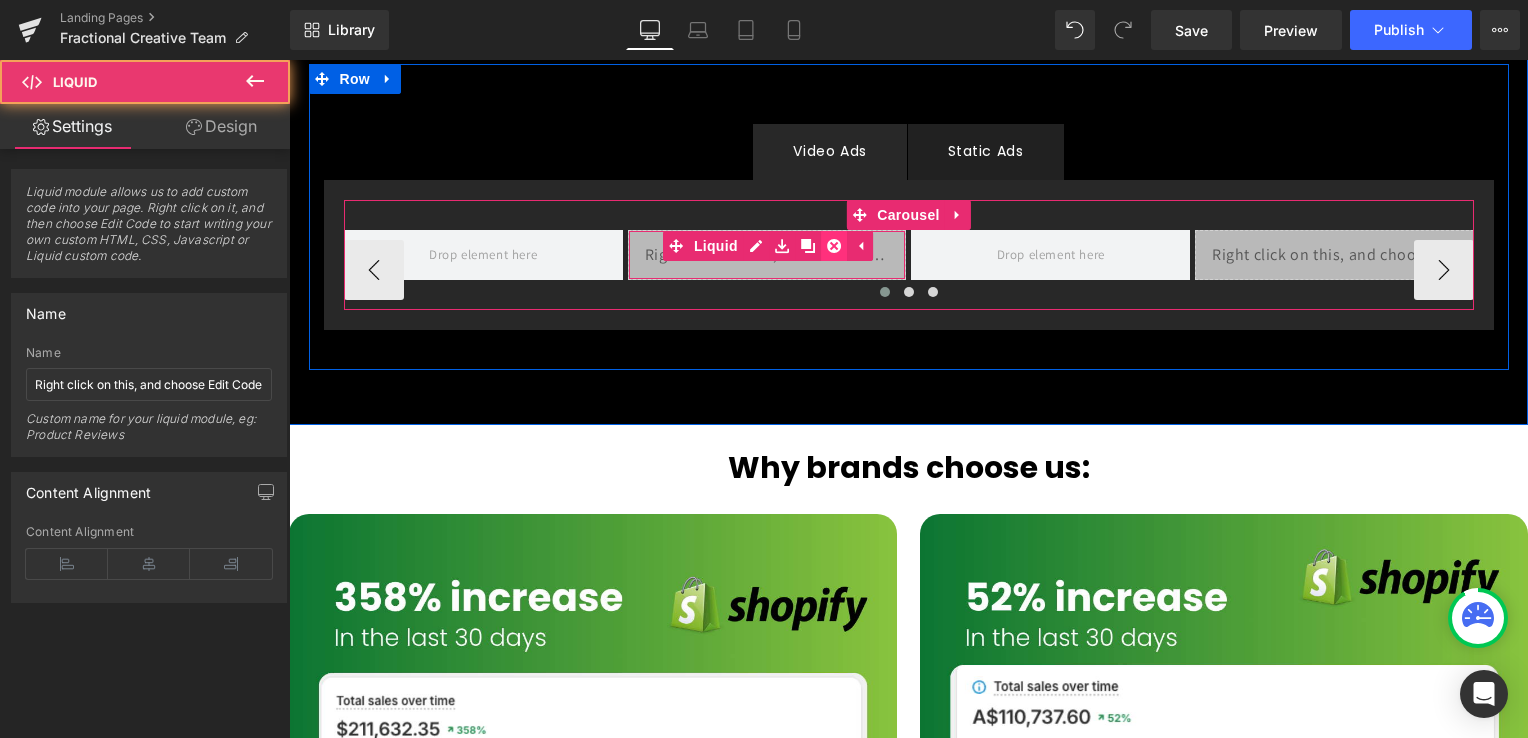 click 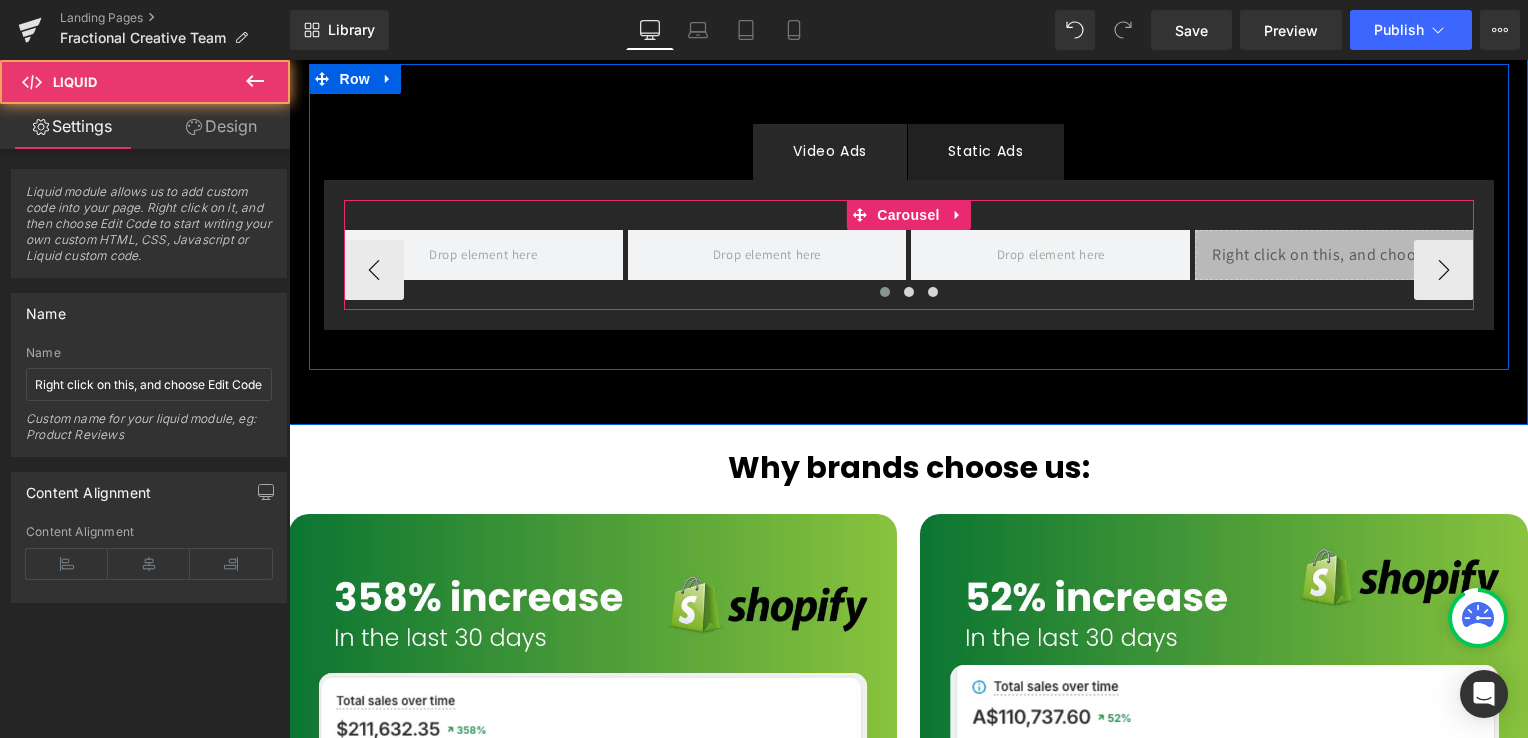 click on "Liquid" at bounding box center (1334, 255) 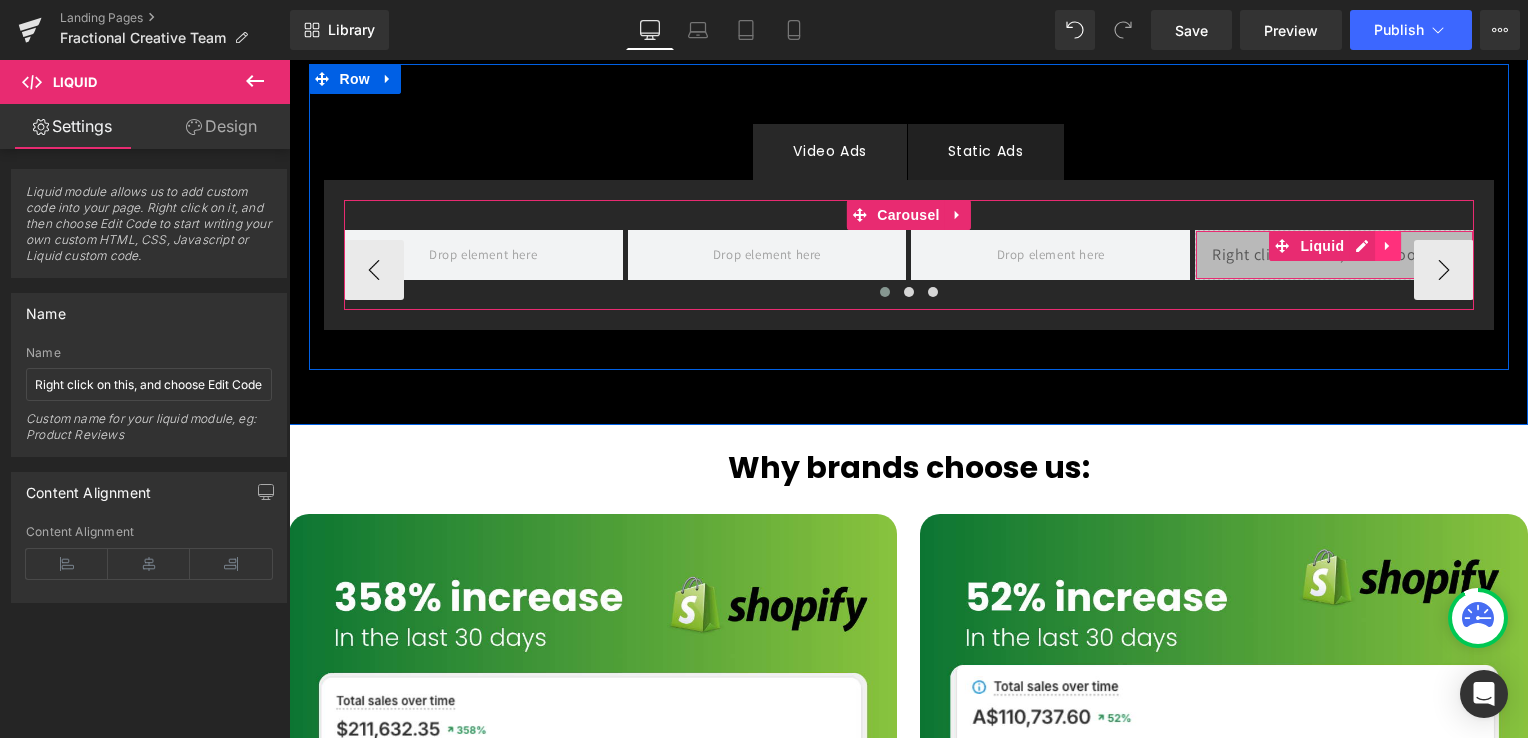 click 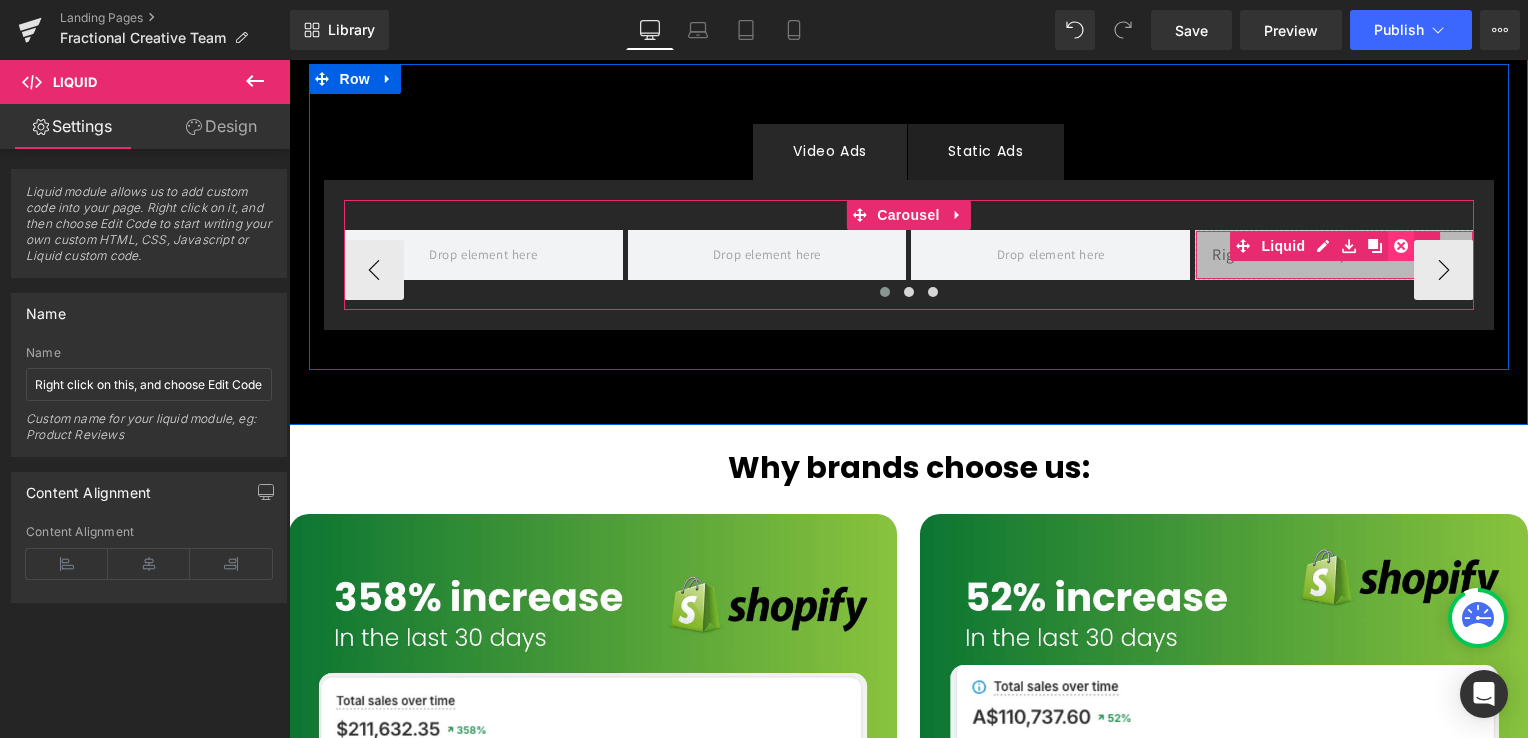 click 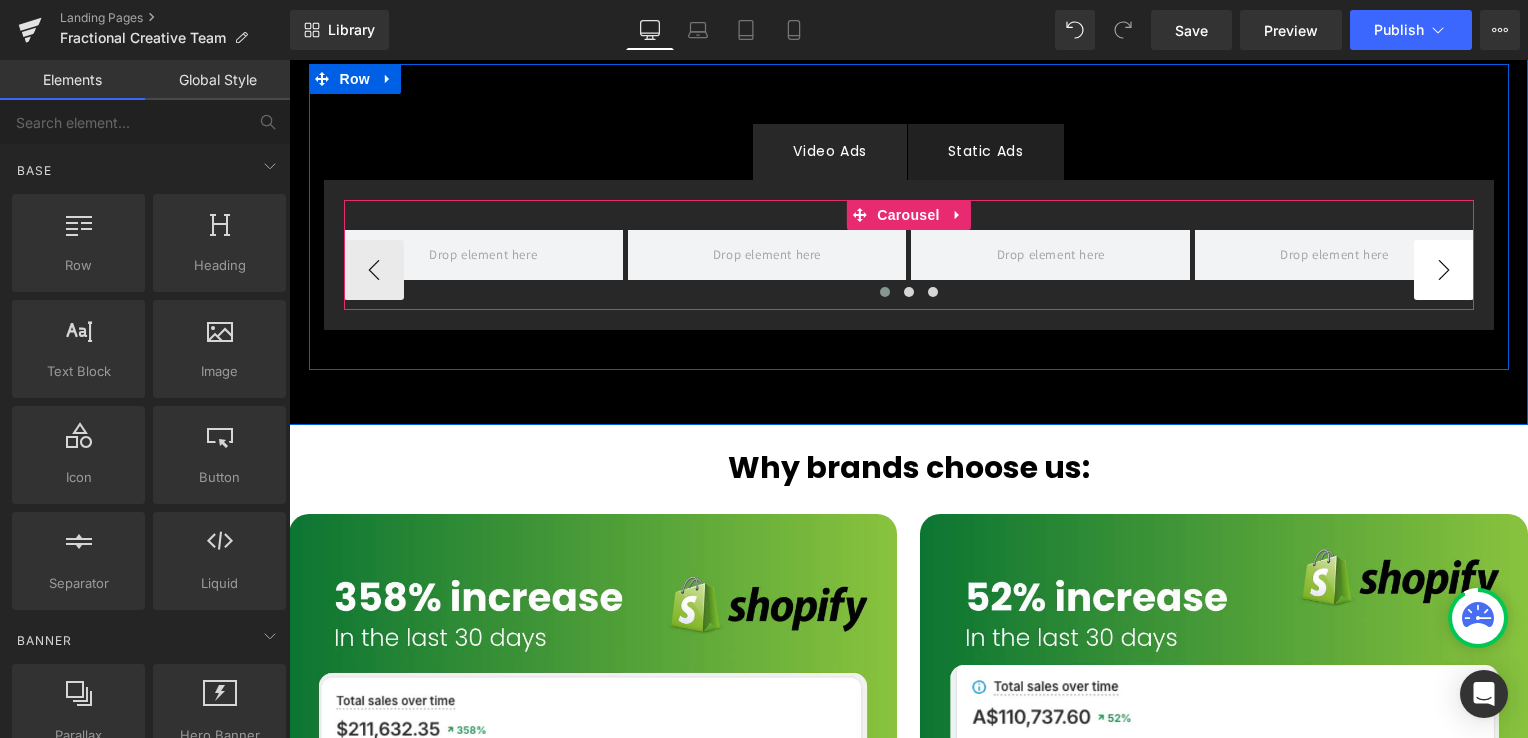 click on "›" at bounding box center [1444, 270] 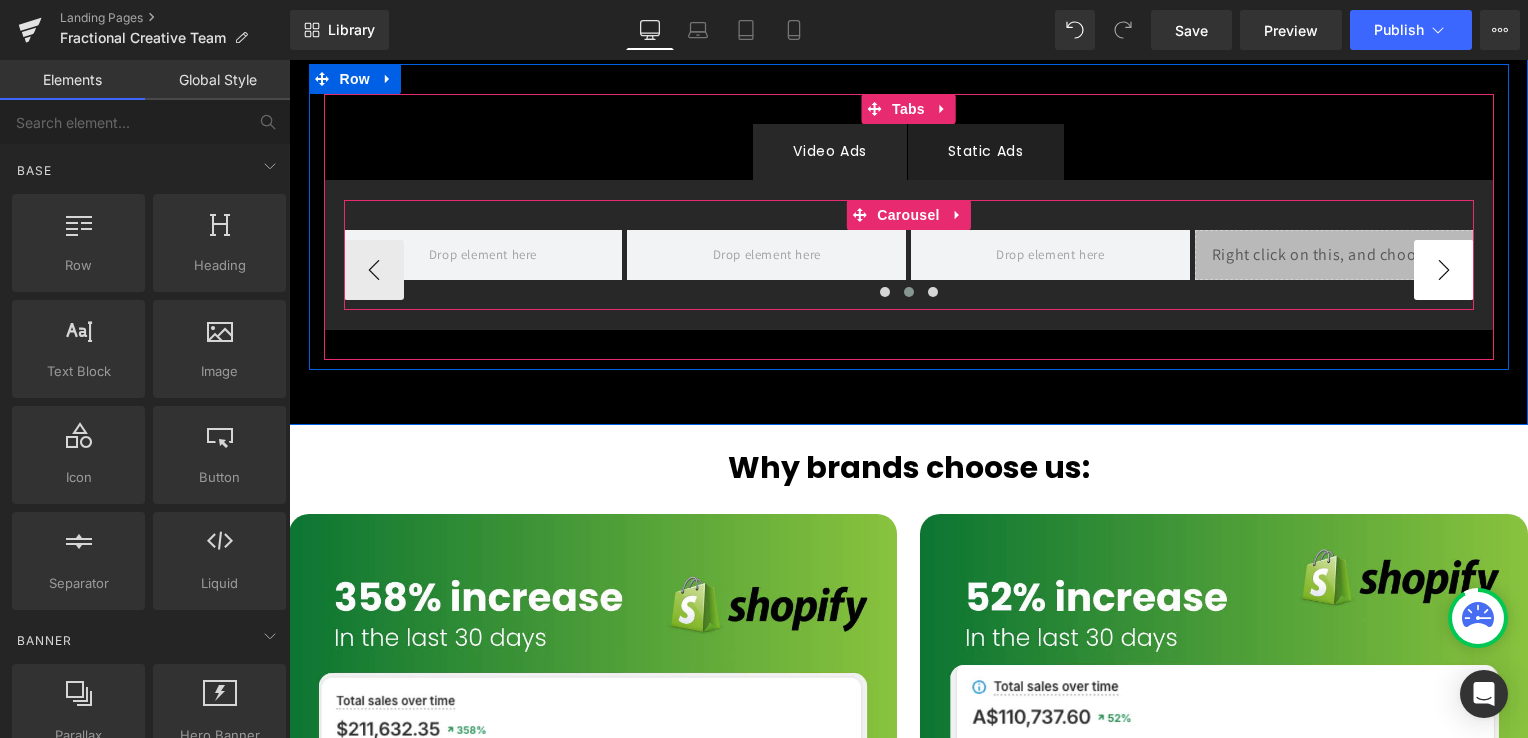 click on "›" at bounding box center [1444, 270] 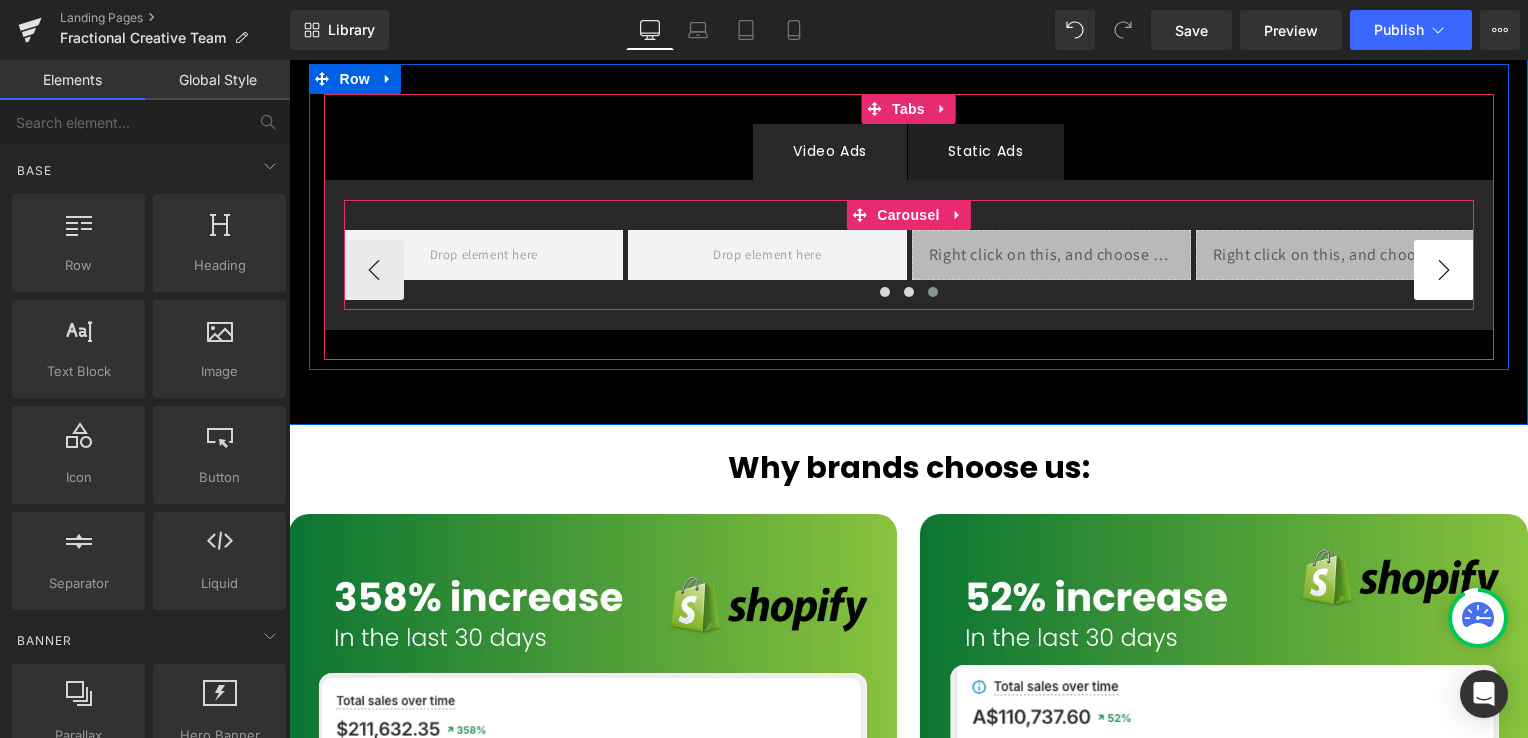 click on "›" at bounding box center [1444, 270] 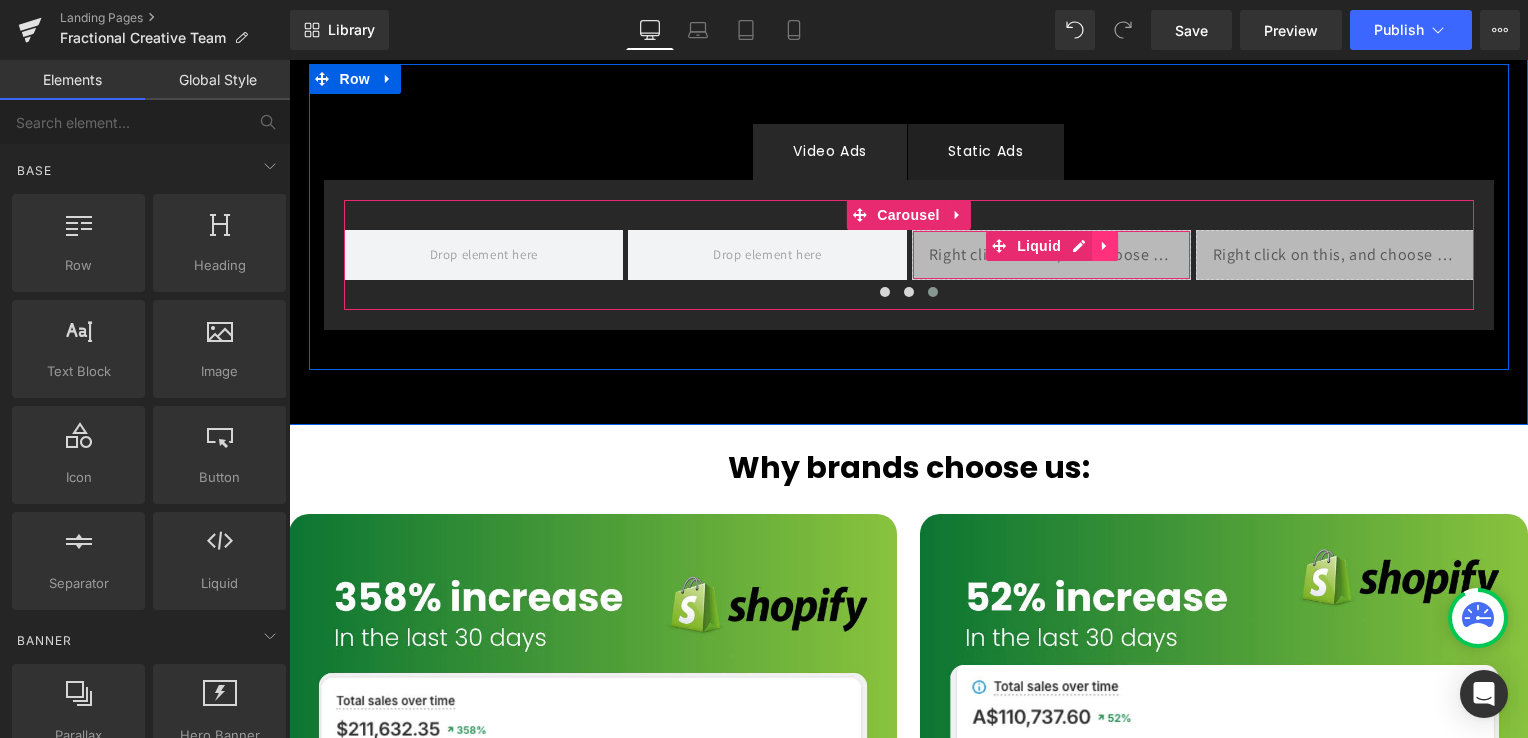 click 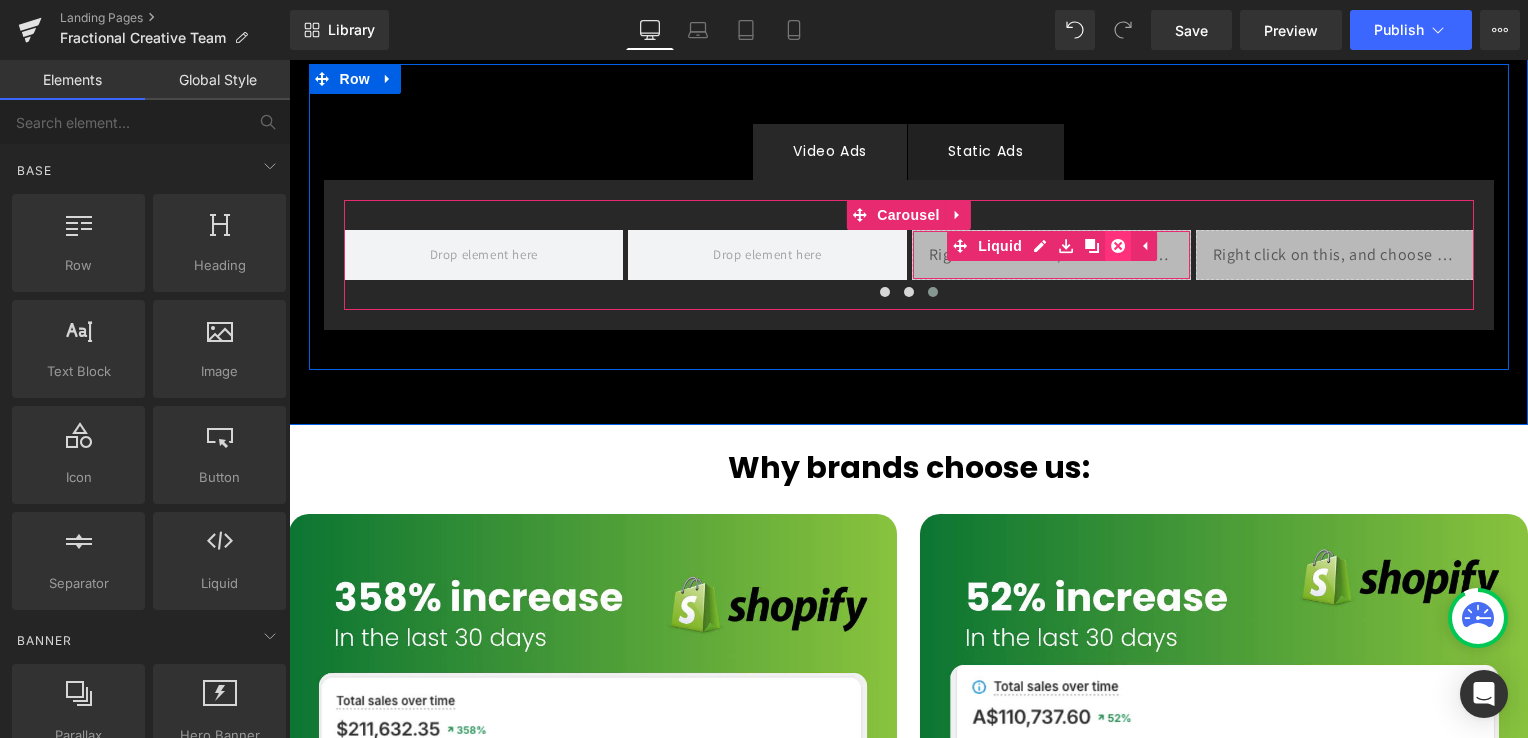 click at bounding box center (1118, 246) 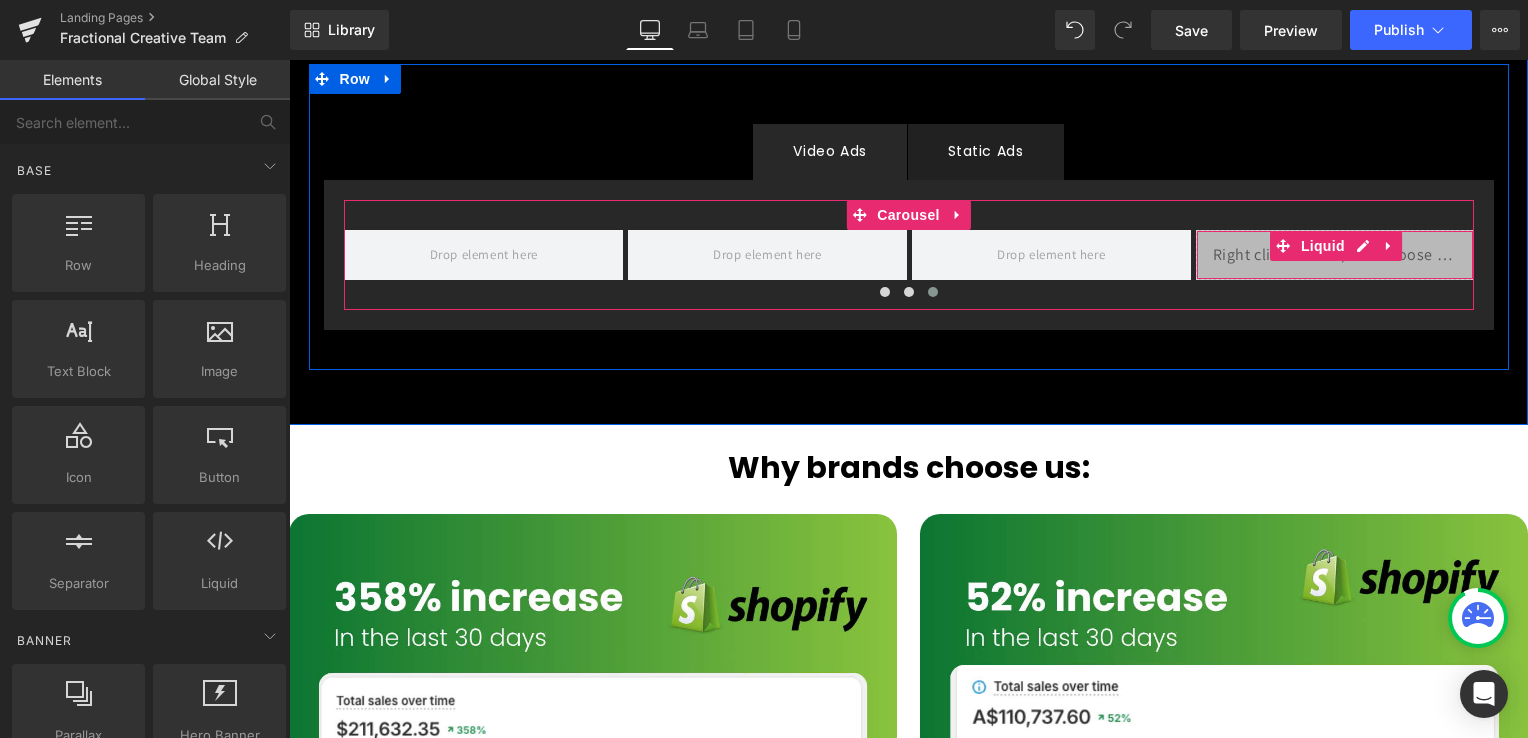 click on "Liquid" at bounding box center (1335, 255) 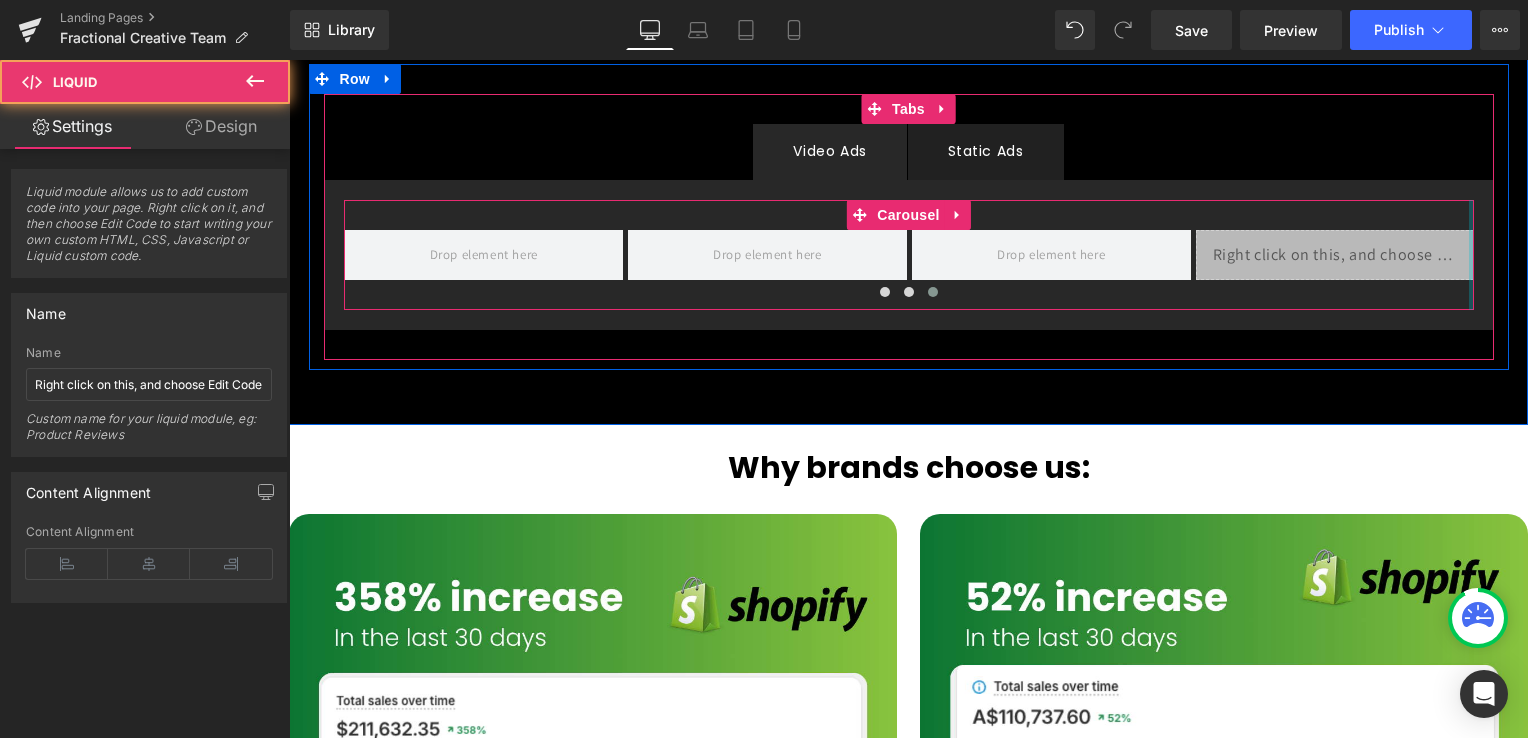 click on "›" at bounding box center [1504, 270] 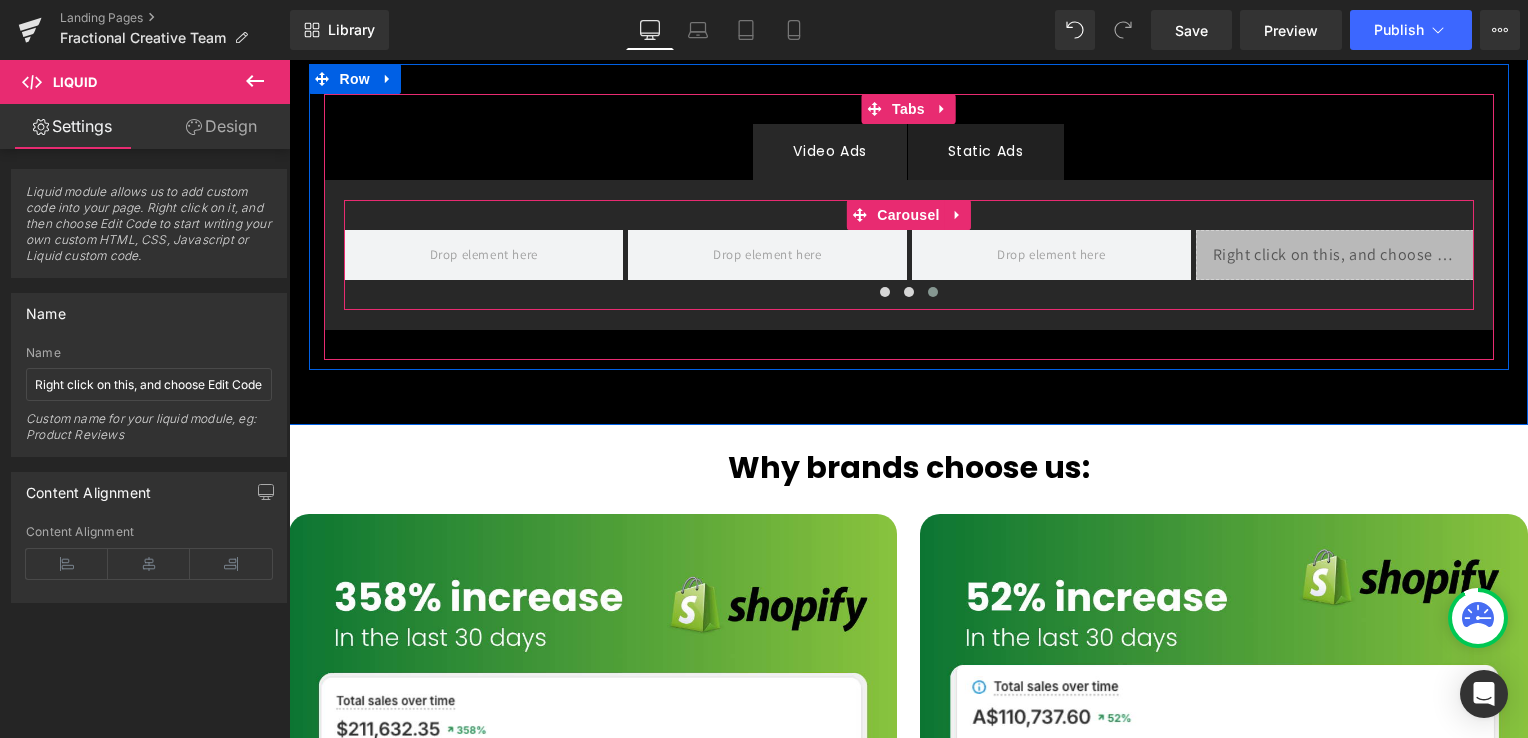 click on "Liquid" at bounding box center (1335, 255) 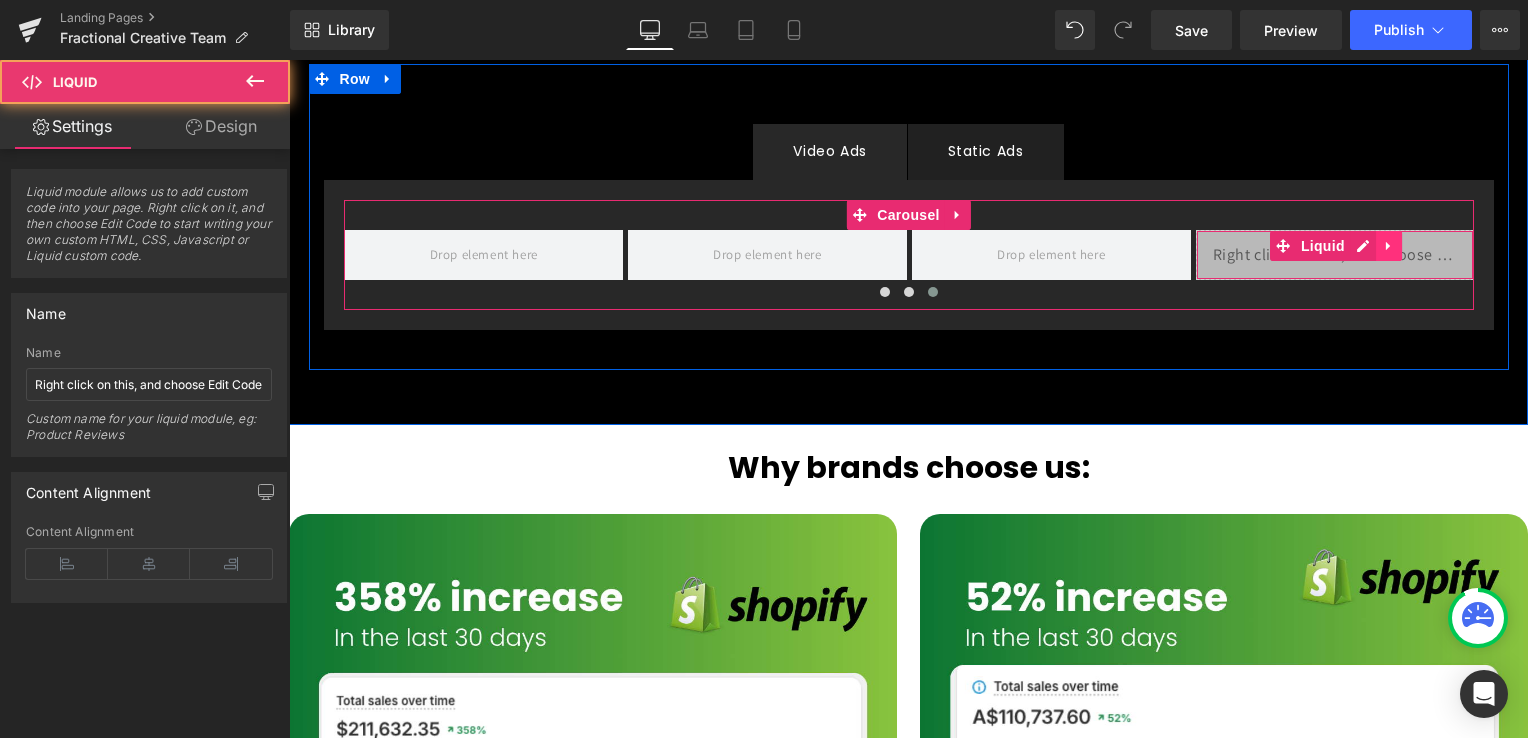 click 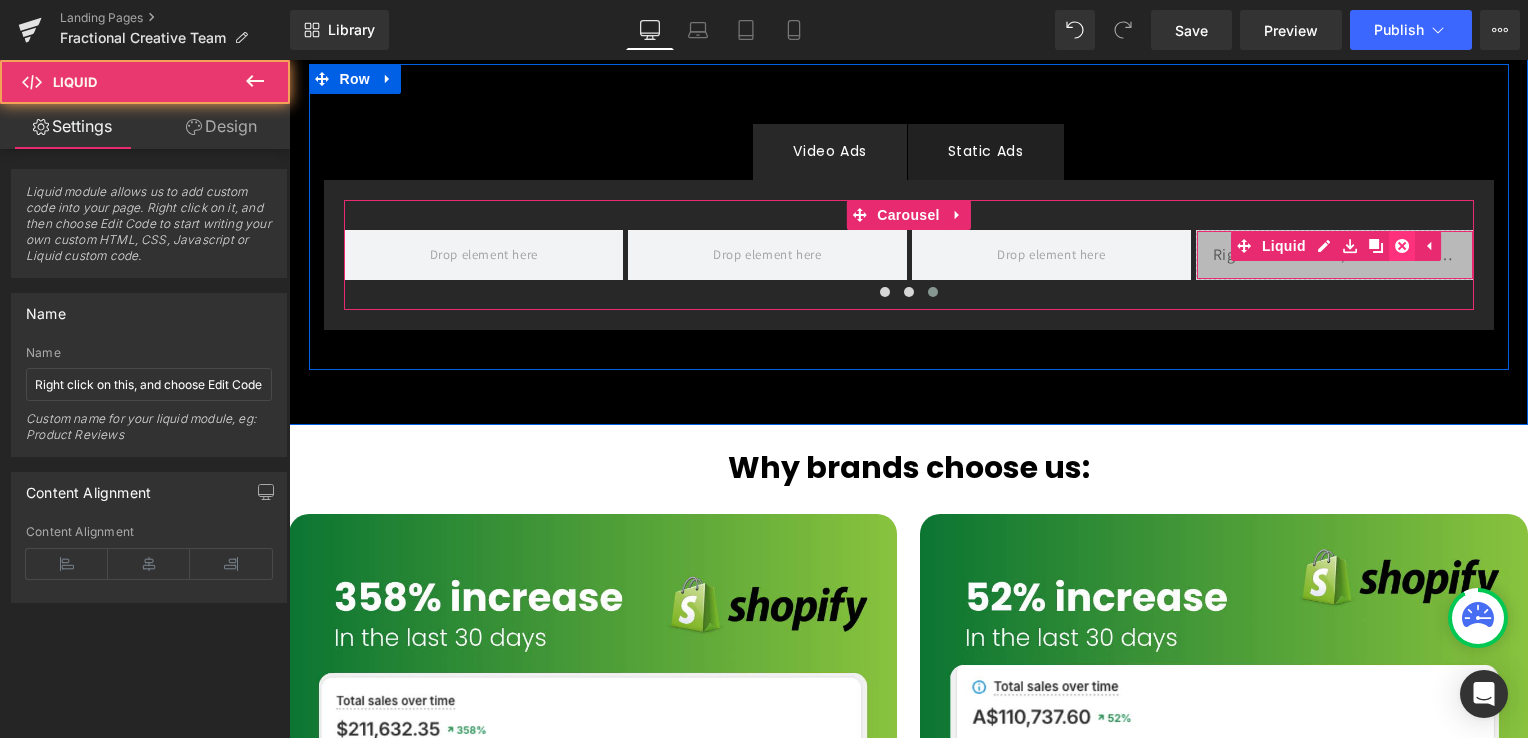click 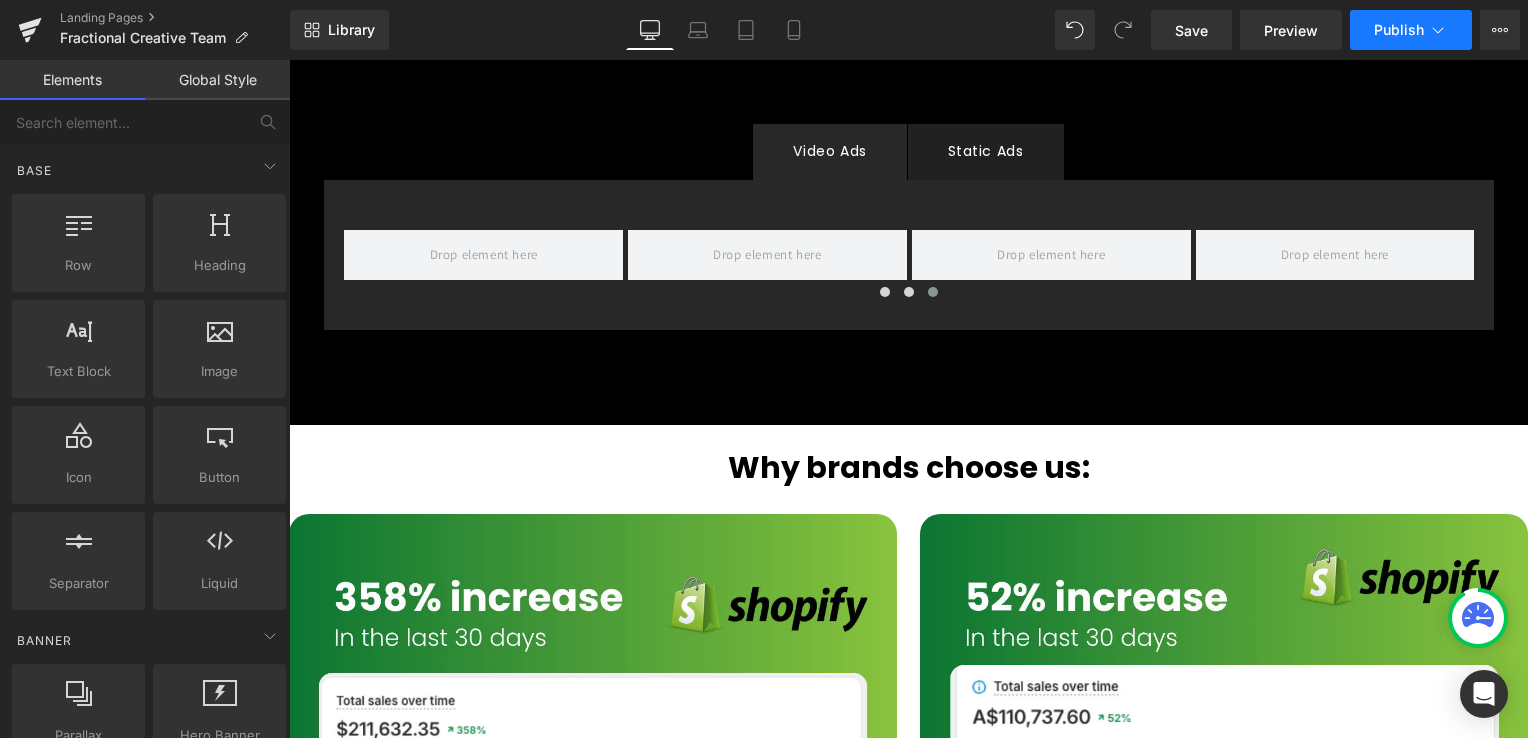 click 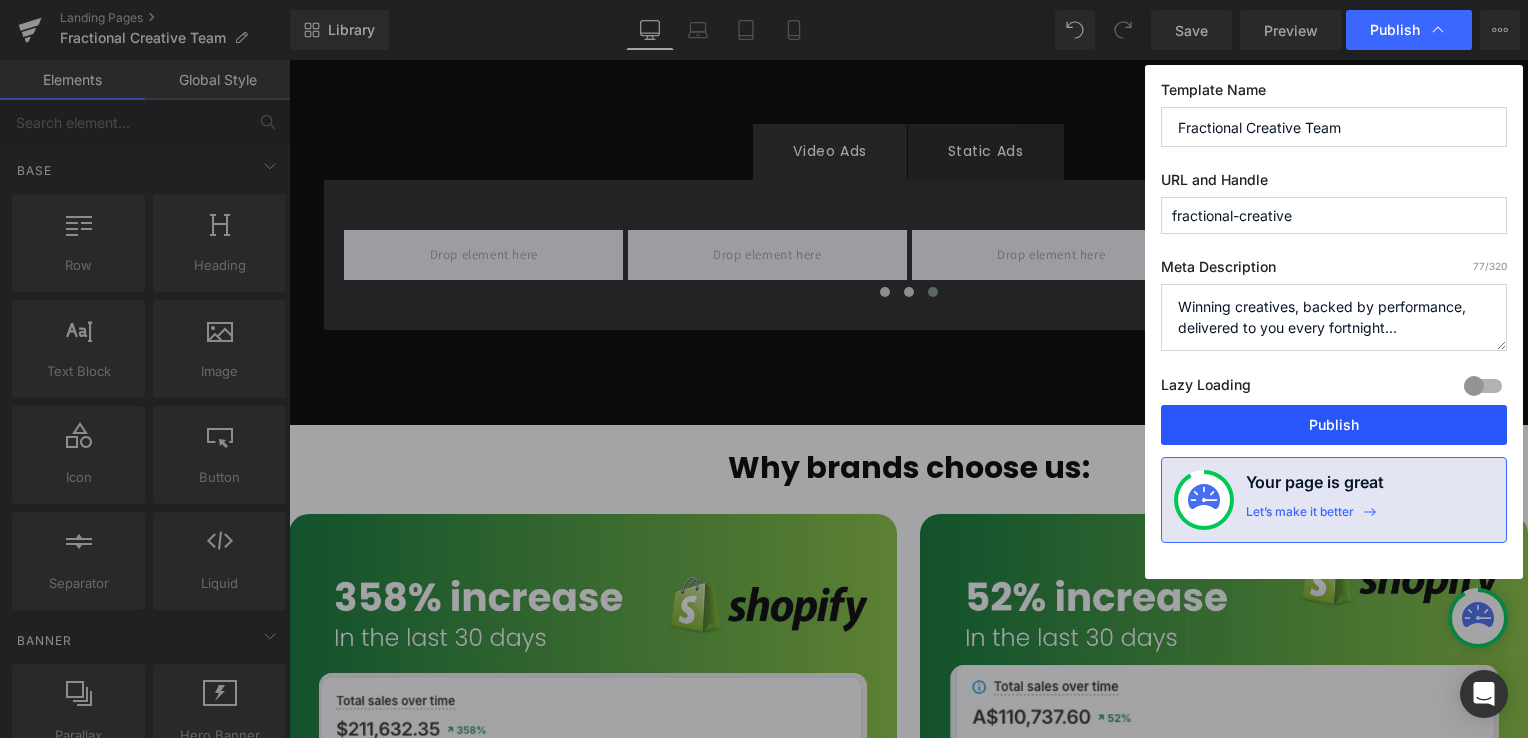 click on "Publish" at bounding box center (1334, 425) 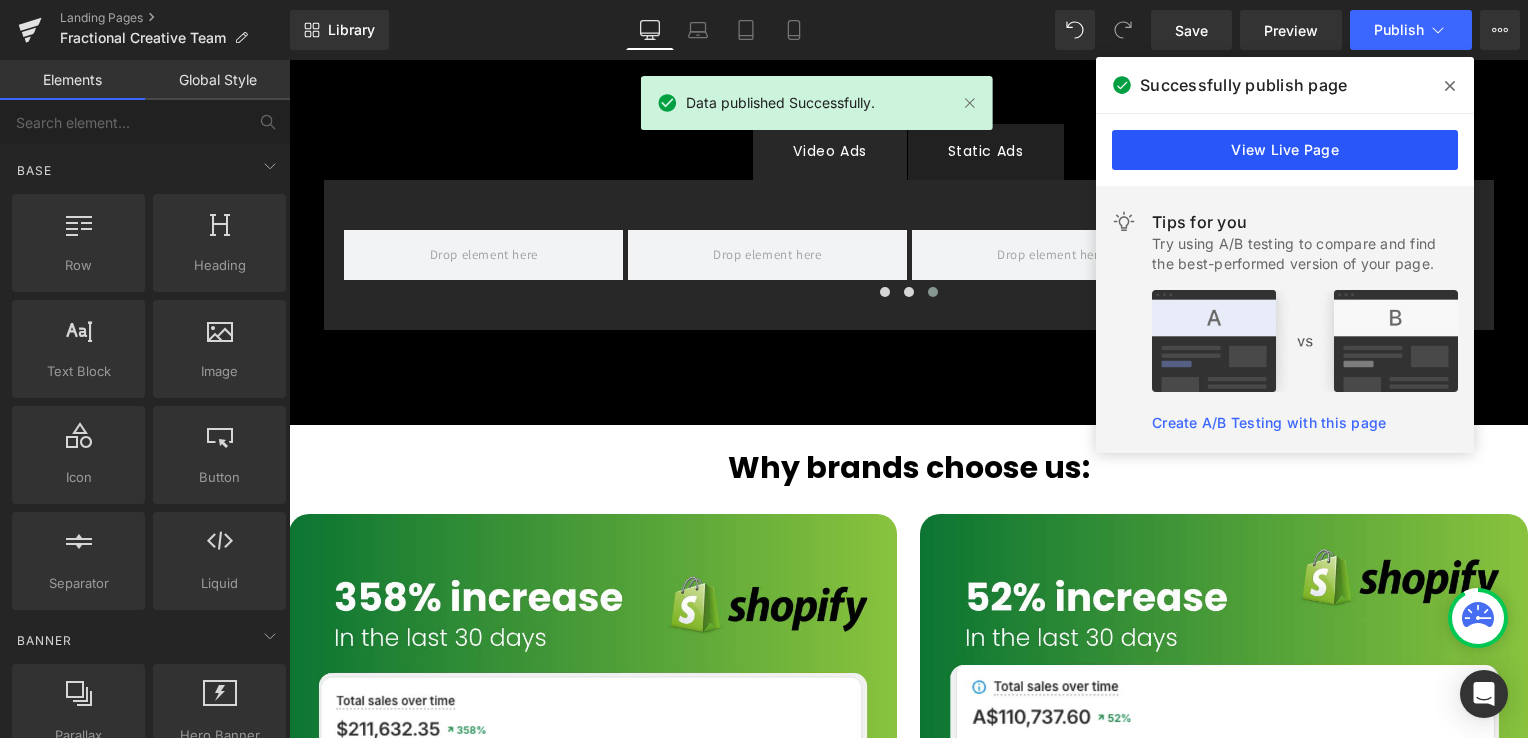 click on "View Live Page" at bounding box center (1285, 150) 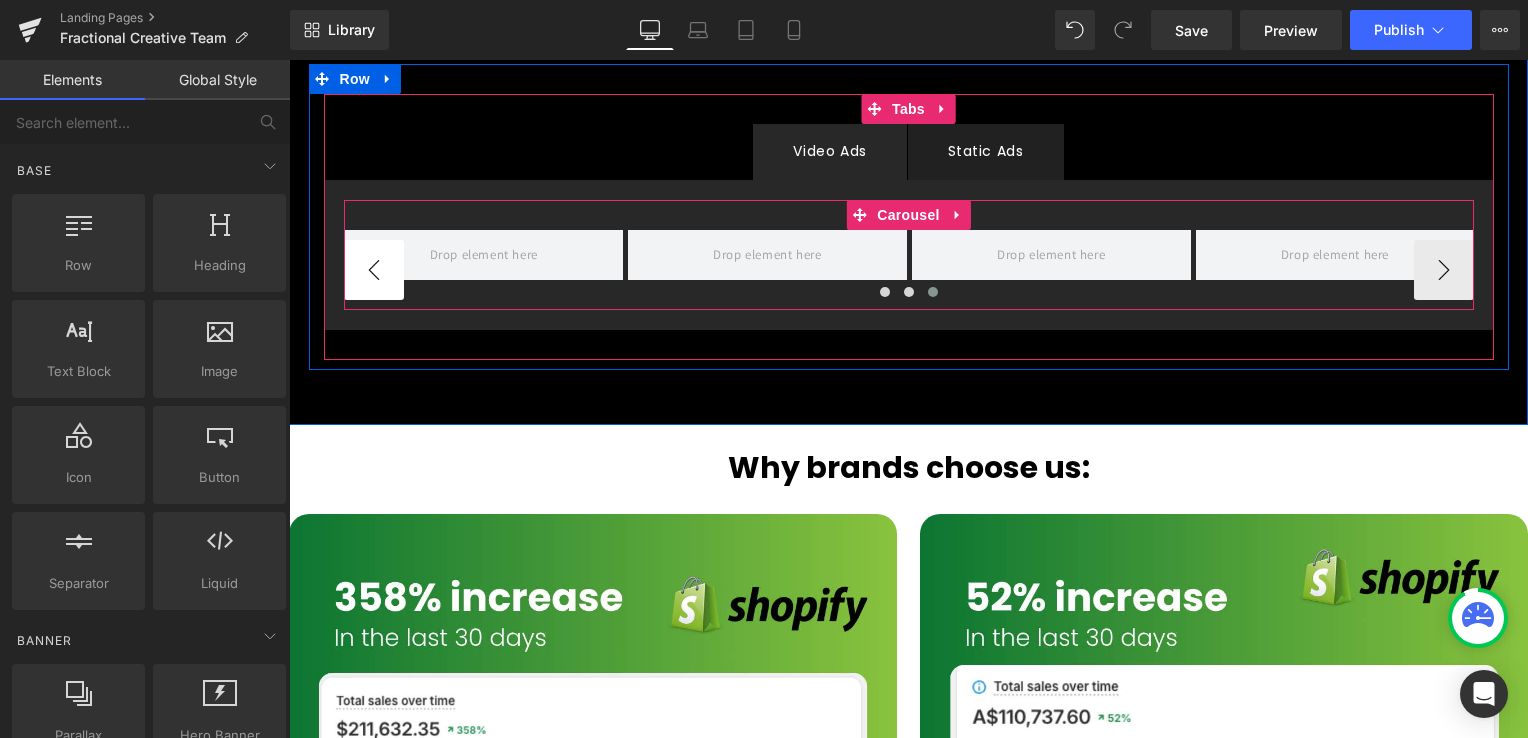 click on "‹" at bounding box center [374, 270] 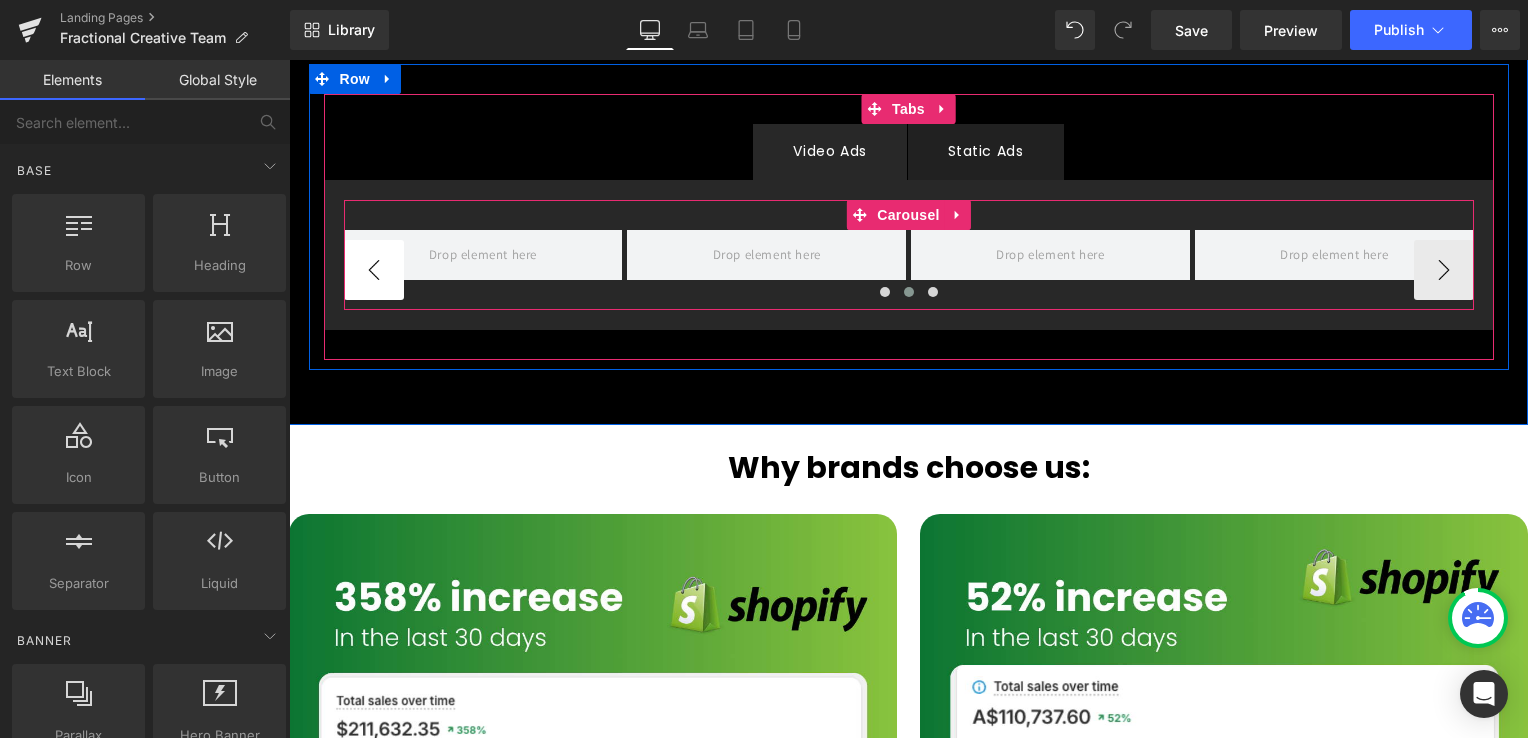click on "‹" at bounding box center (374, 270) 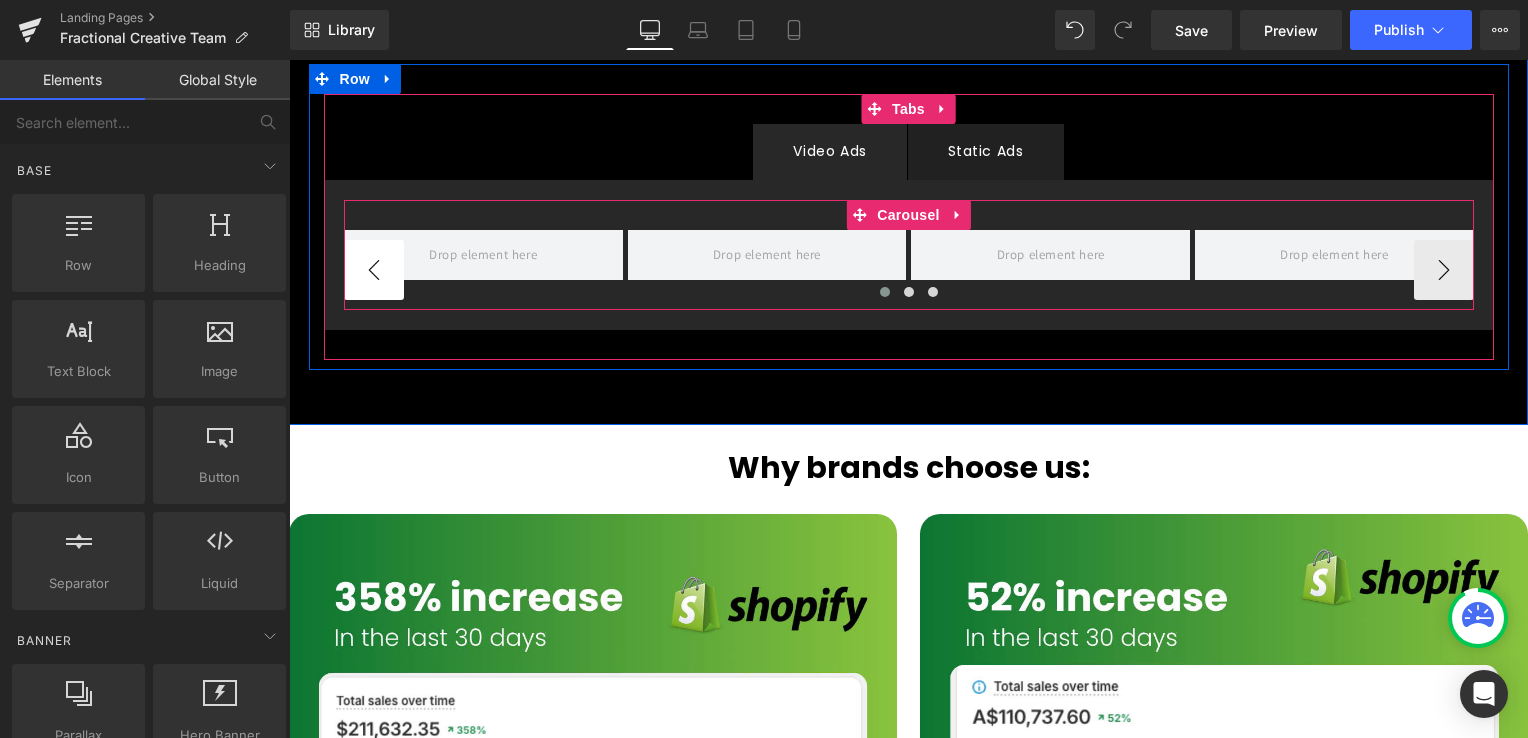 click on "‹" at bounding box center (374, 270) 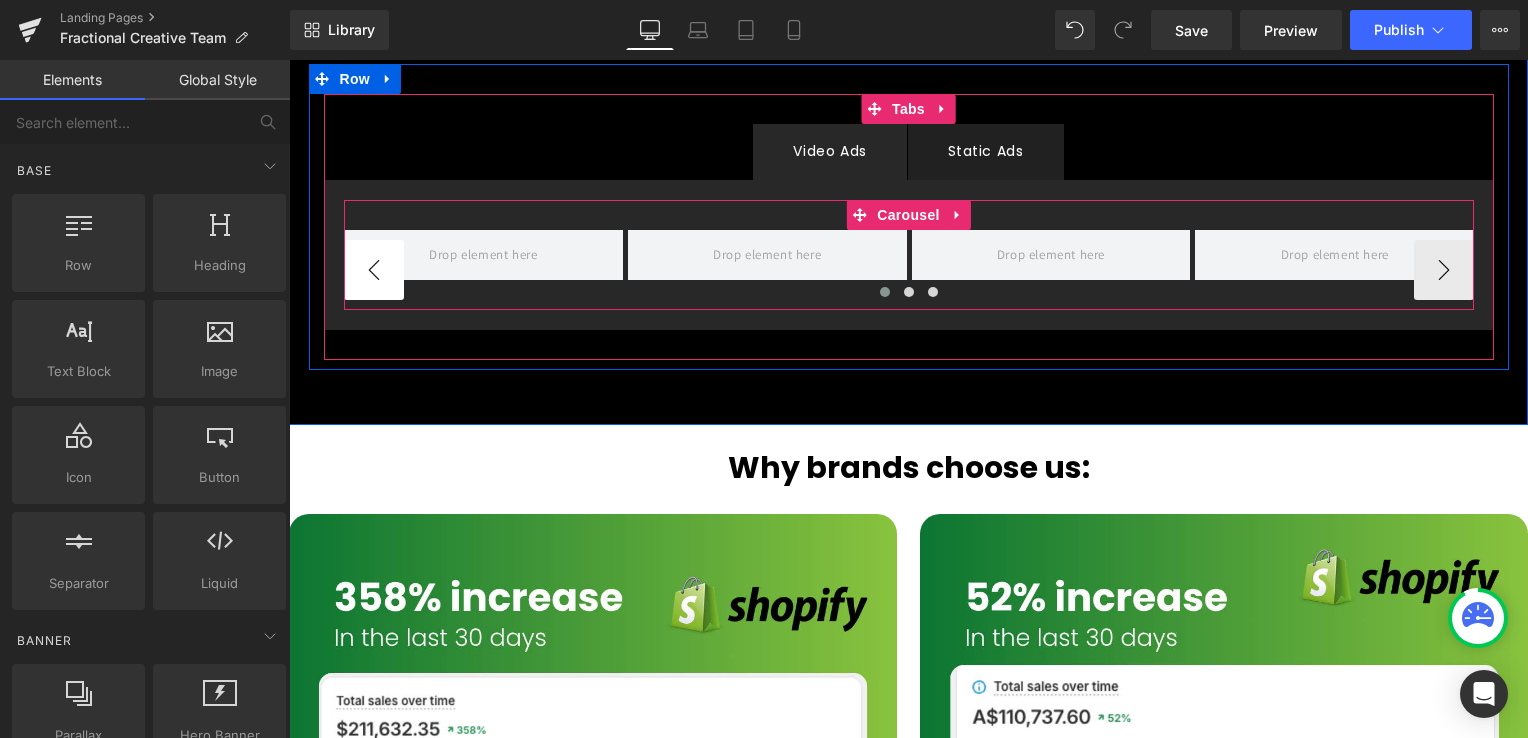 click on "‹" at bounding box center (374, 270) 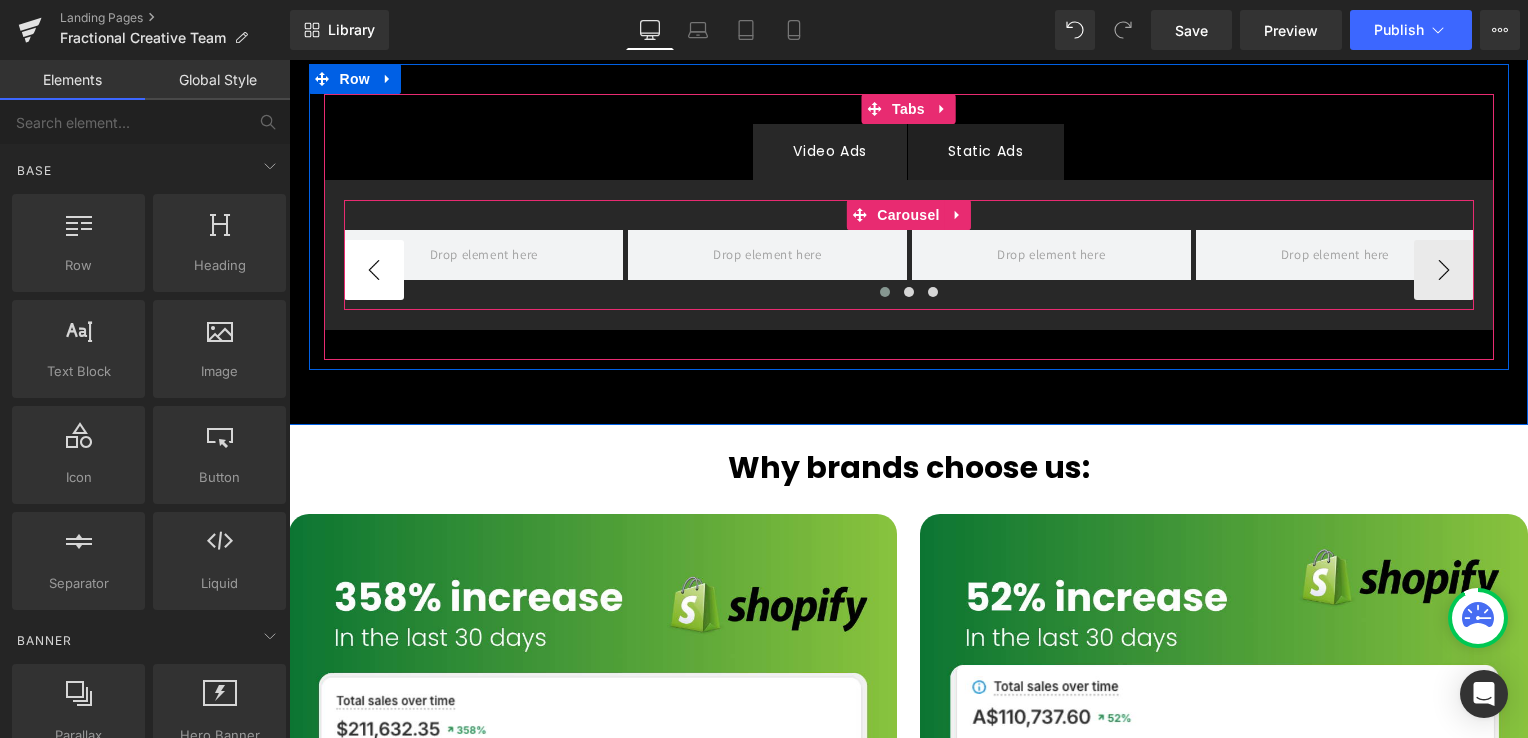 click on "‹" at bounding box center (374, 270) 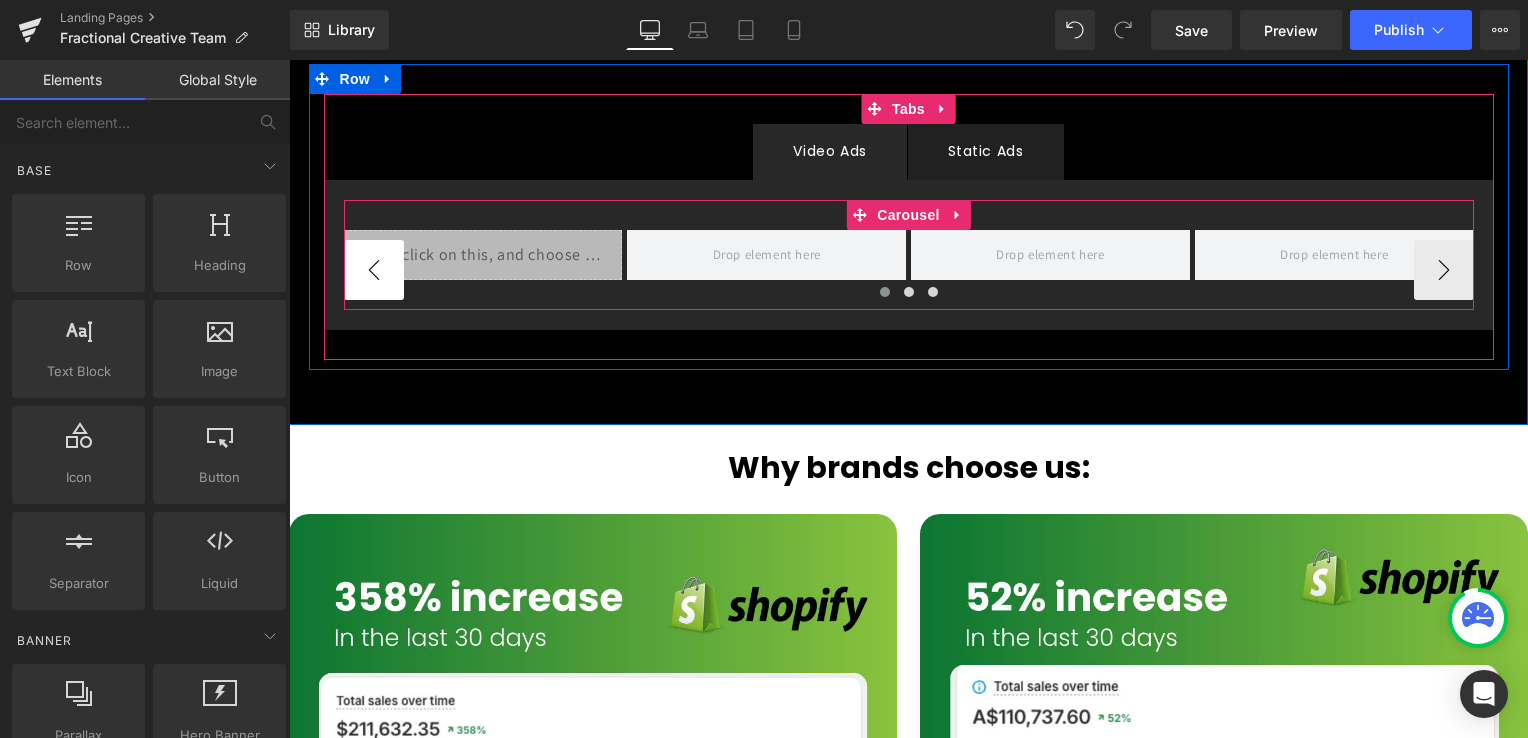 click on "‹" at bounding box center (374, 270) 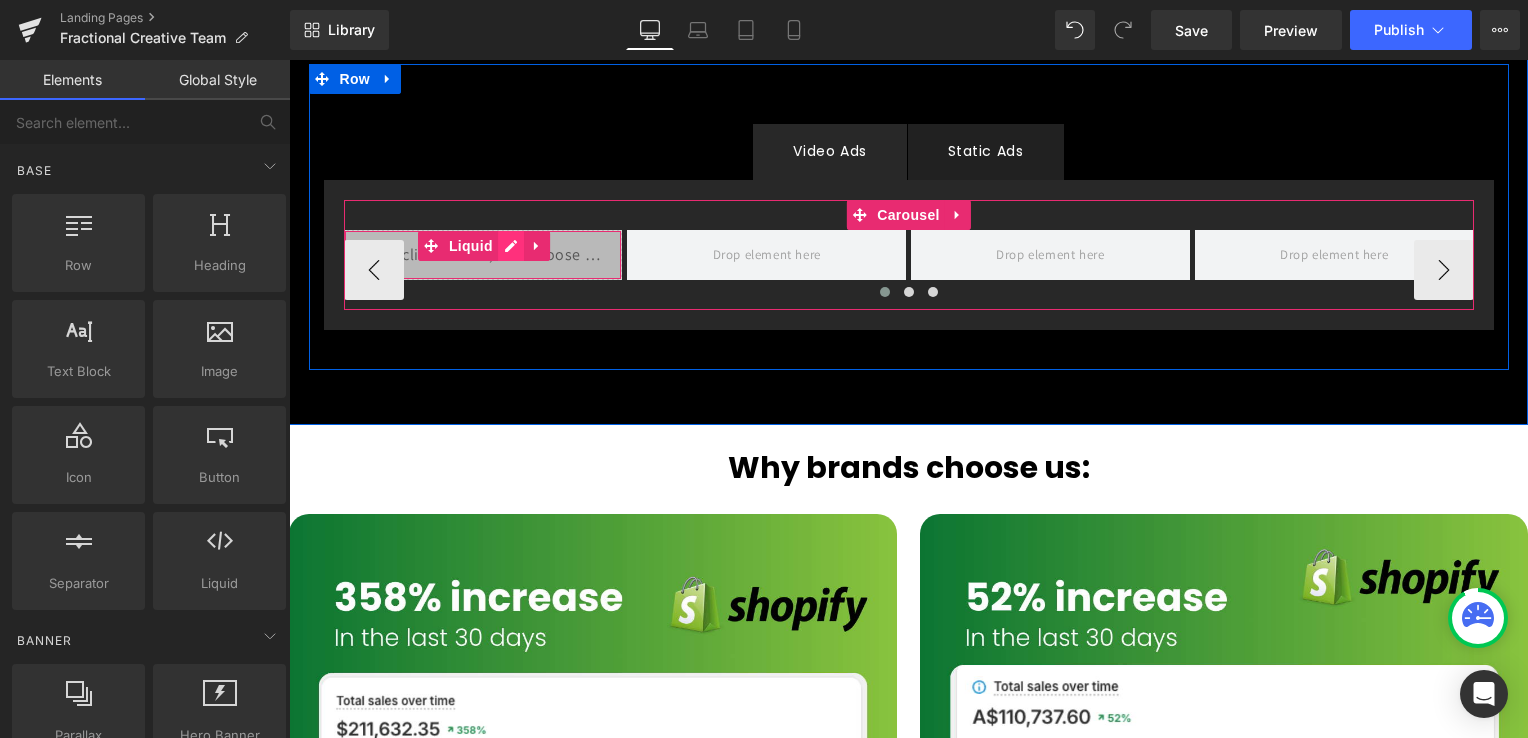 click on "Liquid" at bounding box center (483, 255) 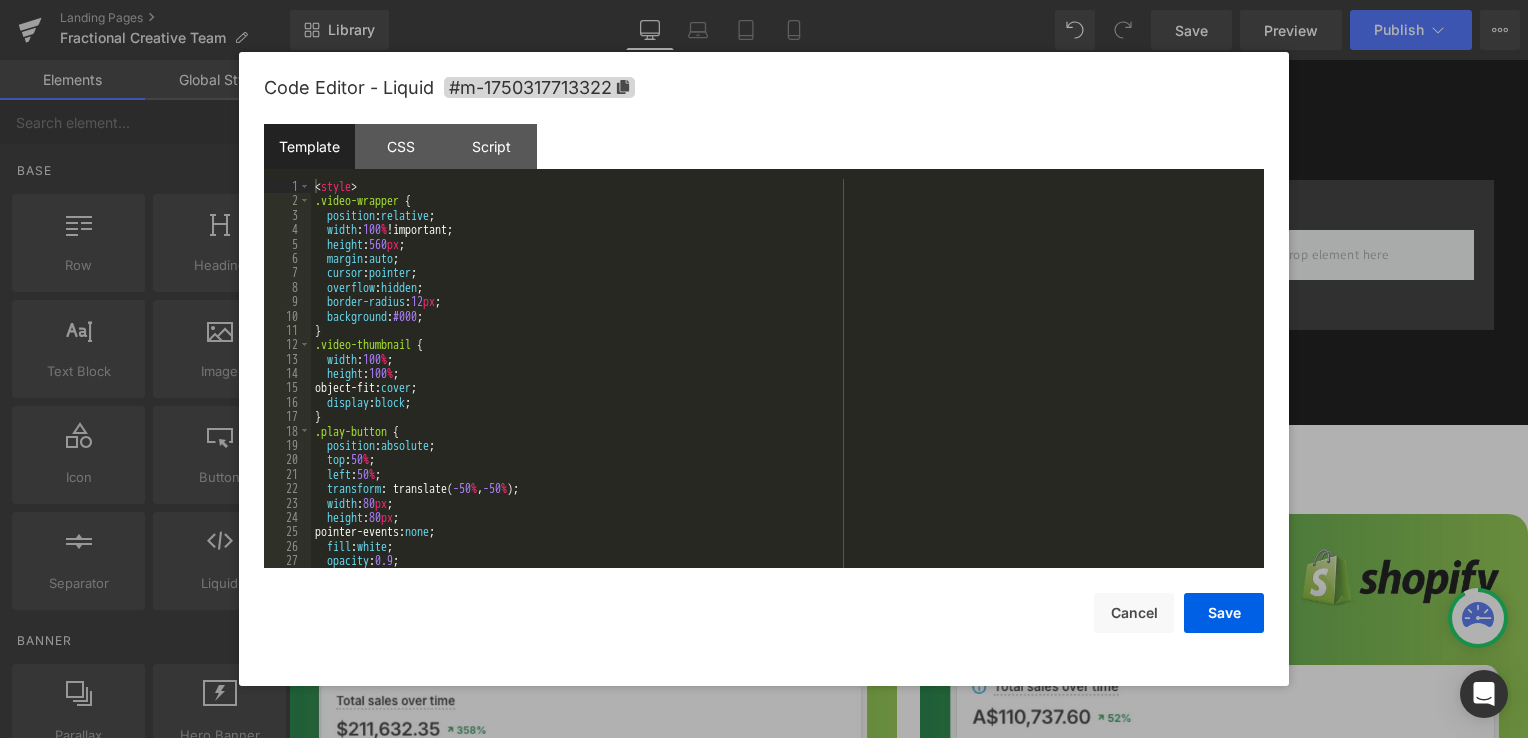 click on "< style > .video-wrapper   {    position :  relative ;    width :  100 %  !important;    height :  560 px ;    margin :  auto ;    cursor :  pointer ;    overflow :  hidden ;    border-radius :  12 px ;    background :  #000 ; } .video-thumbnail   {    width :  100 % ;    height :  100 % ;   object-fit:  cover ;    display :  block ; } .play-button   {    position :  absolute ;    top :  50 % ;    left :  50 % ;    transform : translate( -50 % ,  -50 % );    width :  80 px ;    height :  80 px ;   pointer-events:  none ;    fill :  white ;    opacity :  0.9 ; }" at bounding box center (783, 388) 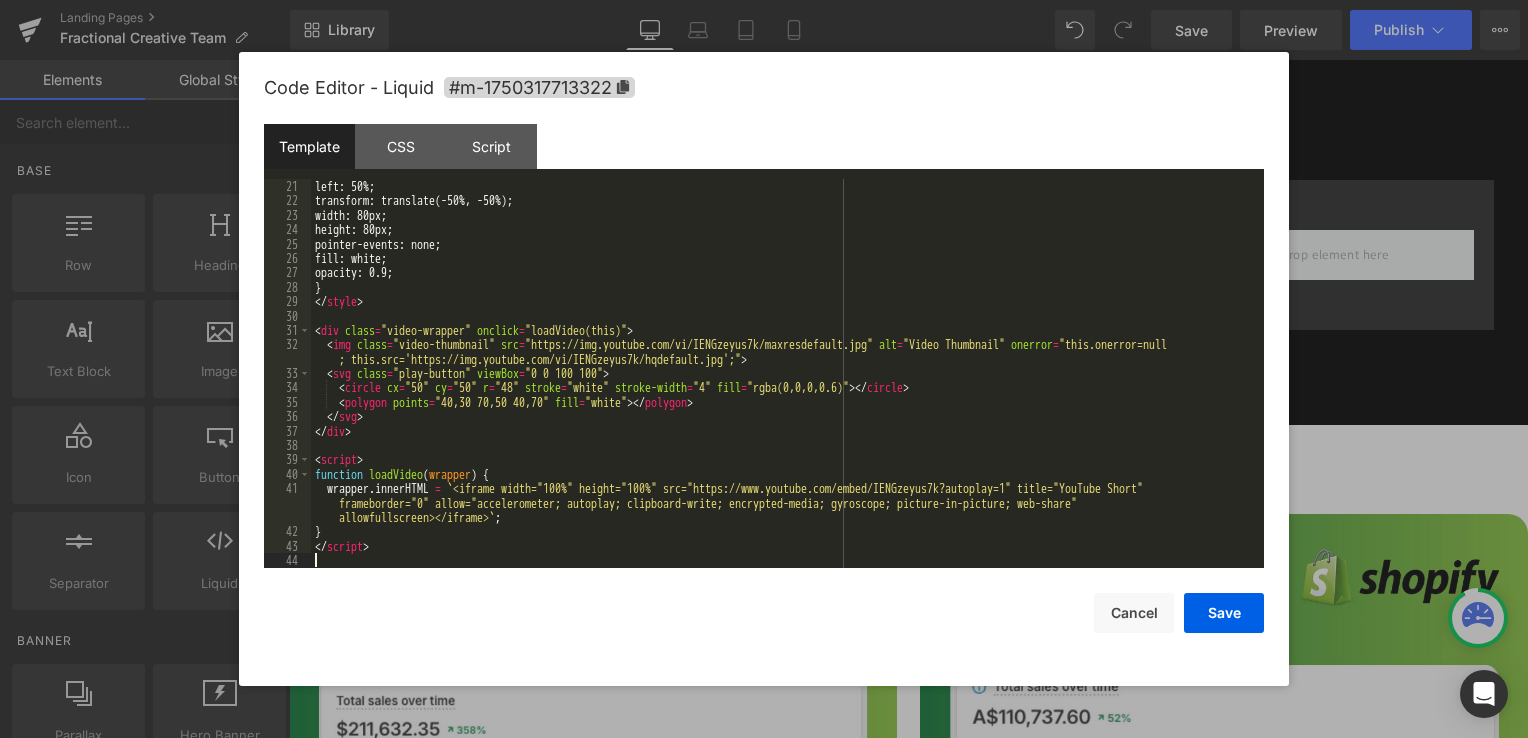 scroll, scrollTop: 288, scrollLeft: 0, axis: vertical 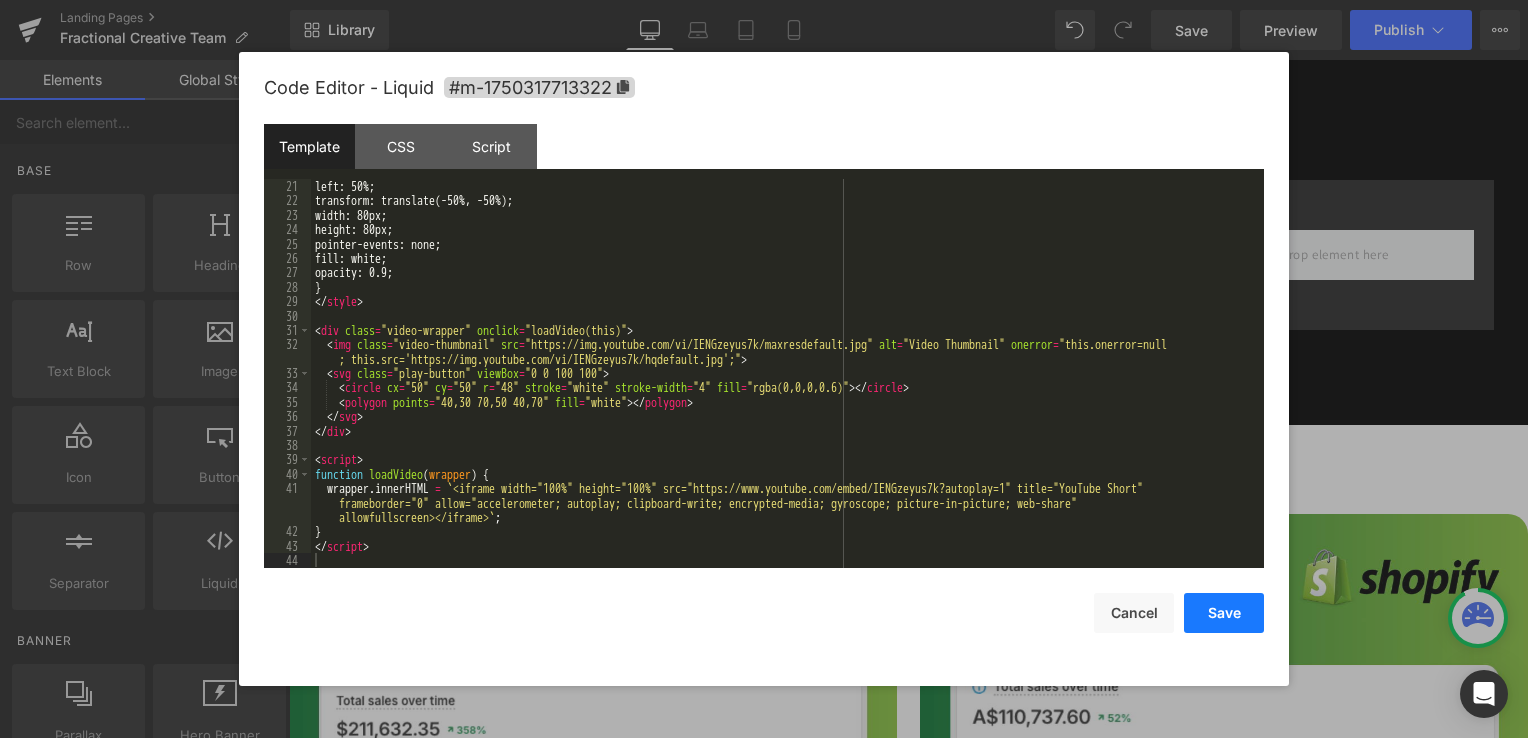 click on "Save" at bounding box center (1224, 613) 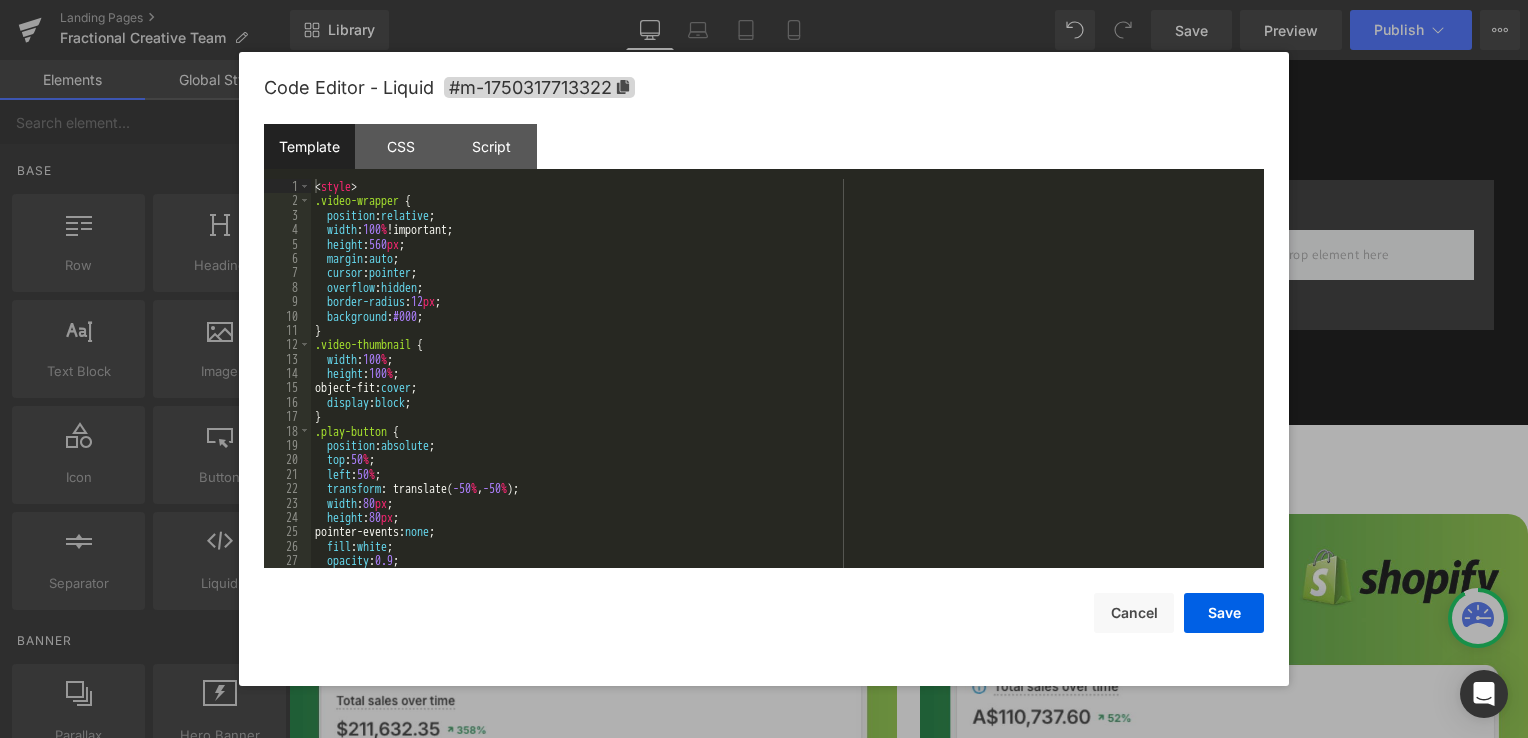 drag, startPoint x: 203, startPoint y: 178, endPoint x: 1175, endPoint y: 126, distance: 973.38995 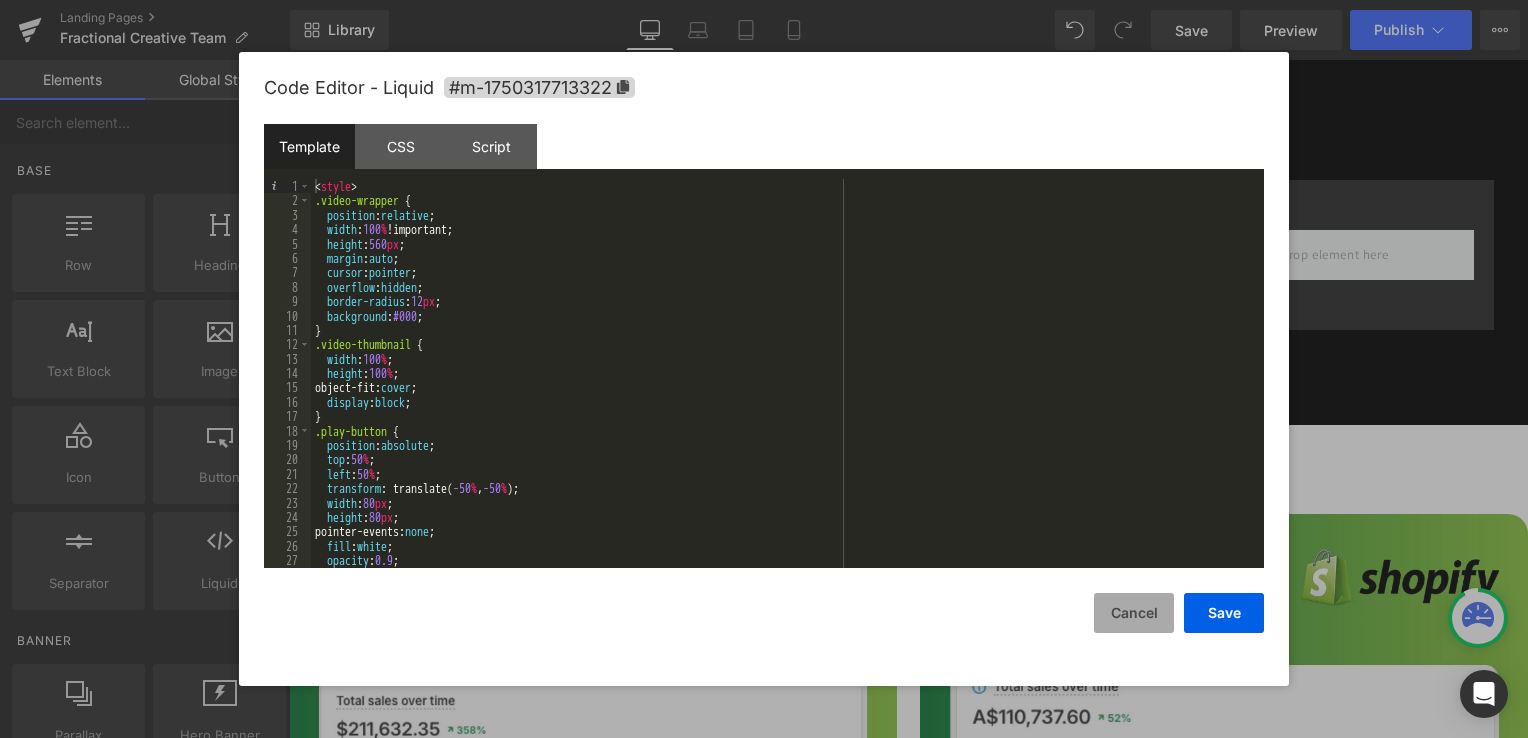 drag, startPoint x: 1136, startPoint y: 610, endPoint x: 709, endPoint y: 453, distance: 454.94833 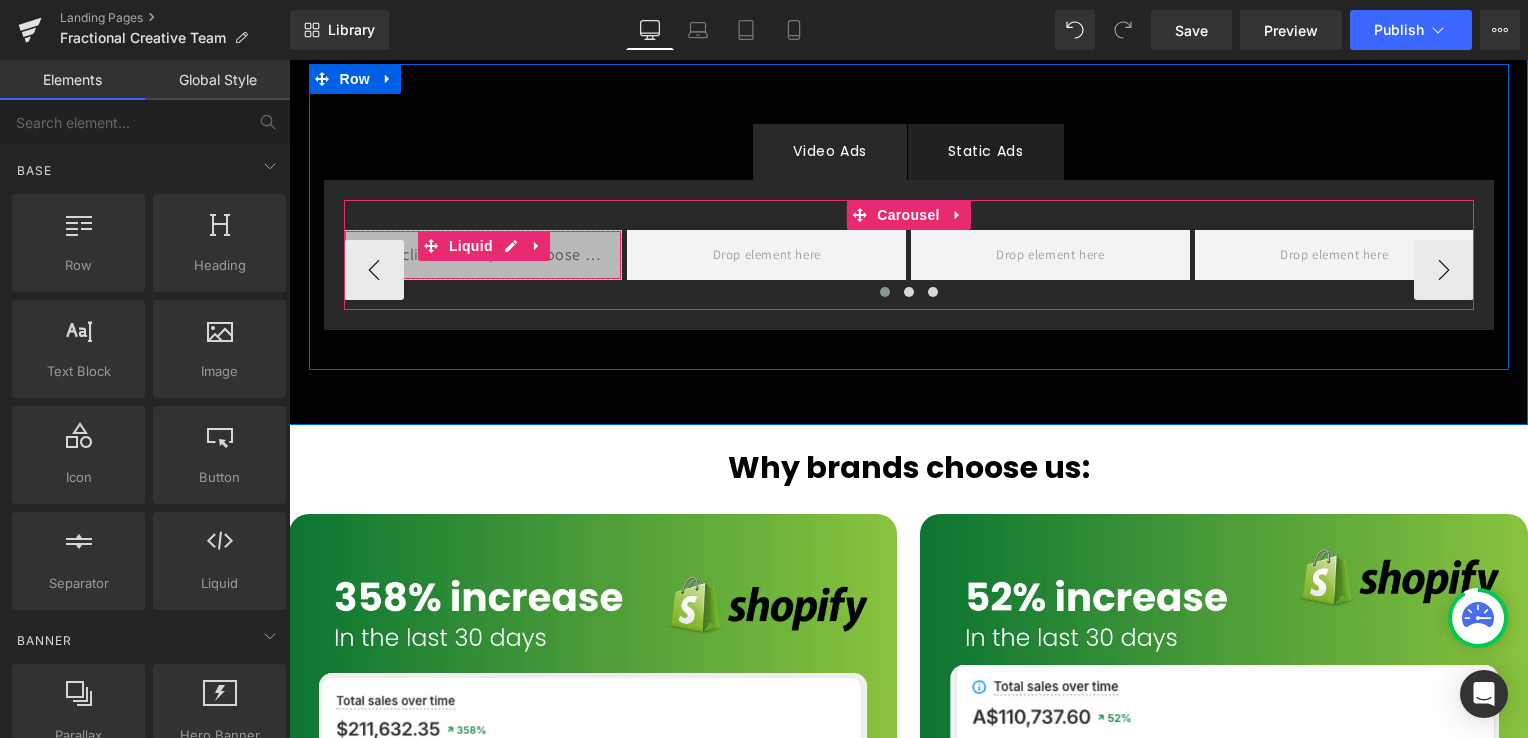click on "Liquid" at bounding box center [483, 255] 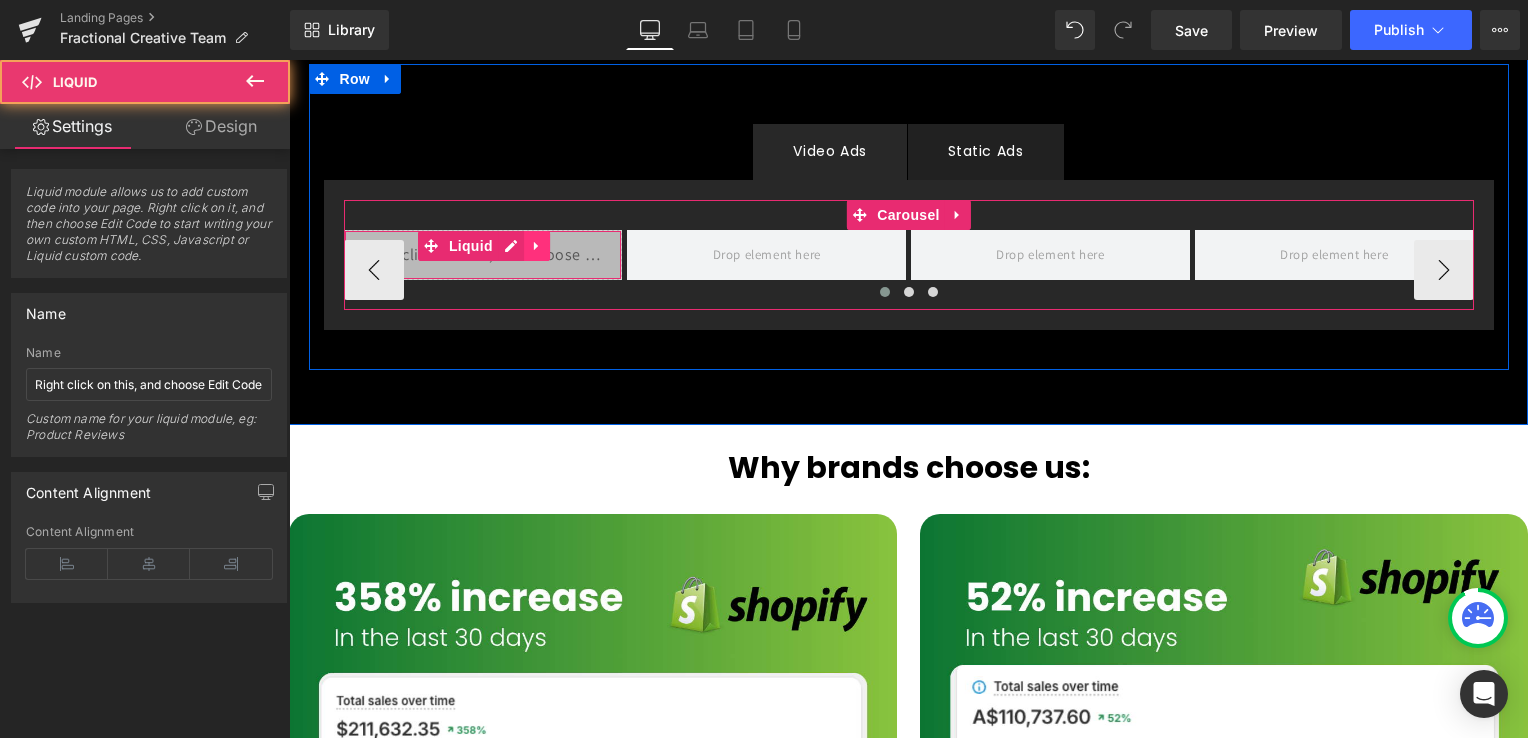click 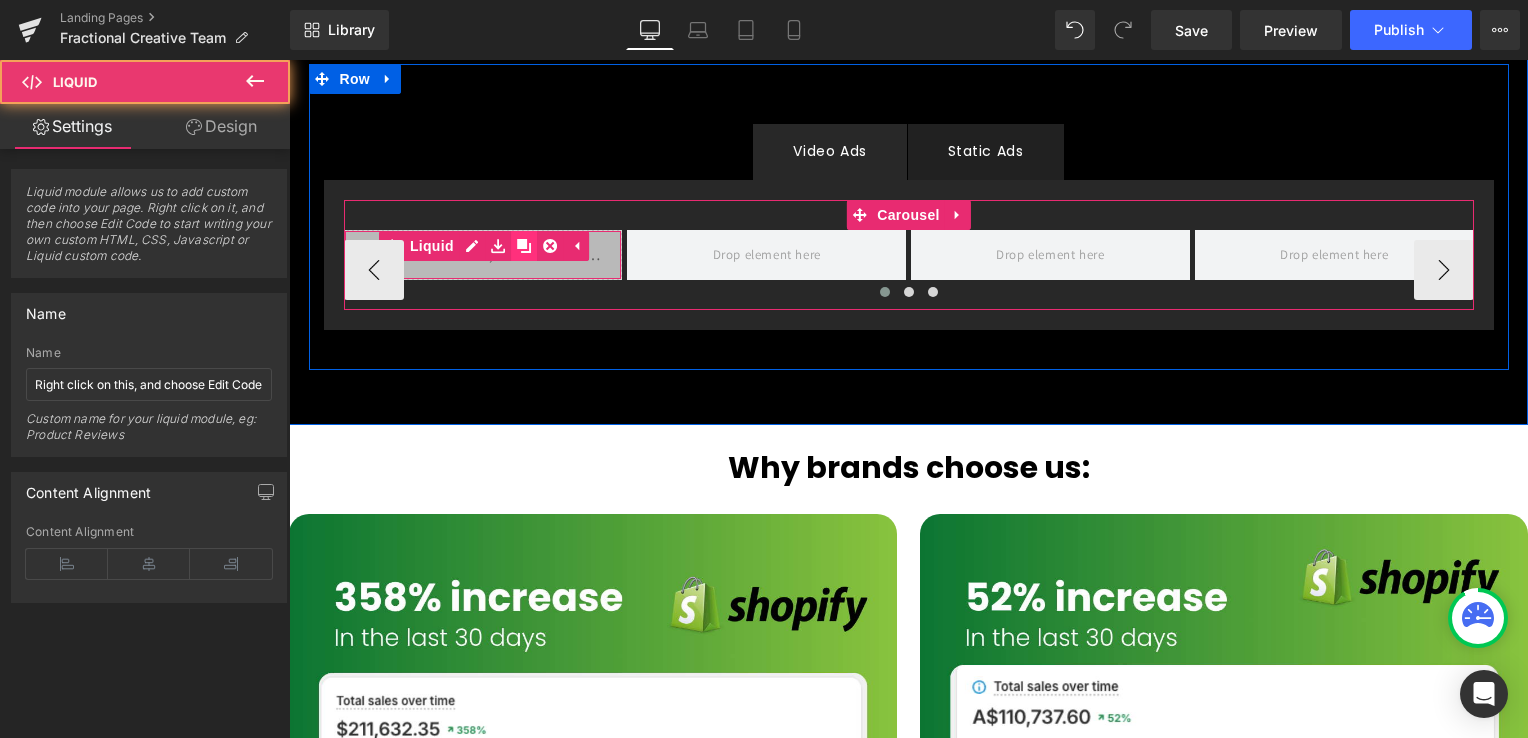 click 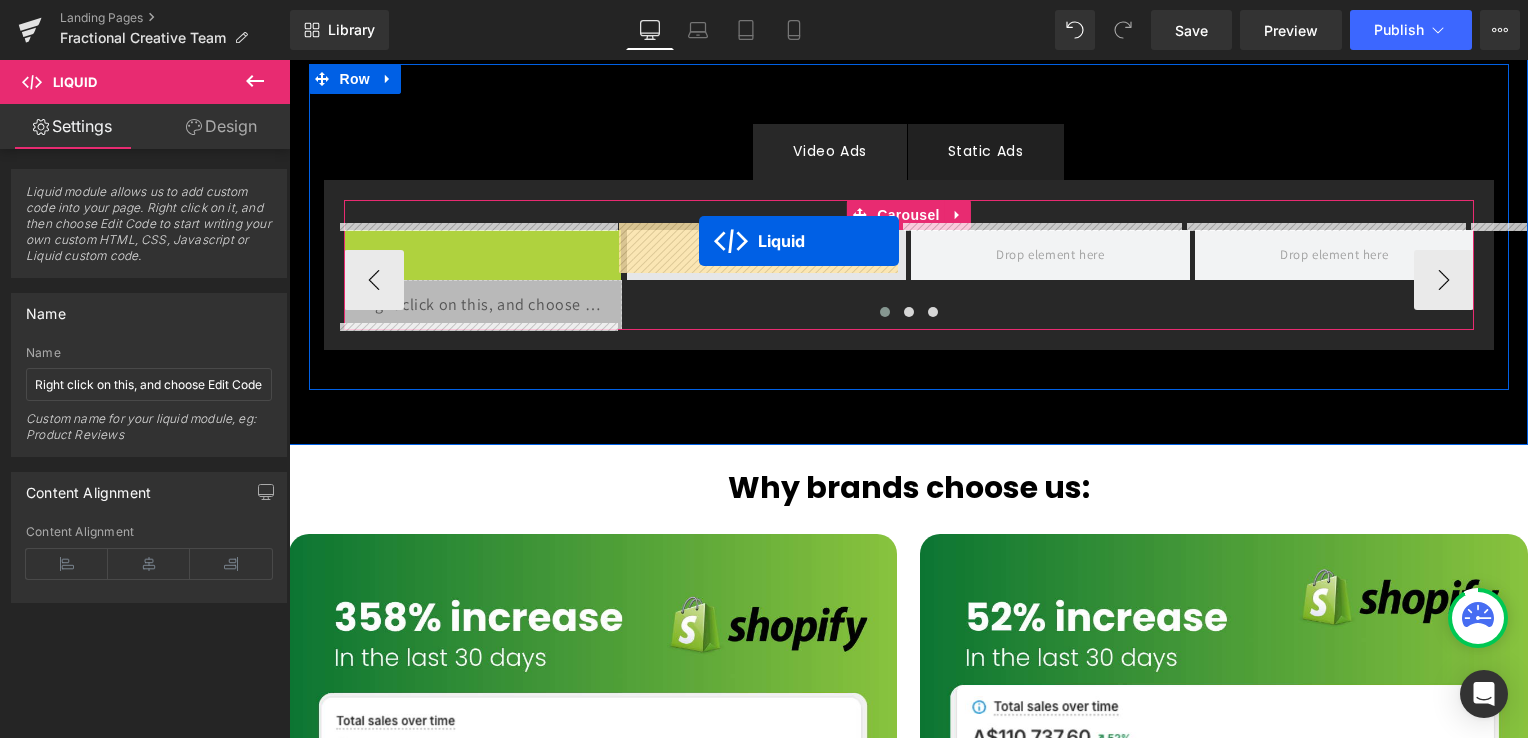 drag, startPoint x: 437, startPoint y: 240, endPoint x: 699, endPoint y: 241, distance: 262.00192 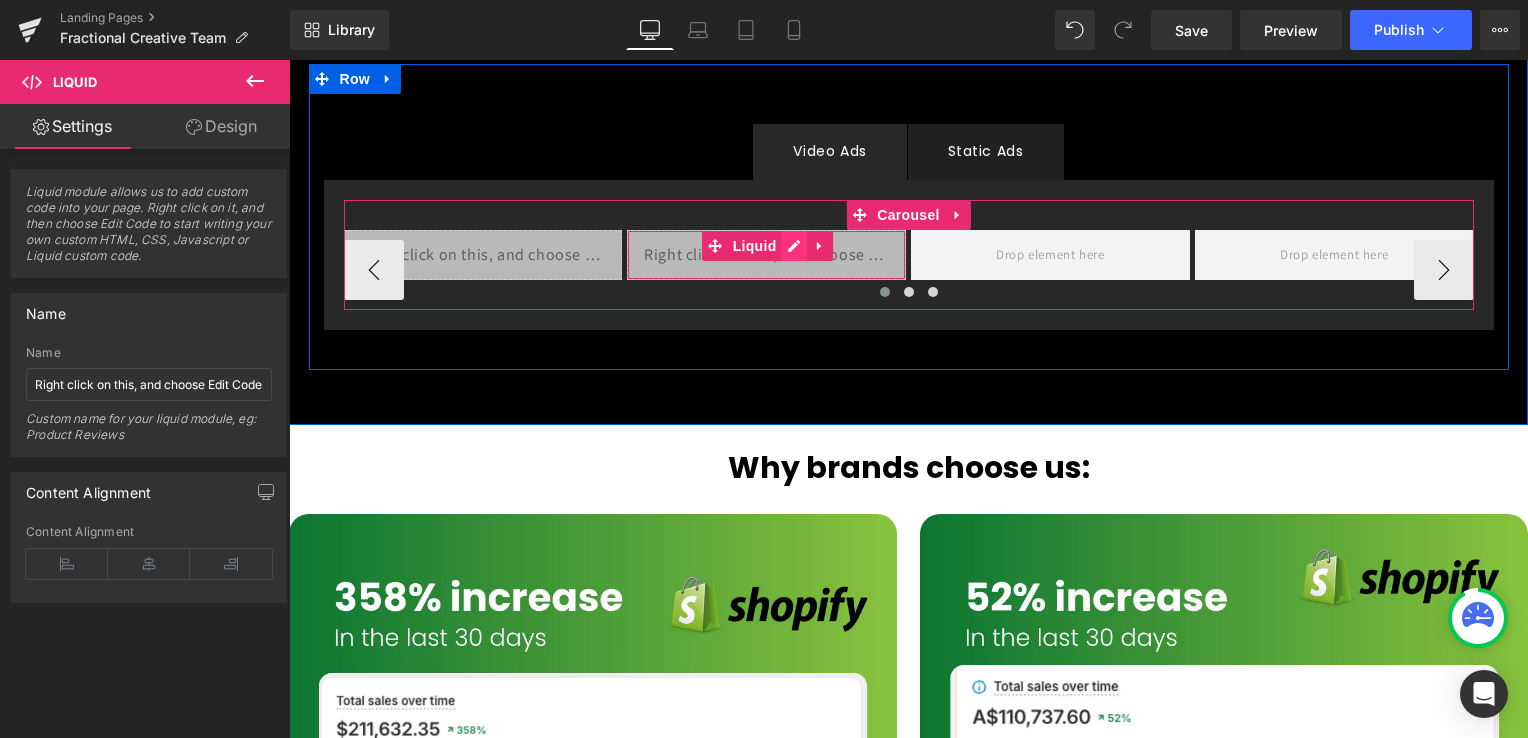 click on "Liquid" at bounding box center [766, 255] 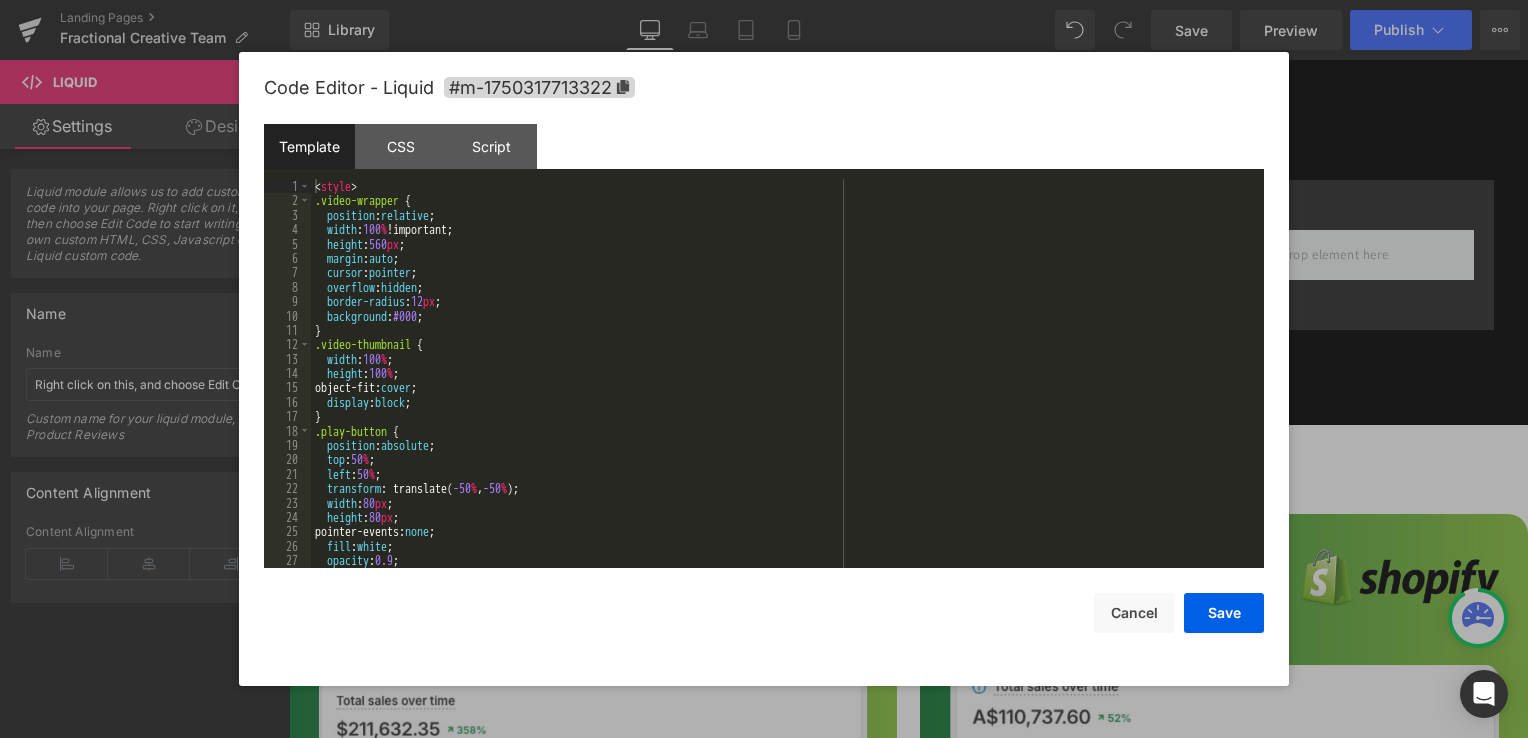 click on "< style > .video-wrapper   {    position :  relative ;    width :  100 %  !important;    height :  560 px ;    margin :  auto ;    cursor :  pointer ;    overflow :  hidden ;    border-radius :  12 px ;    background :  #000 ; } .video-thumbnail   {    width :  100 % ;    height :  100 % ;   object-fit:  cover ;    display :  block ; } .play-button   {    position :  absolute ;    top :  50 % ;    left :  50 % ;    transform : translate( -50 % ,  -50 % );    width :  80 px ;    height :  80 px ;   pointer-events:  none ;    fill :  white ;    opacity :  0.9 ; }" at bounding box center [783, 388] 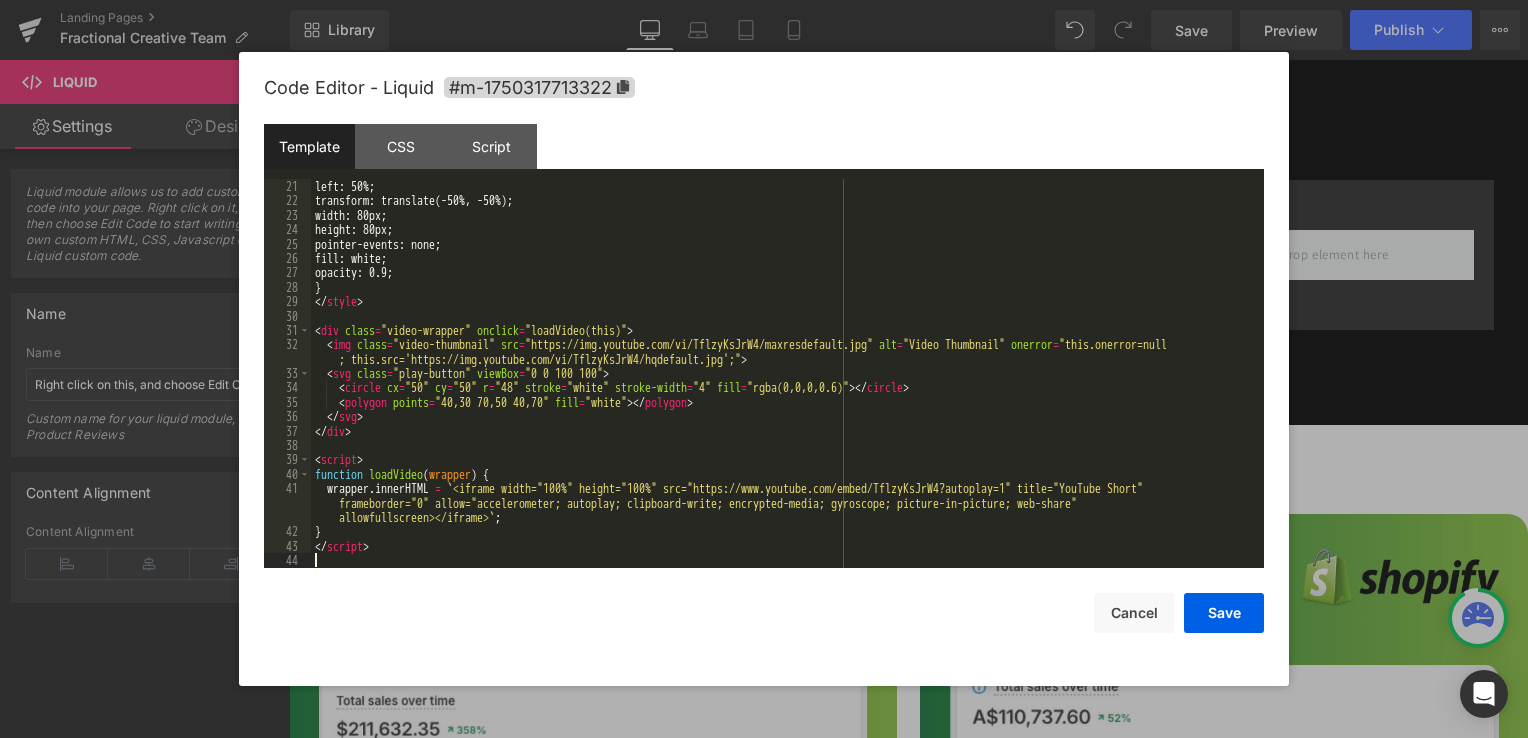 scroll, scrollTop: 288, scrollLeft: 0, axis: vertical 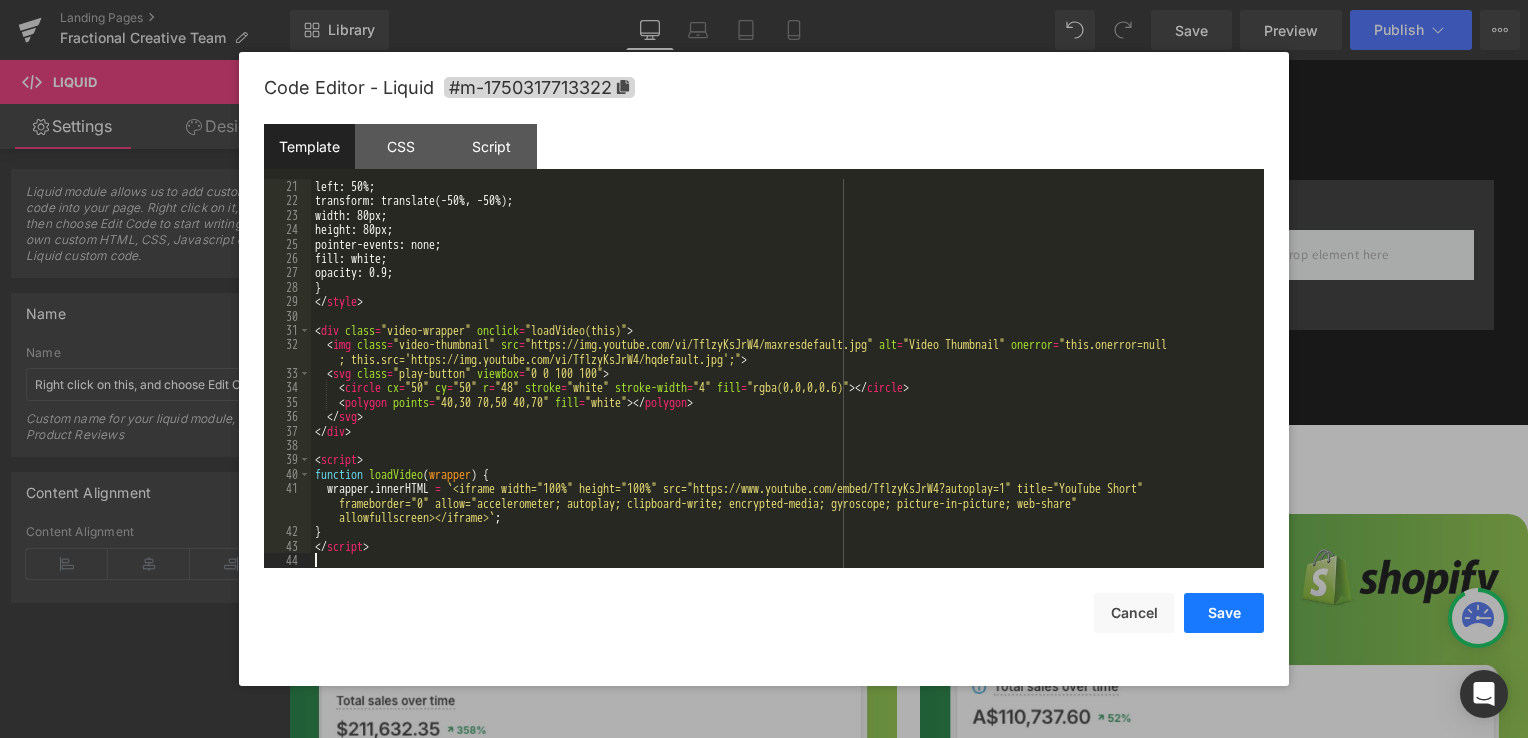 click on "Save" at bounding box center [1224, 613] 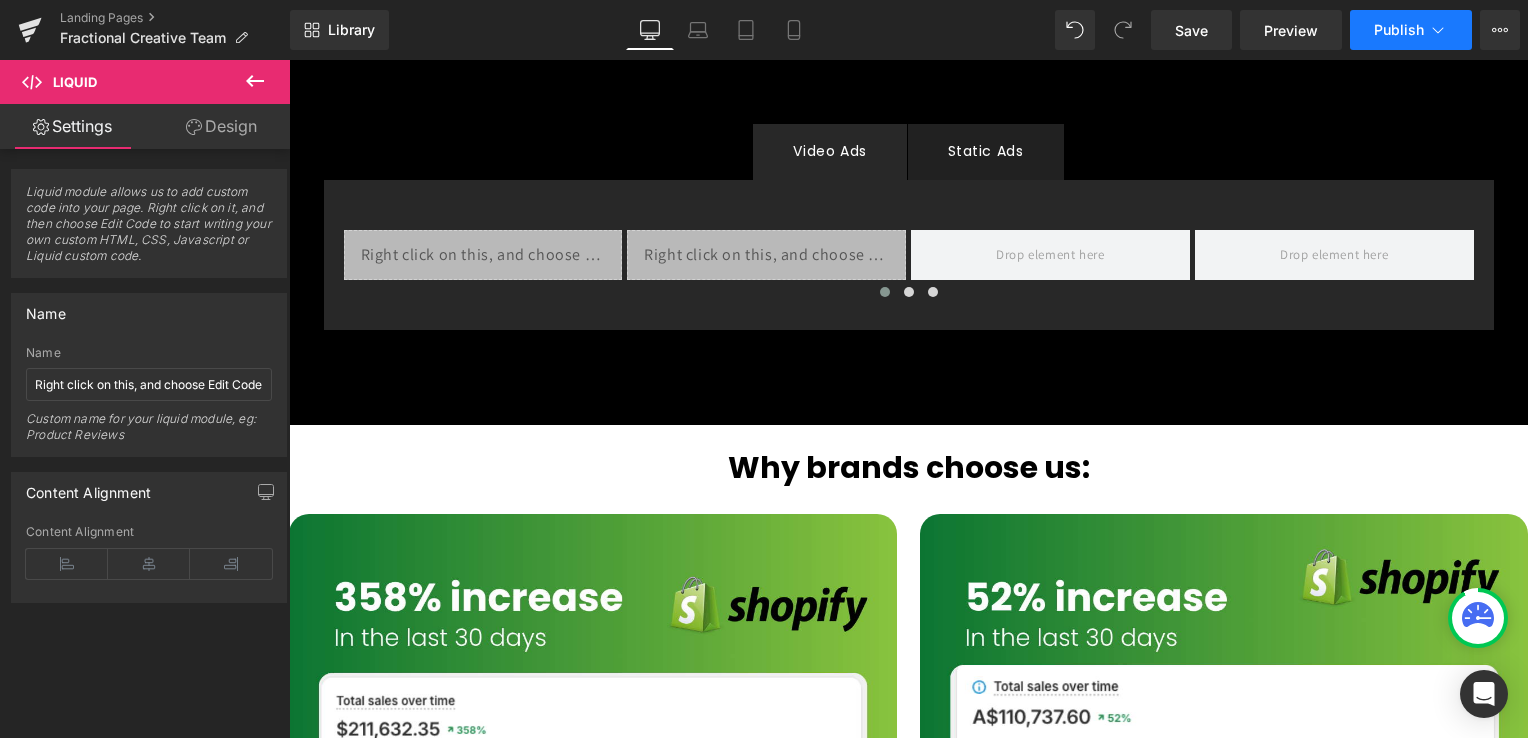 click on "Publish" at bounding box center (1399, 30) 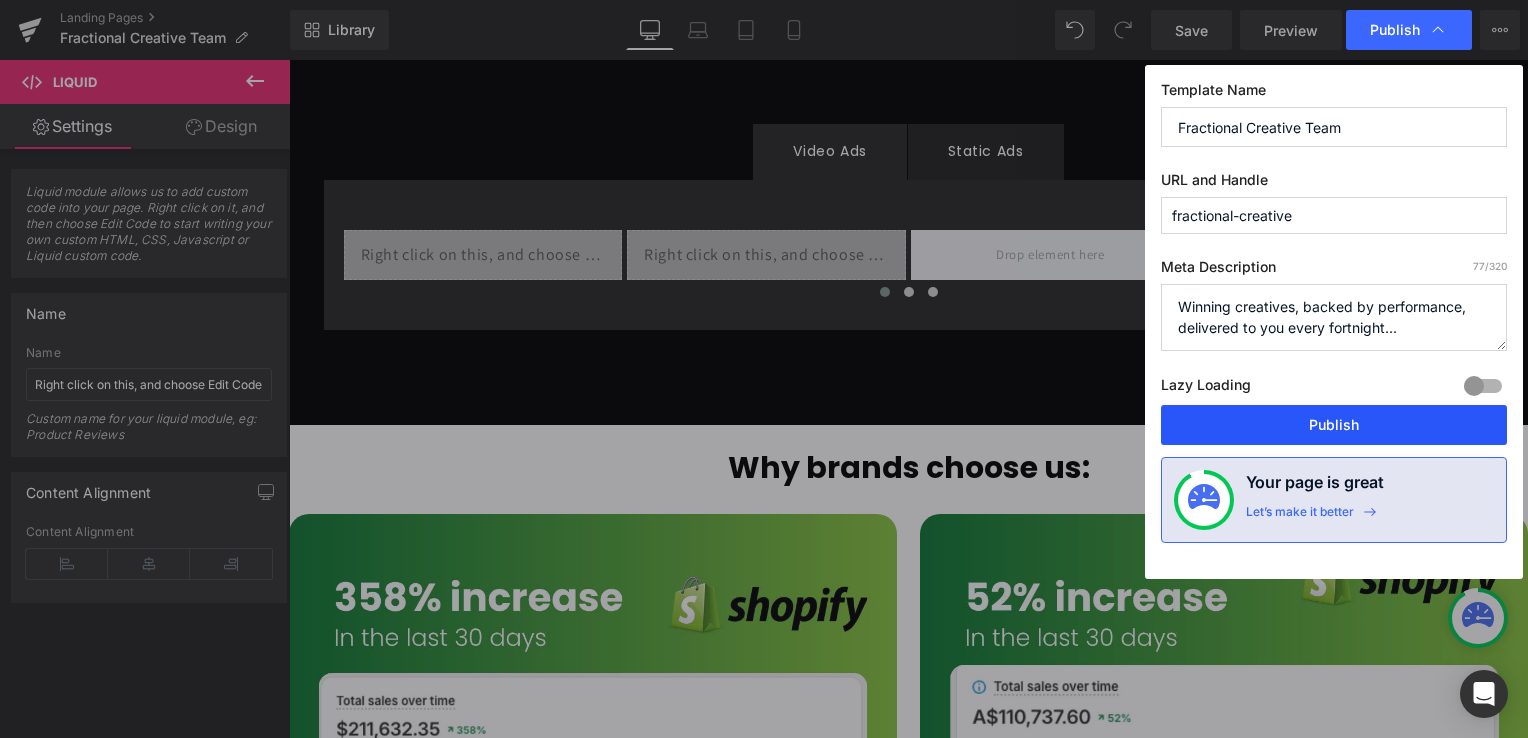 drag, startPoint x: 1293, startPoint y: 469, endPoint x: 1293, endPoint y: 425, distance: 44 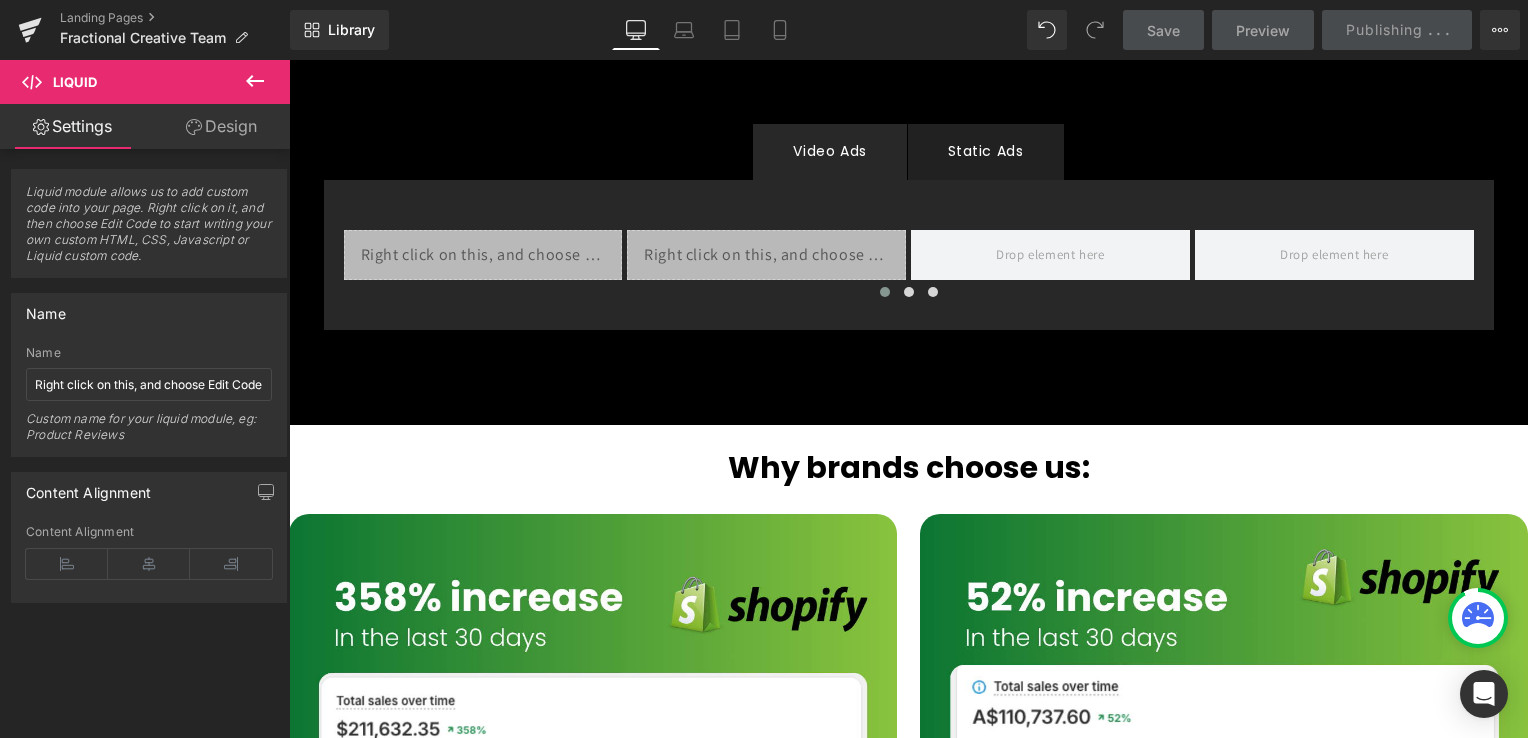 click on "Library Desktop Desktop Laptop Tablet Mobile Save Preview   Publishing   .   .   .   Scheduled View Live Page View with current Template Save Template to Library Schedule Publish  Optimize  Publish Settings Shortcuts  Your page can’t be published   You've reached the maximum number of published pages on your plan  (0/0).  You need to upgrade your plan or unpublish all your pages to get 1 publish slot.   Unpublish pages   Upgrade plan" at bounding box center (909, 30) 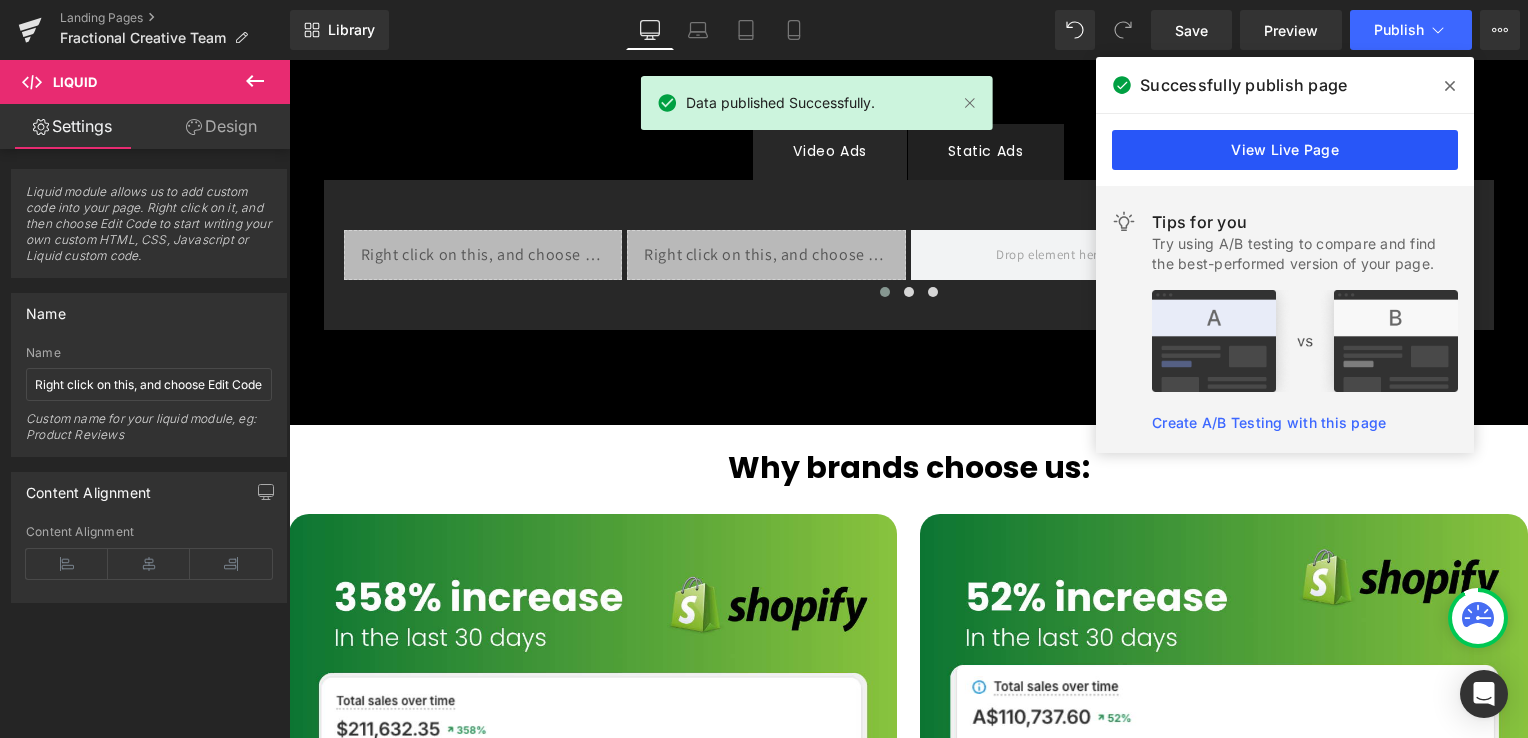 click on "View Live Page" at bounding box center (1285, 150) 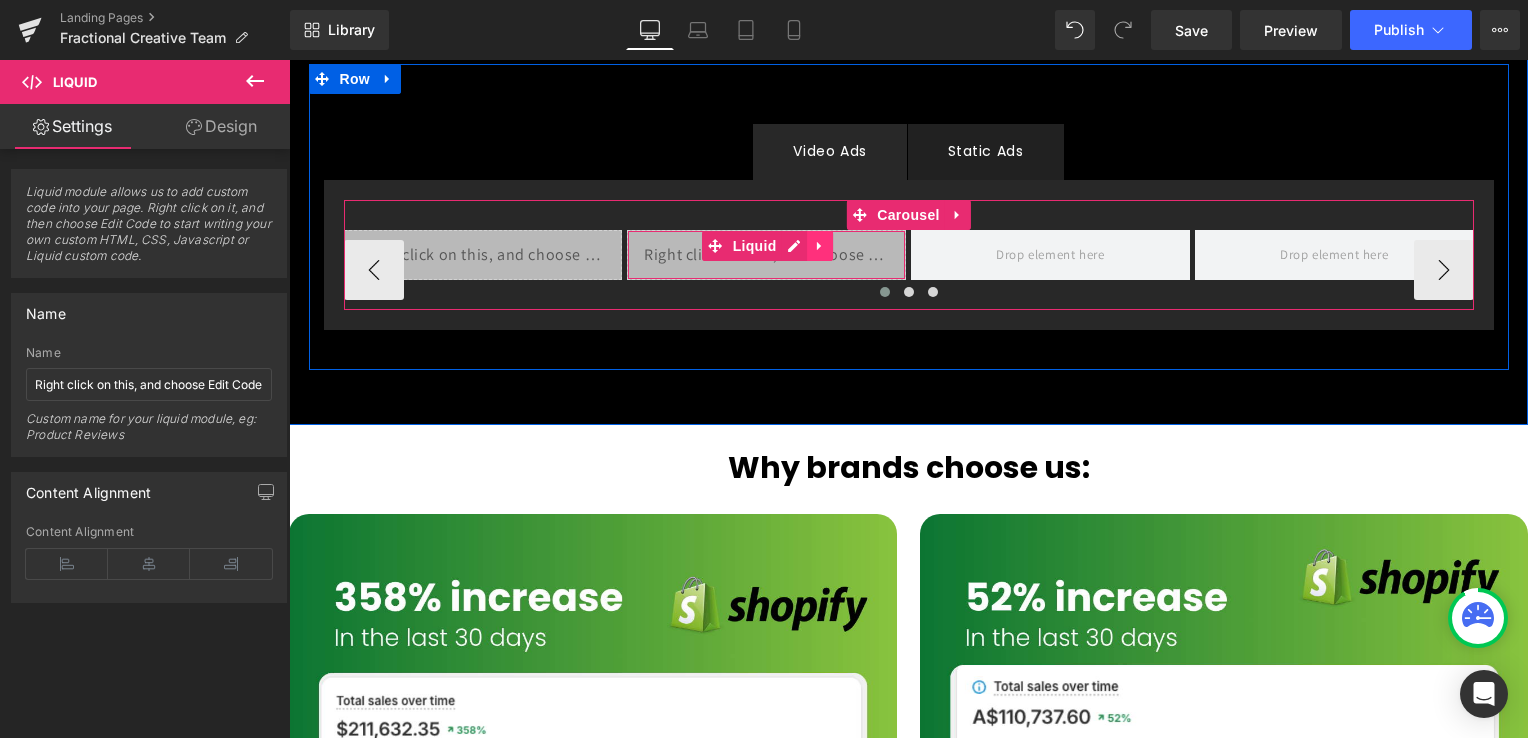 click 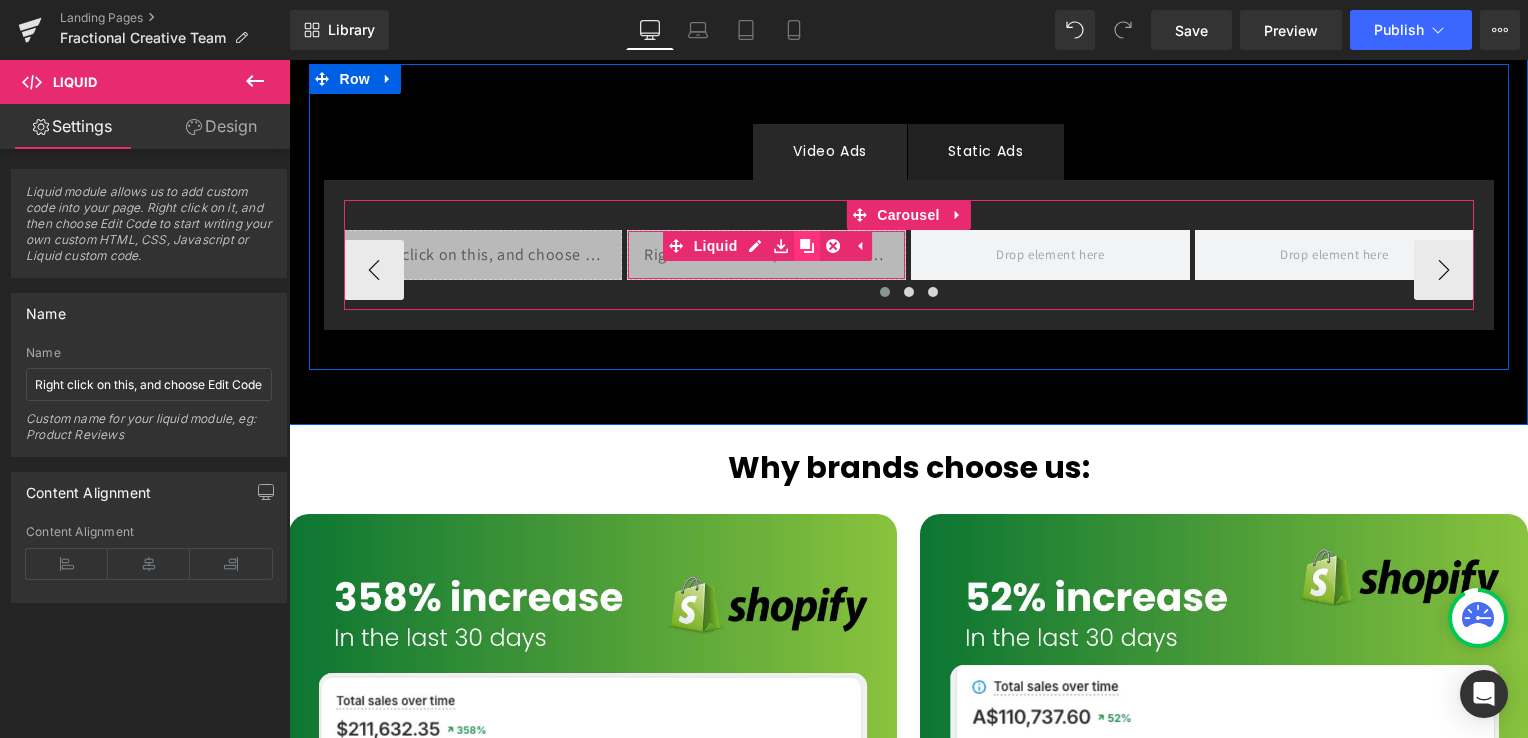 click 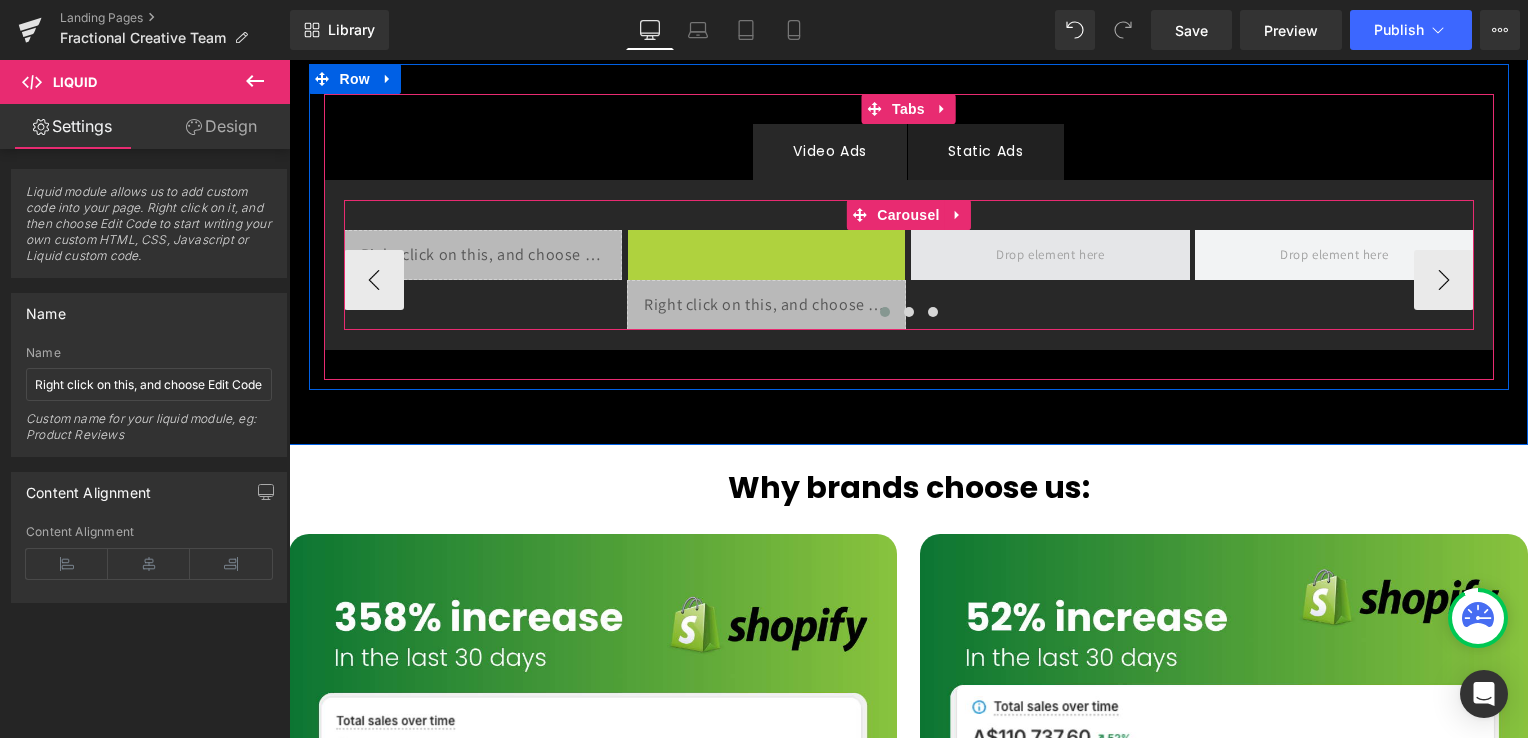drag, startPoint x: 970, startPoint y: 234, endPoint x: 1007, endPoint y: 249, distance: 39.92493 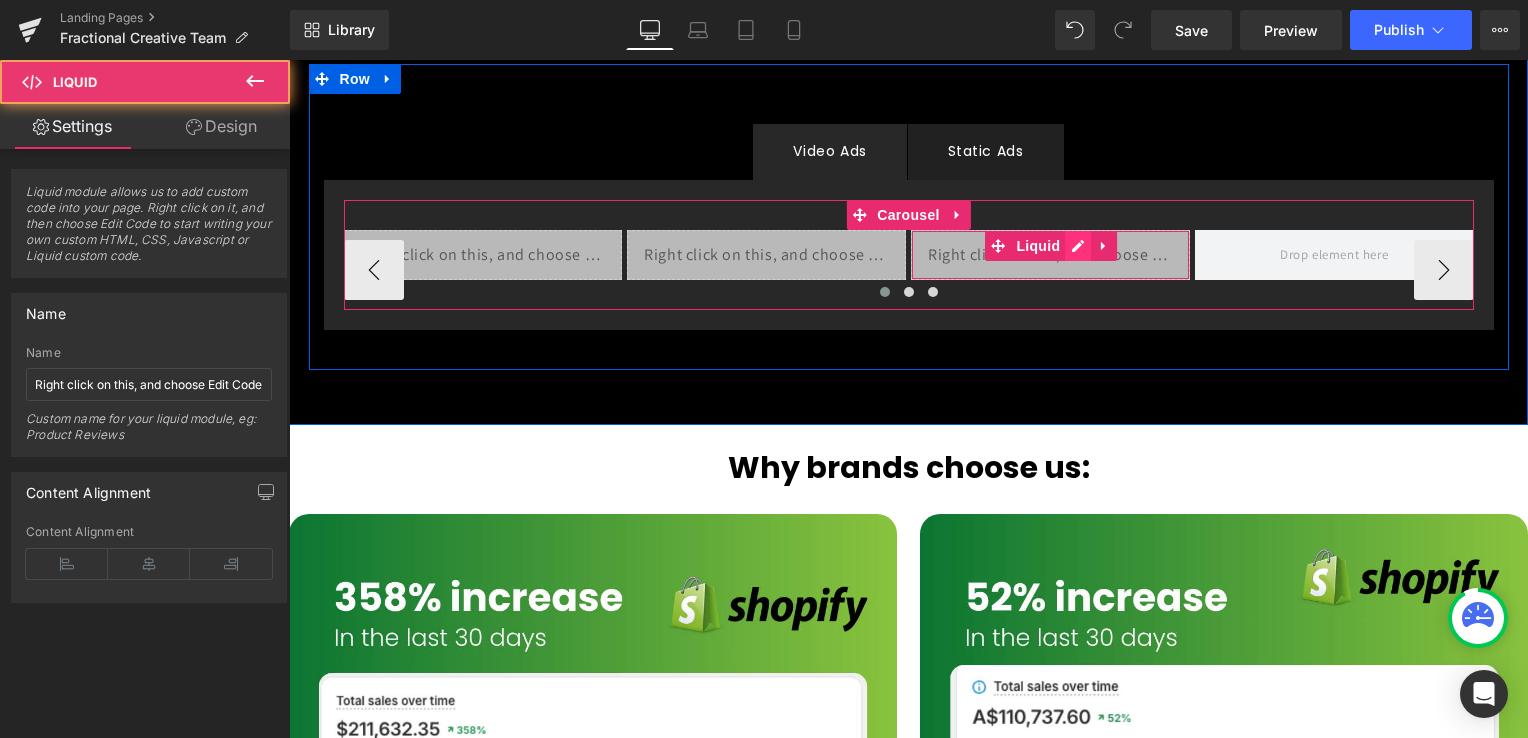 click on "Liquid" at bounding box center (1050, 255) 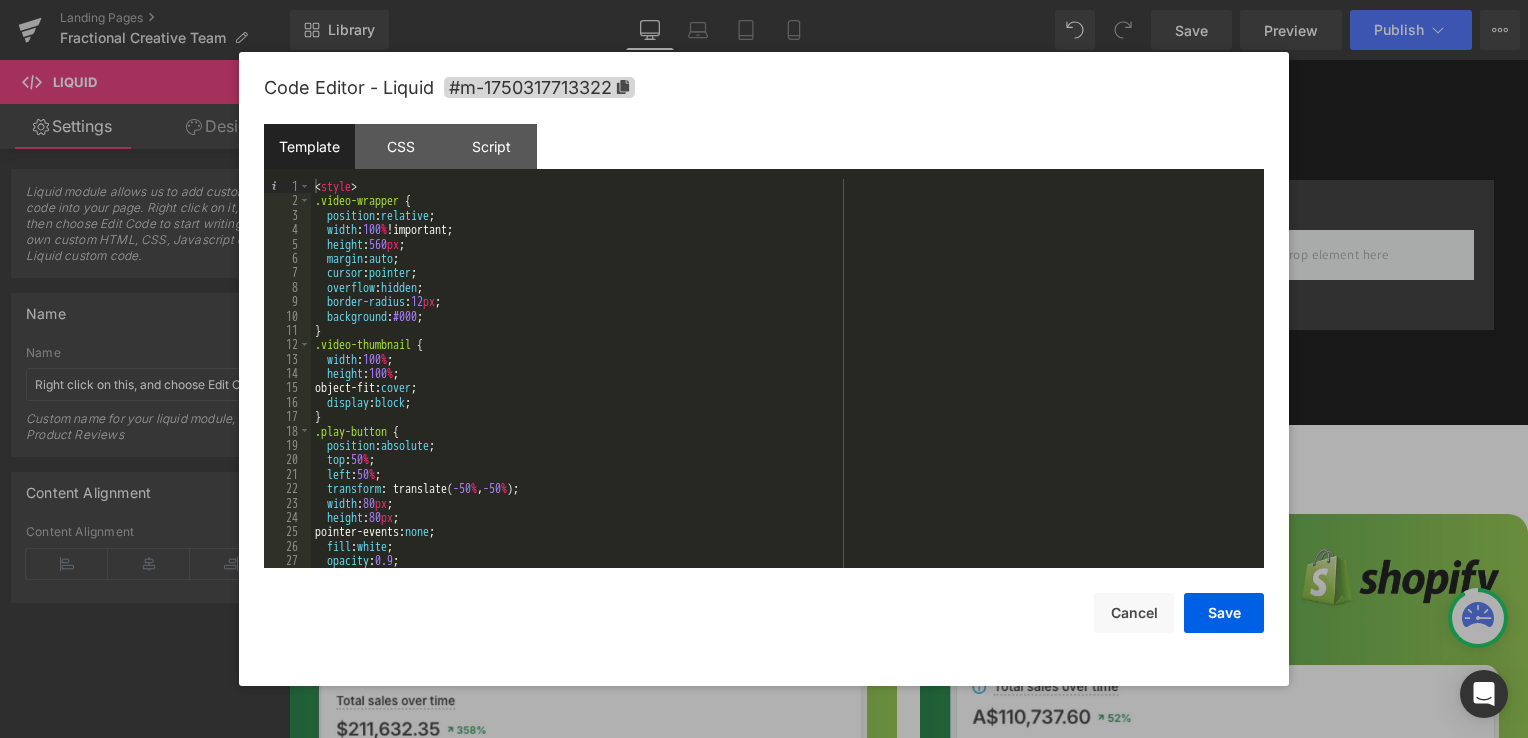 click on "< style > .video-wrapper   {    position :  relative ;    width :  100 %  !important;    height :  560 px ;    margin :  auto ;    cursor :  pointer ;    overflow :  hidden ;    border-radius :  12 px ;    background :  #000 ; } .video-thumbnail   {    width :  100 % ;    height :  100 % ;   object-fit:  cover ;    display :  block ; } .play-button   {    position :  absolute ;    top :  50 % ;    left :  50 % ;    transform : translate( -50 % ,  -50 % );    width :  80 px ;    height :  80 px ;   pointer-events:  none ;    fill :  white ;    opacity :  0.9 ; }" at bounding box center (783, 388) 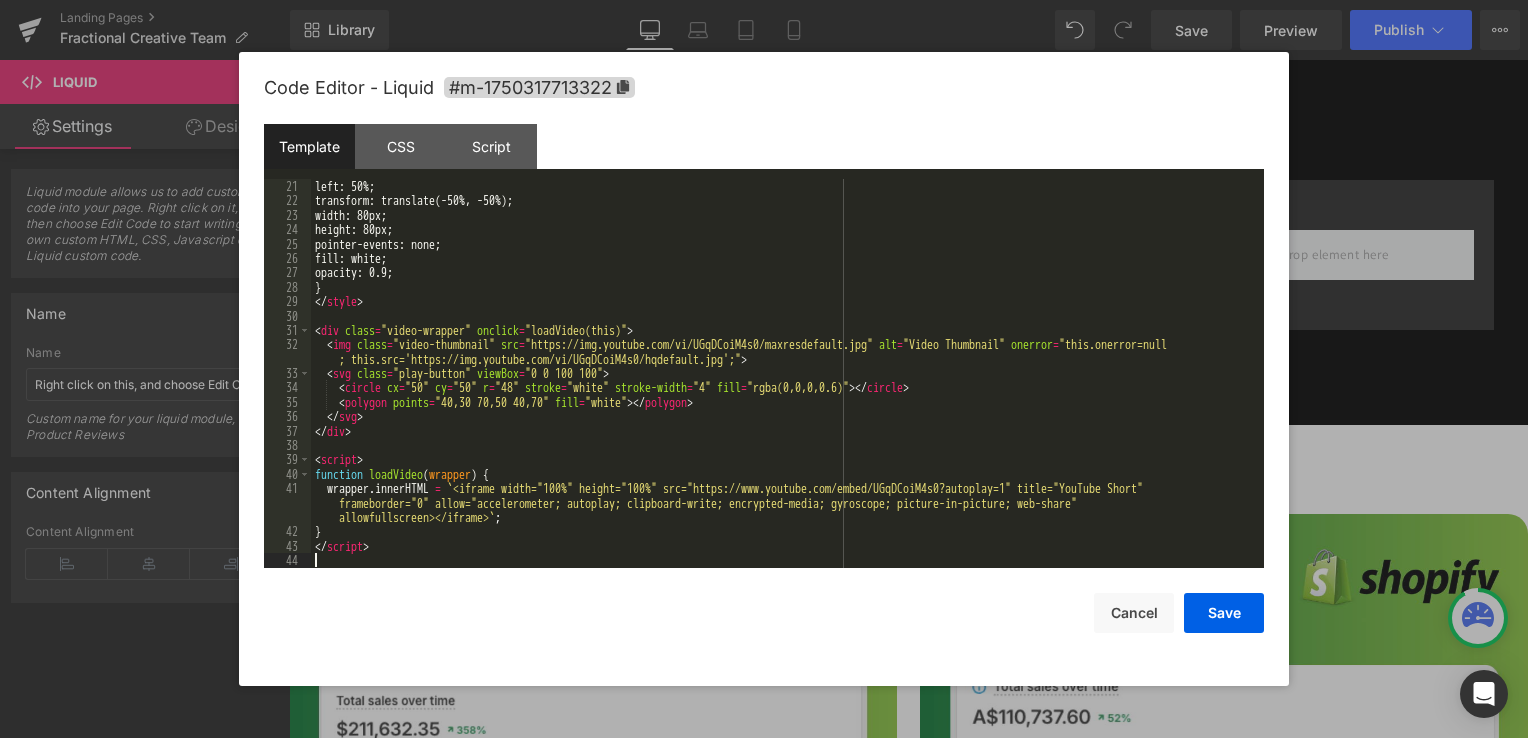 scroll, scrollTop: 288, scrollLeft: 0, axis: vertical 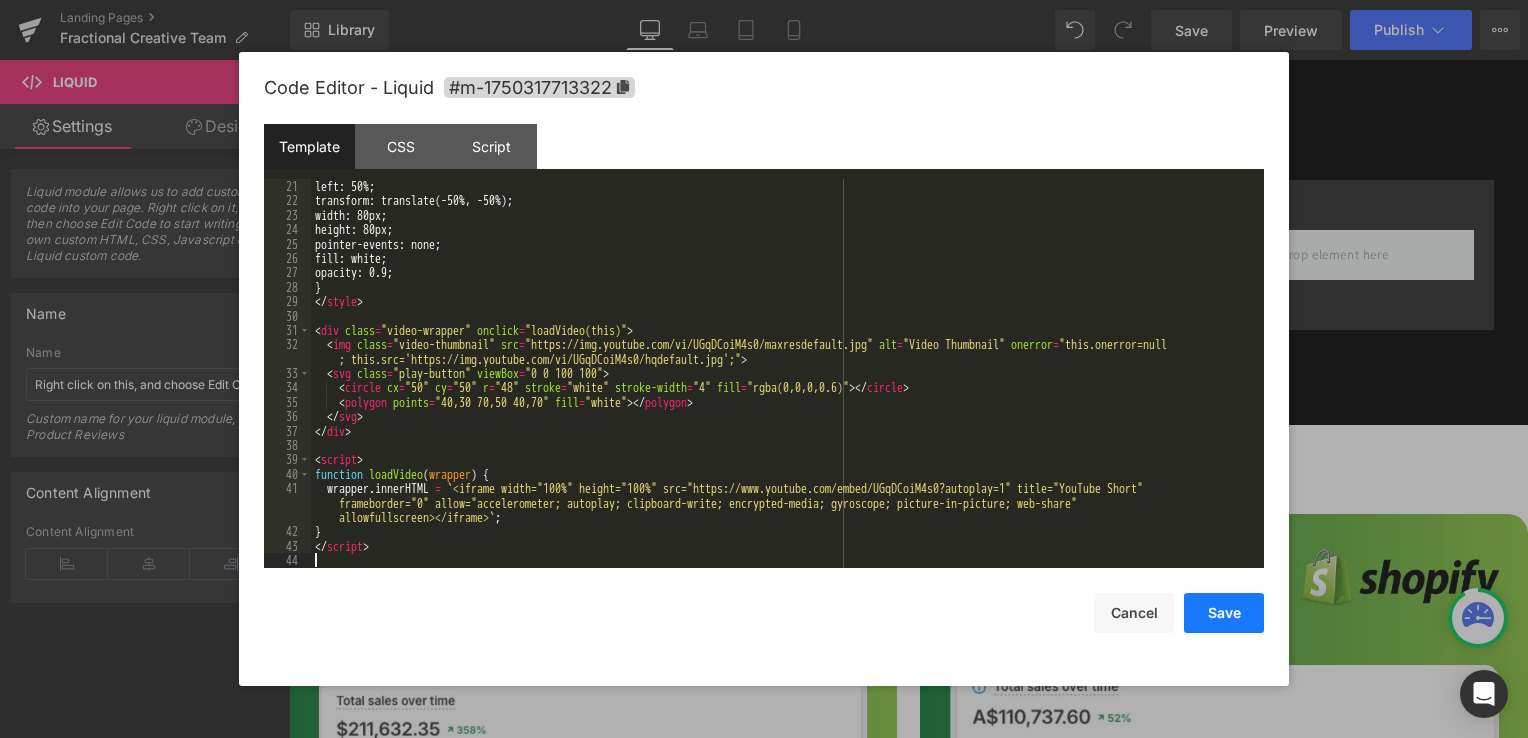 click on "Save" at bounding box center [1224, 613] 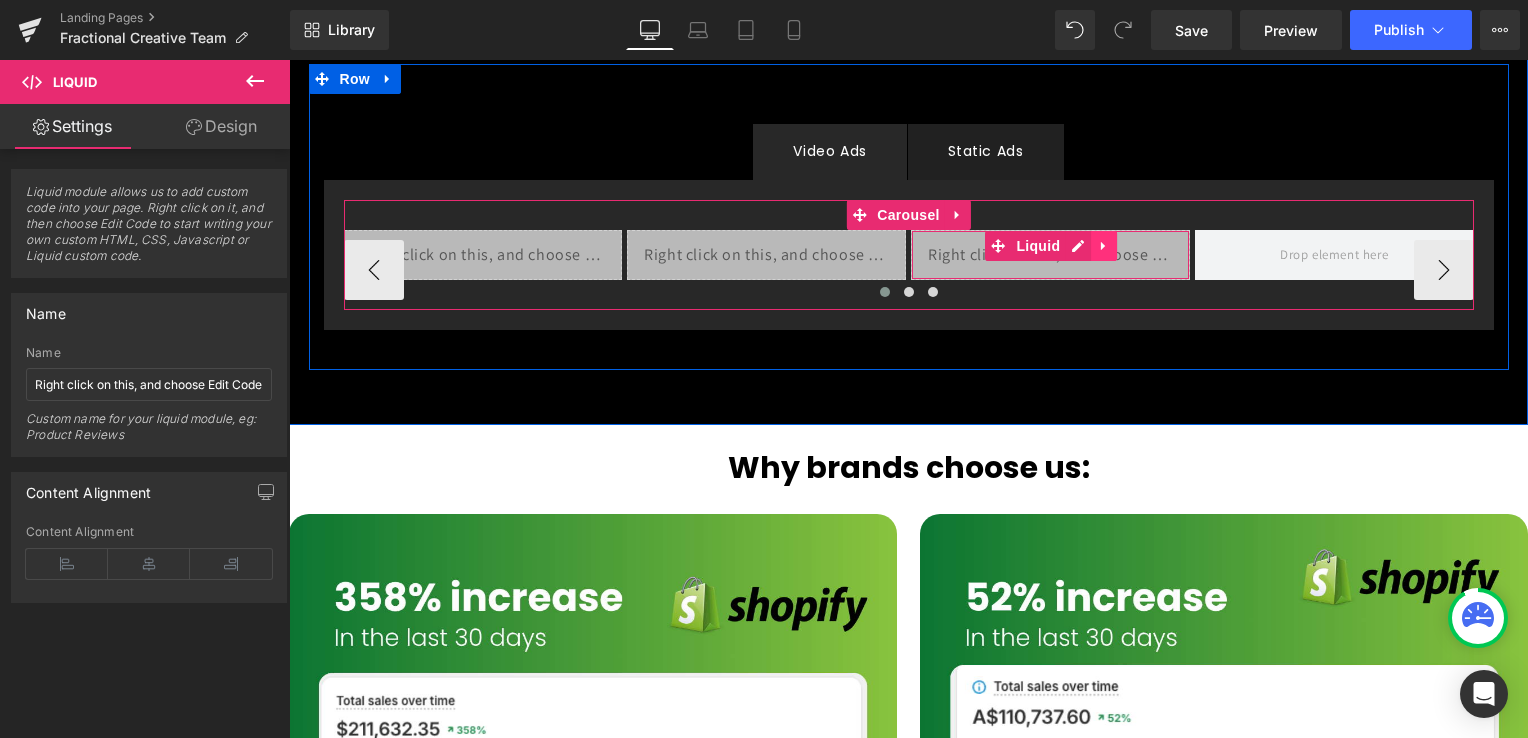 click 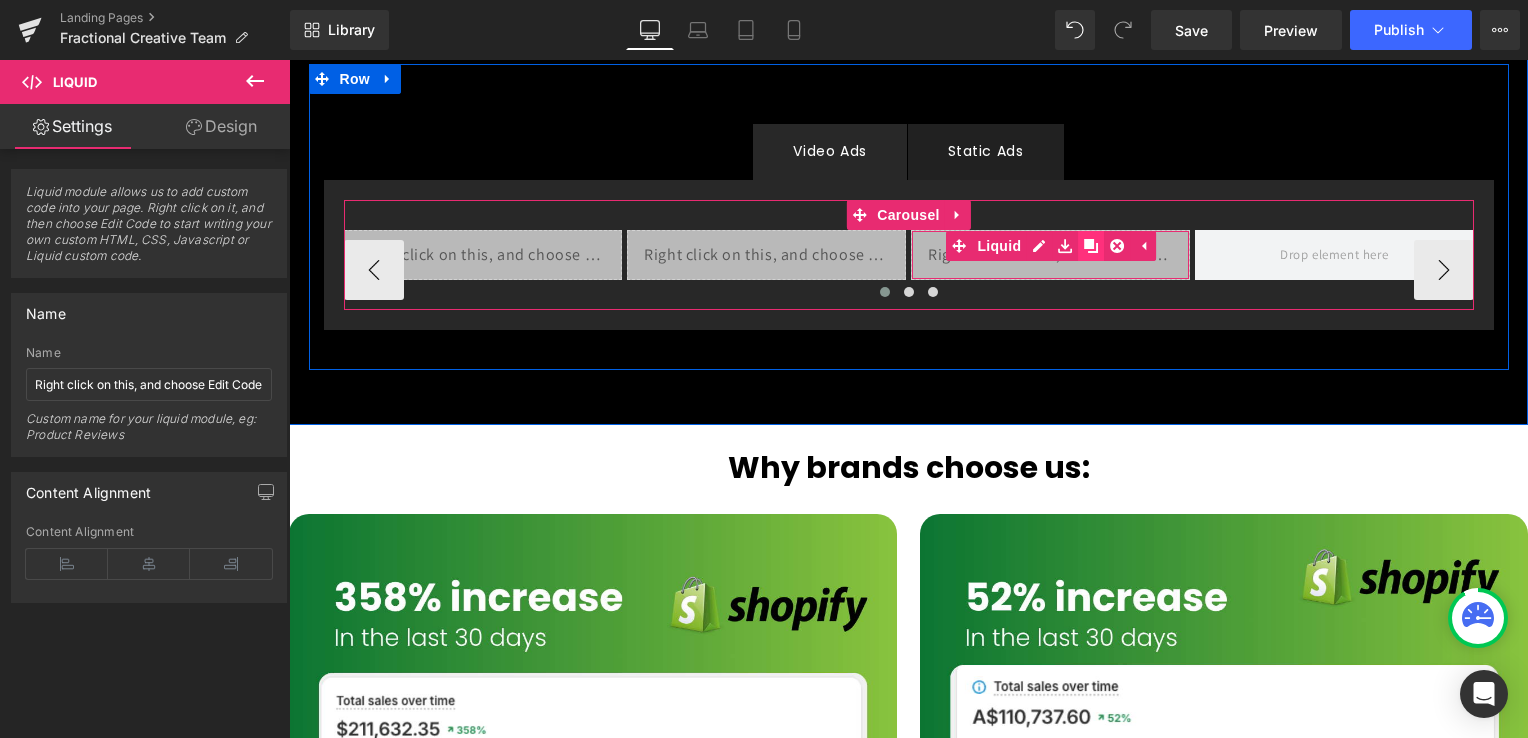 click 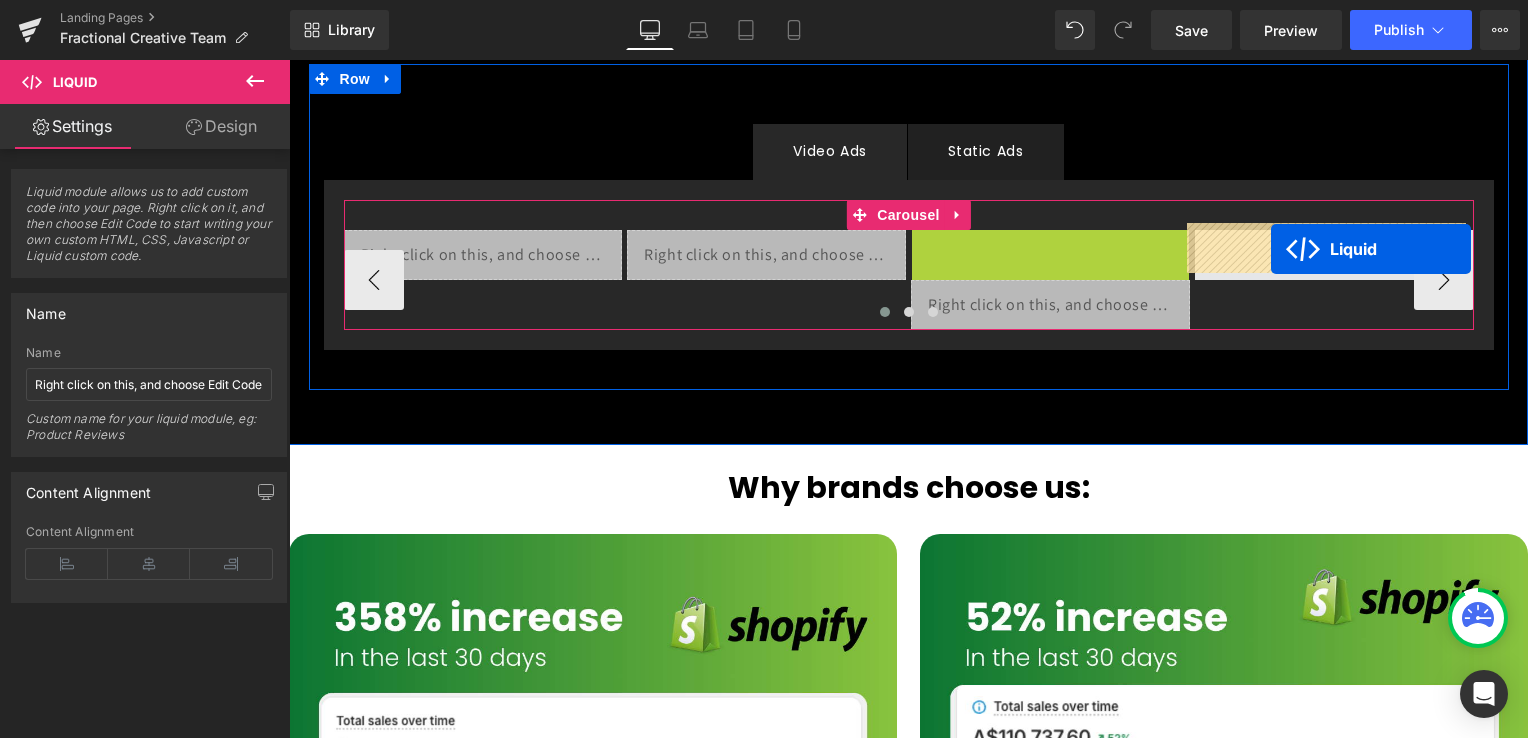 drag, startPoint x: 1191, startPoint y: 246, endPoint x: 1271, endPoint y: 249, distance: 80.05623 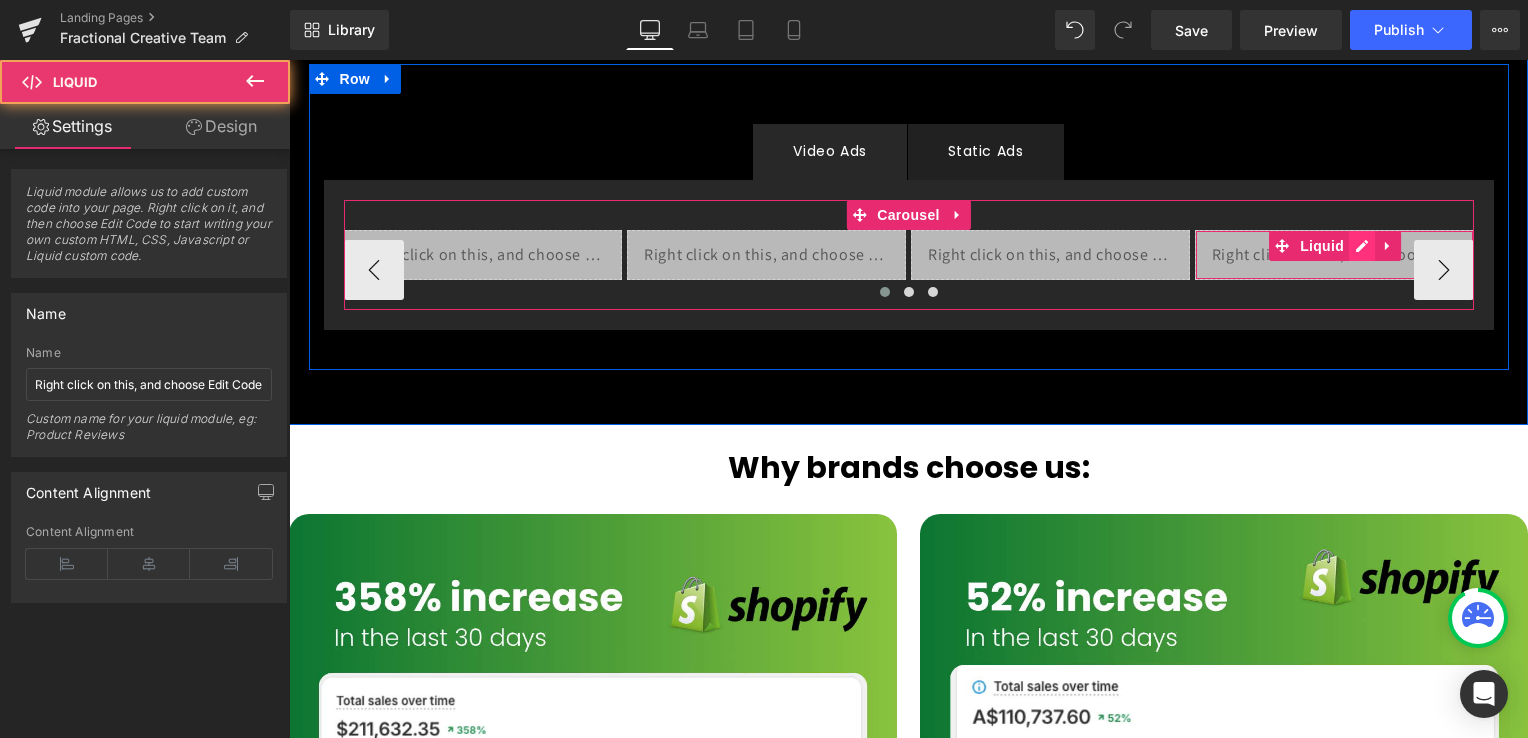 click on "Liquid" at bounding box center (1334, 255) 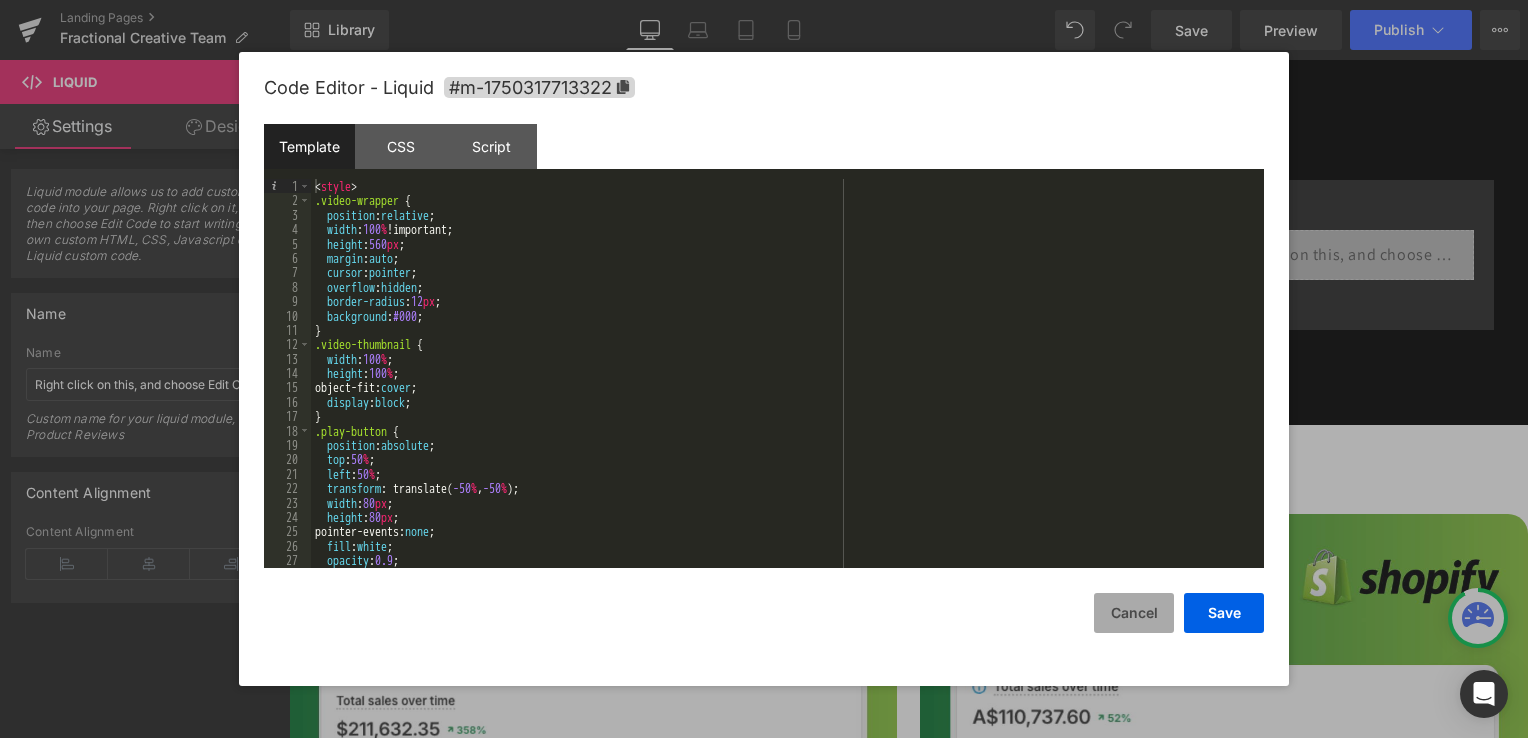 click on "Cancel" at bounding box center (1134, 613) 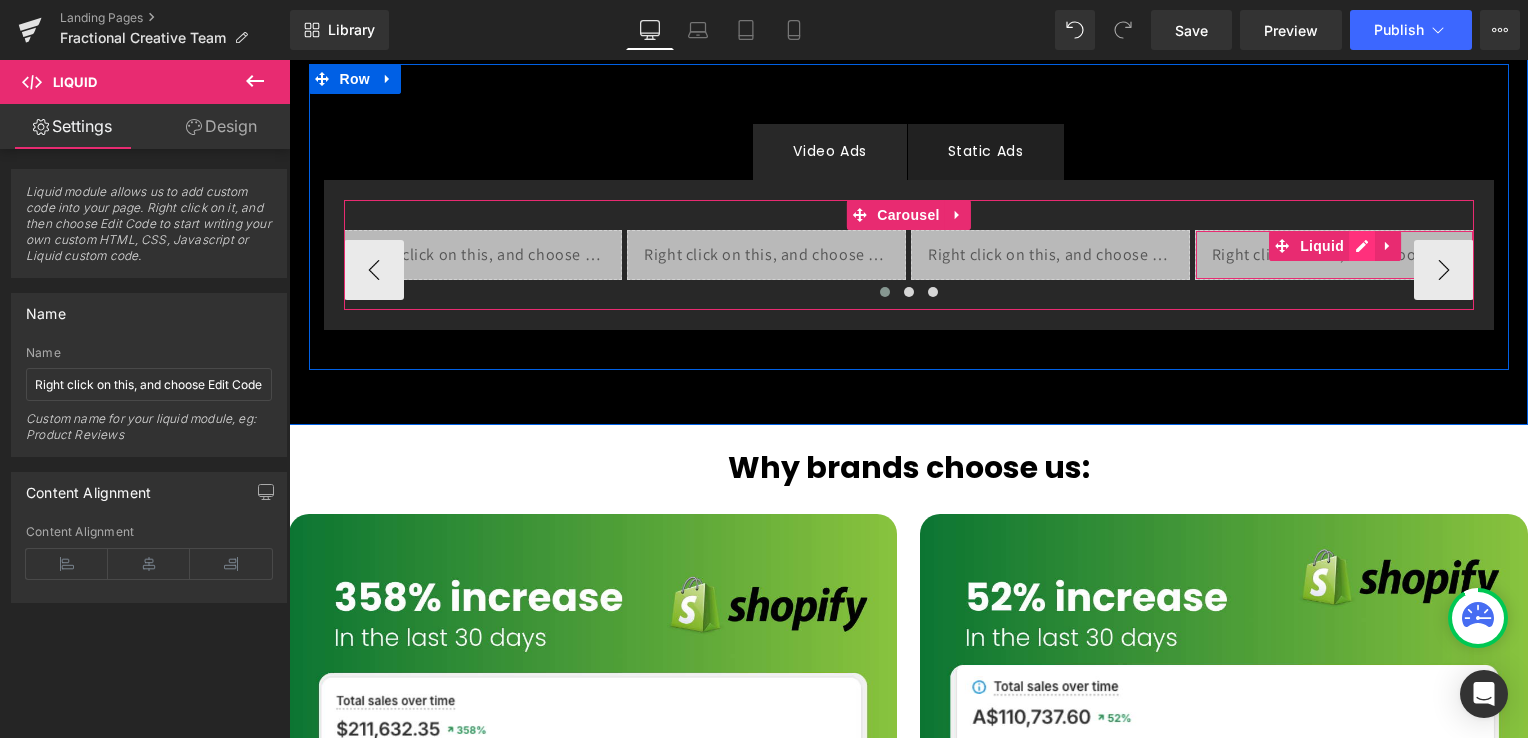 click on "Liquid" at bounding box center [1334, 255] 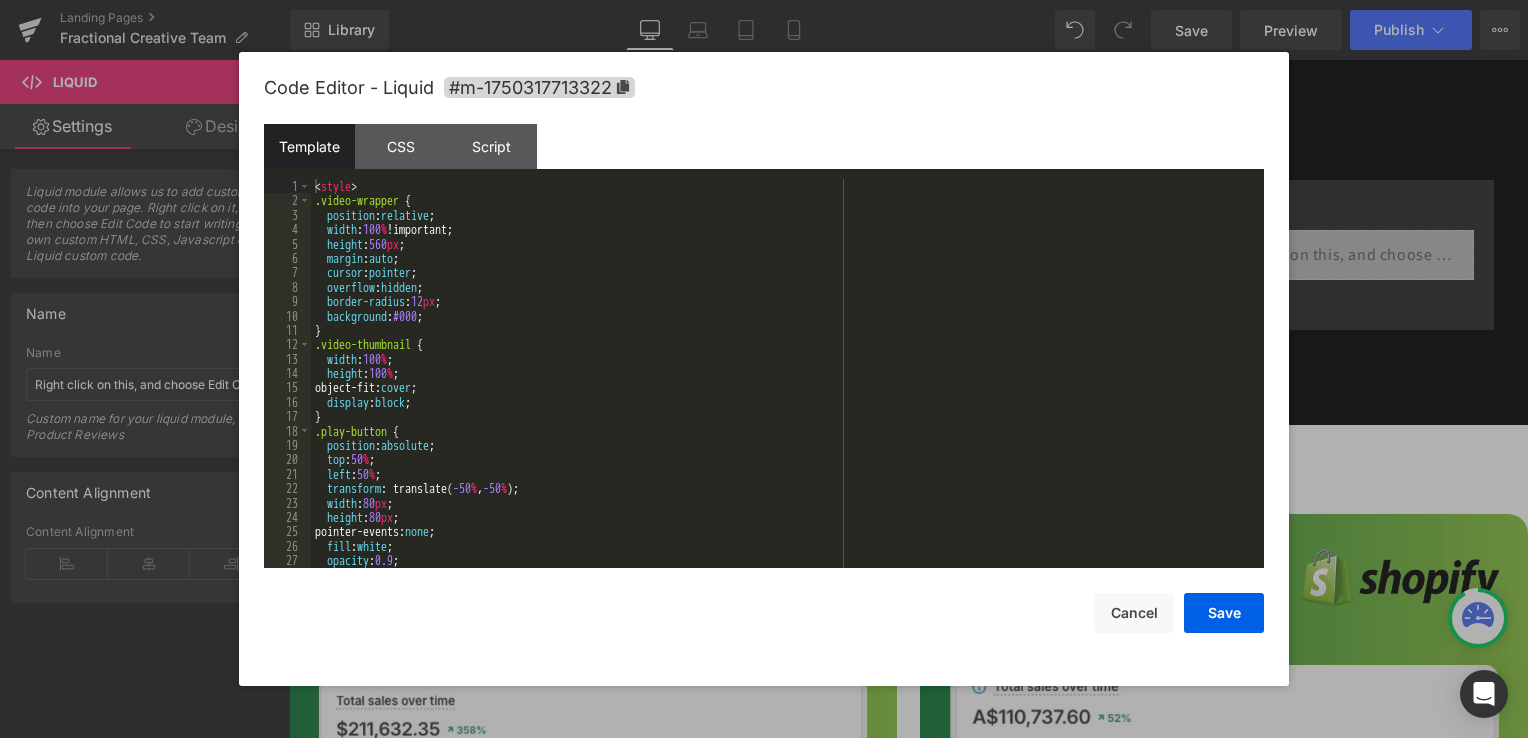 click on "< style > .video-wrapper   {    position :  relative ;    width :  100 %  !important;    height :  560 px ;    margin :  auto ;    cursor :  pointer ;    overflow :  hidden ;    border-radius :  12 px ;    background :  #000 ; } .video-thumbnail   {    width :  100 % ;    height :  100 % ;   object-fit:  cover ;    display :  block ; } .play-button   {    position :  absolute ;    top :  50 % ;    left :  50 % ;    transform : translate( -50 % ,  -50 % );    width :  80 px ;    height :  80 px ;   pointer-events:  none ;    fill :  white ;    opacity :  0.9 ; }" at bounding box center [783, 388] 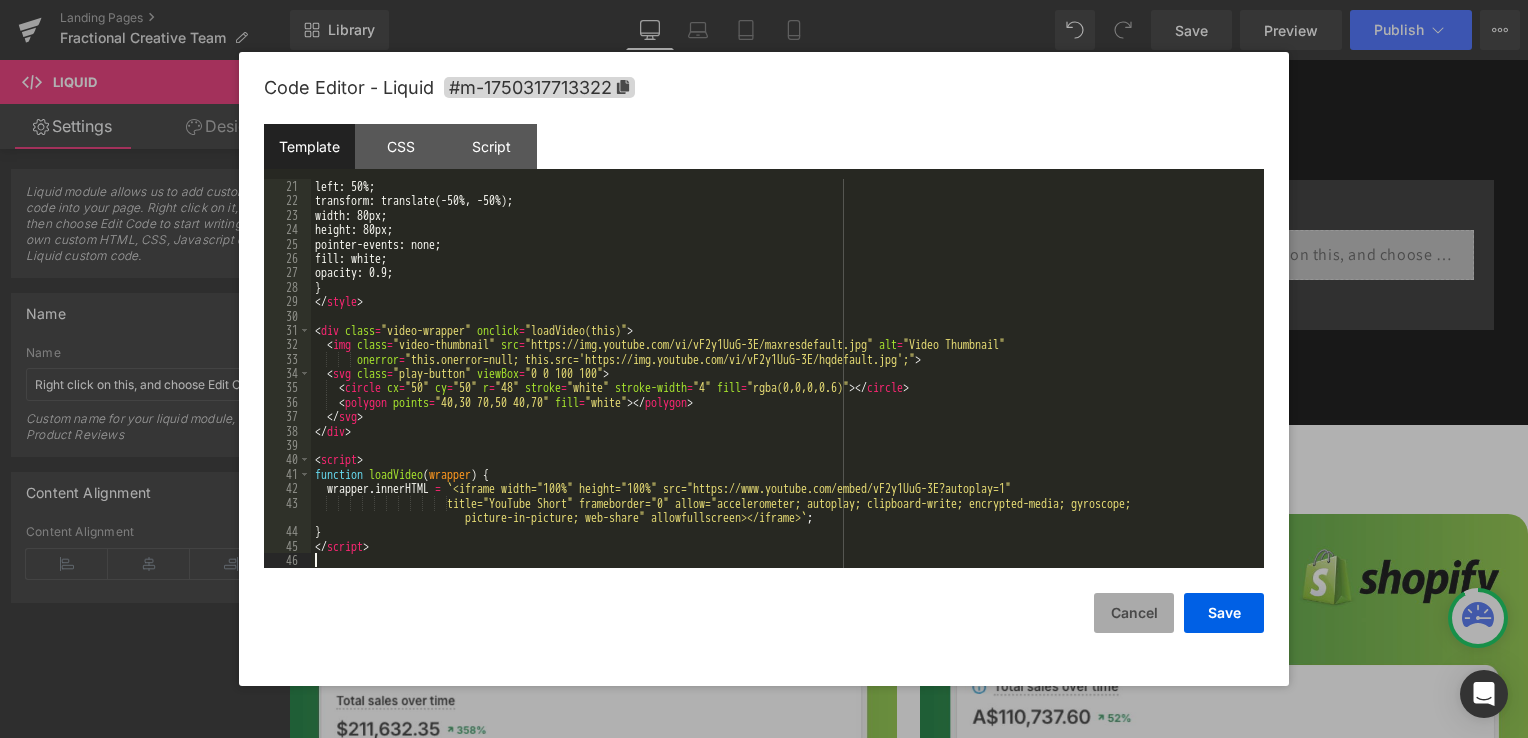 scroll, scrollTop: 288, scrollLeft: 0, axis: vertical 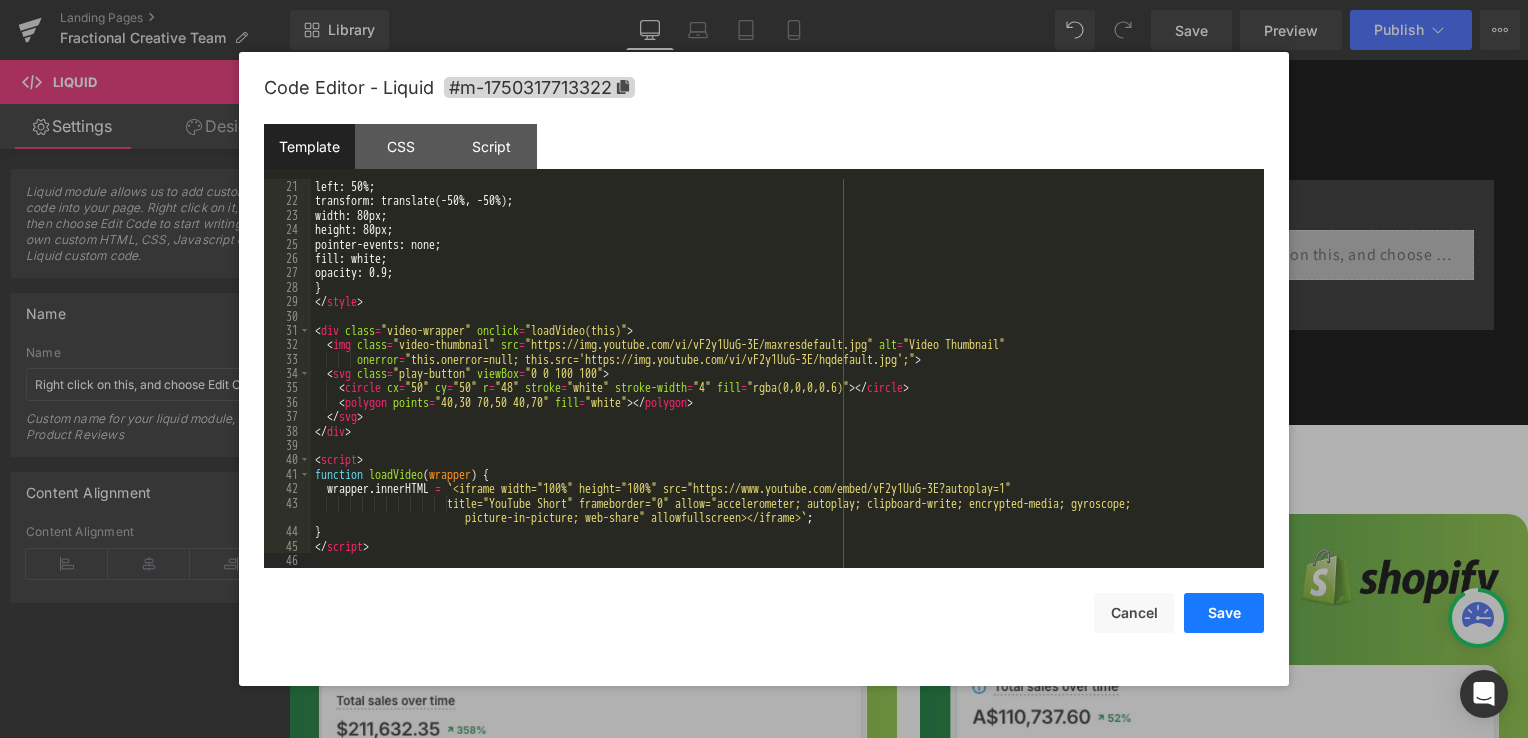 click on "Save" at bounding box center (1224, 613) 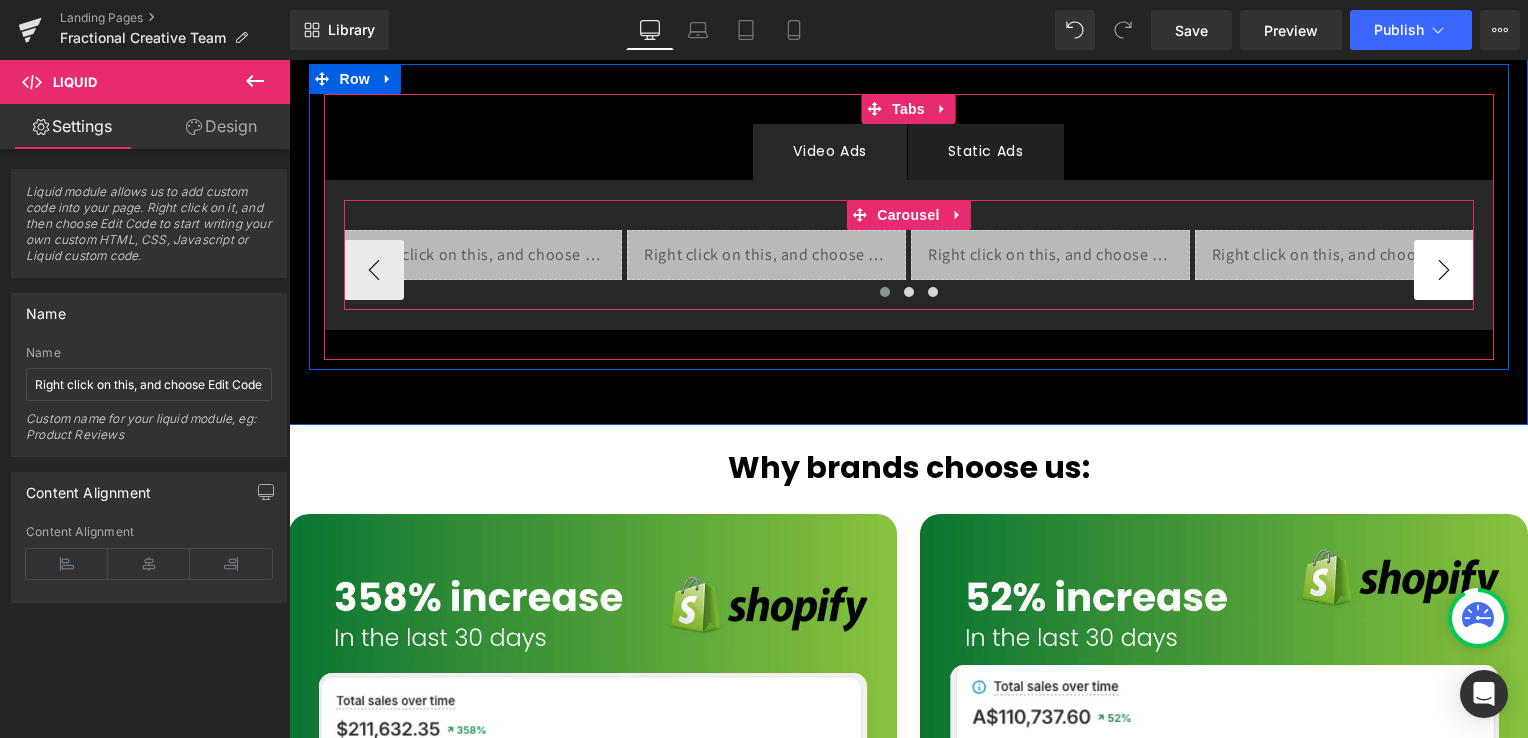click on "›" at bounding box center [1444, 270] 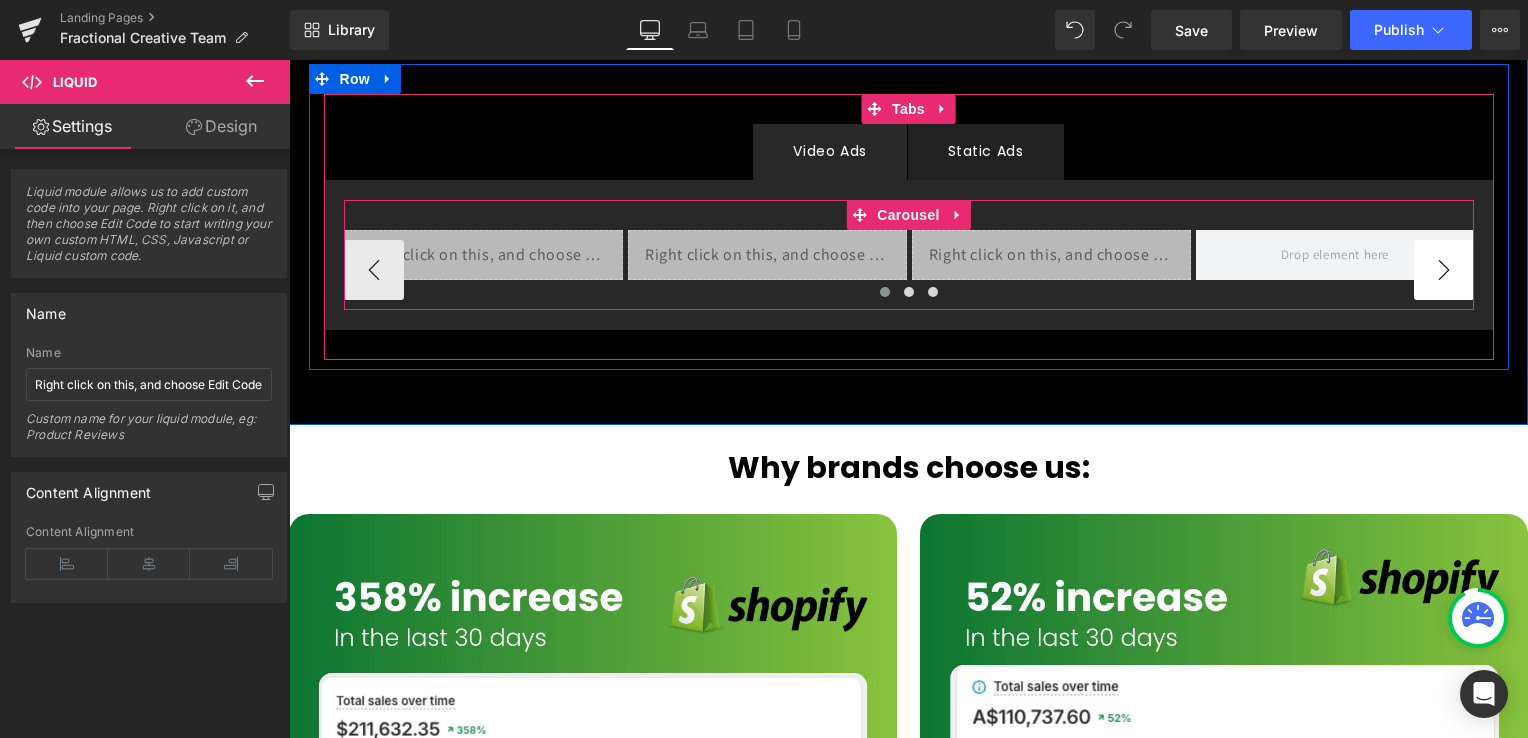 click on "›" at bounding box center [1444, 270] 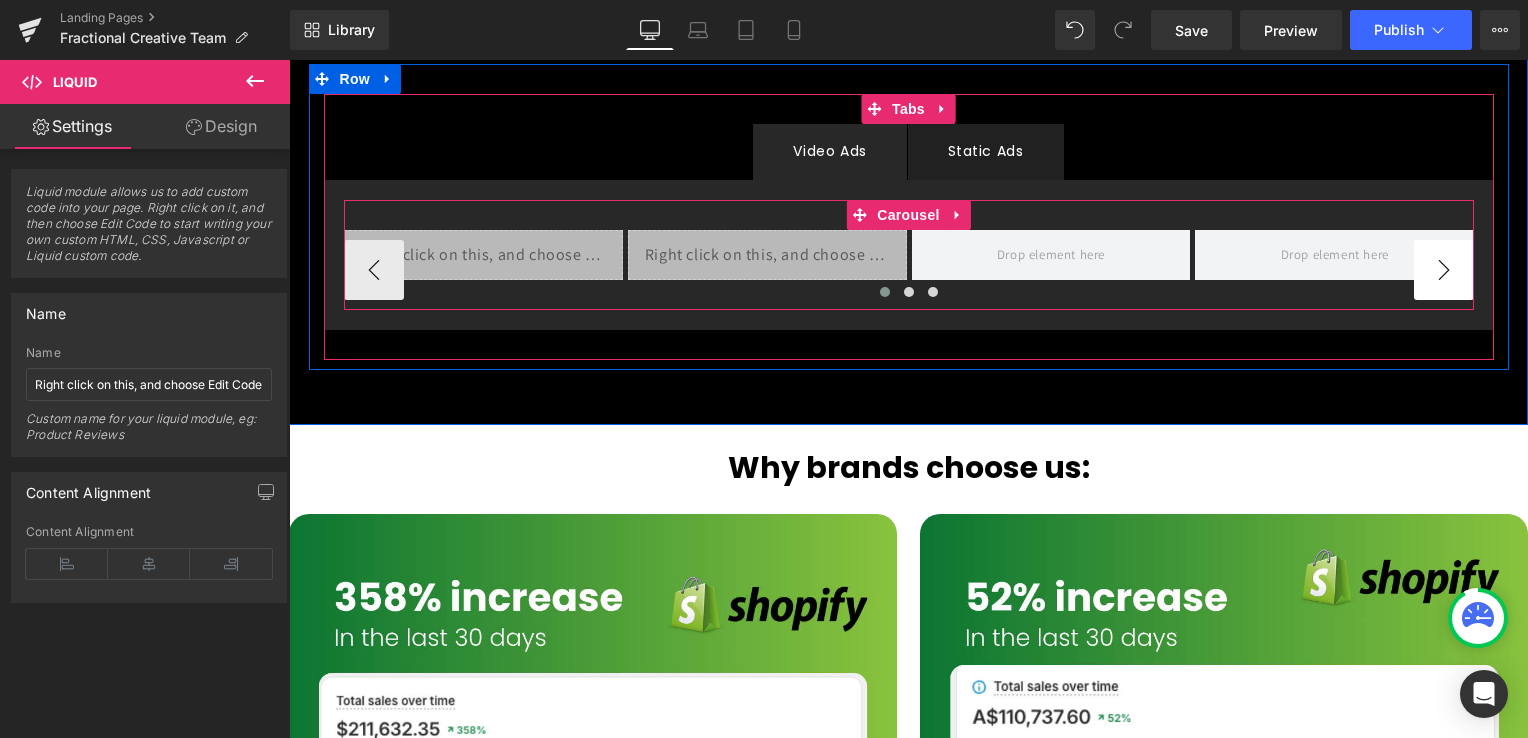 click on "›" at bounding box center (1444, 270) 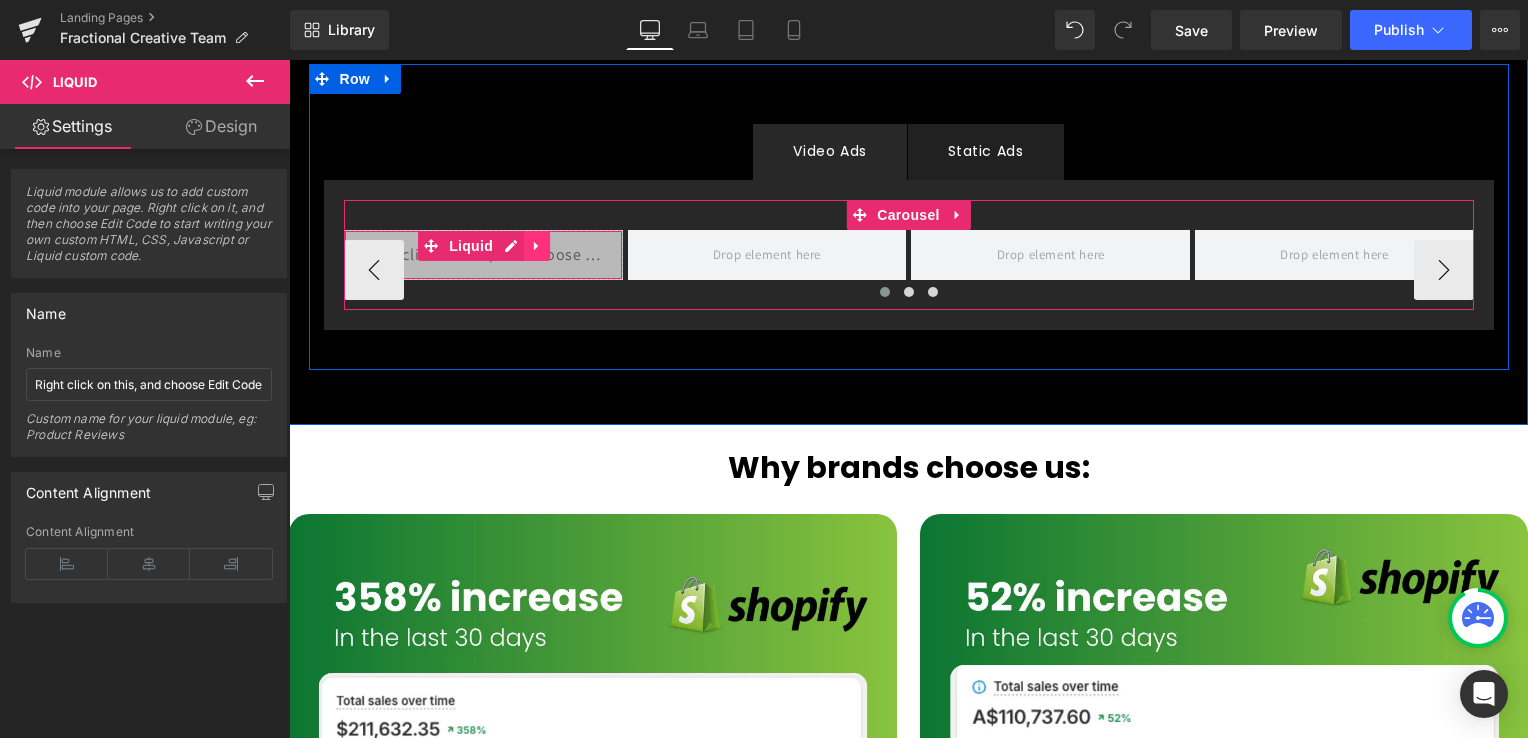 click at bounding box center (537, 246) 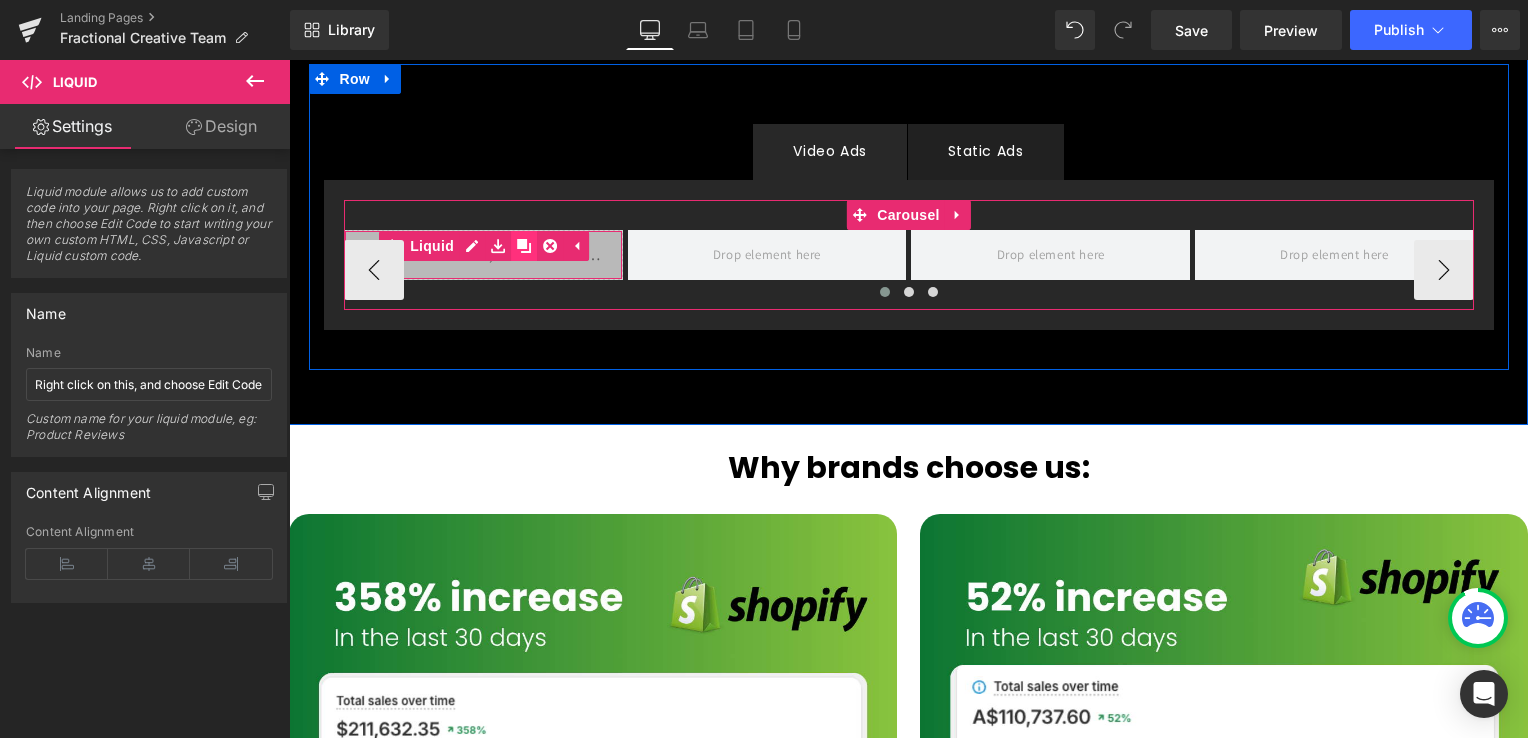 click 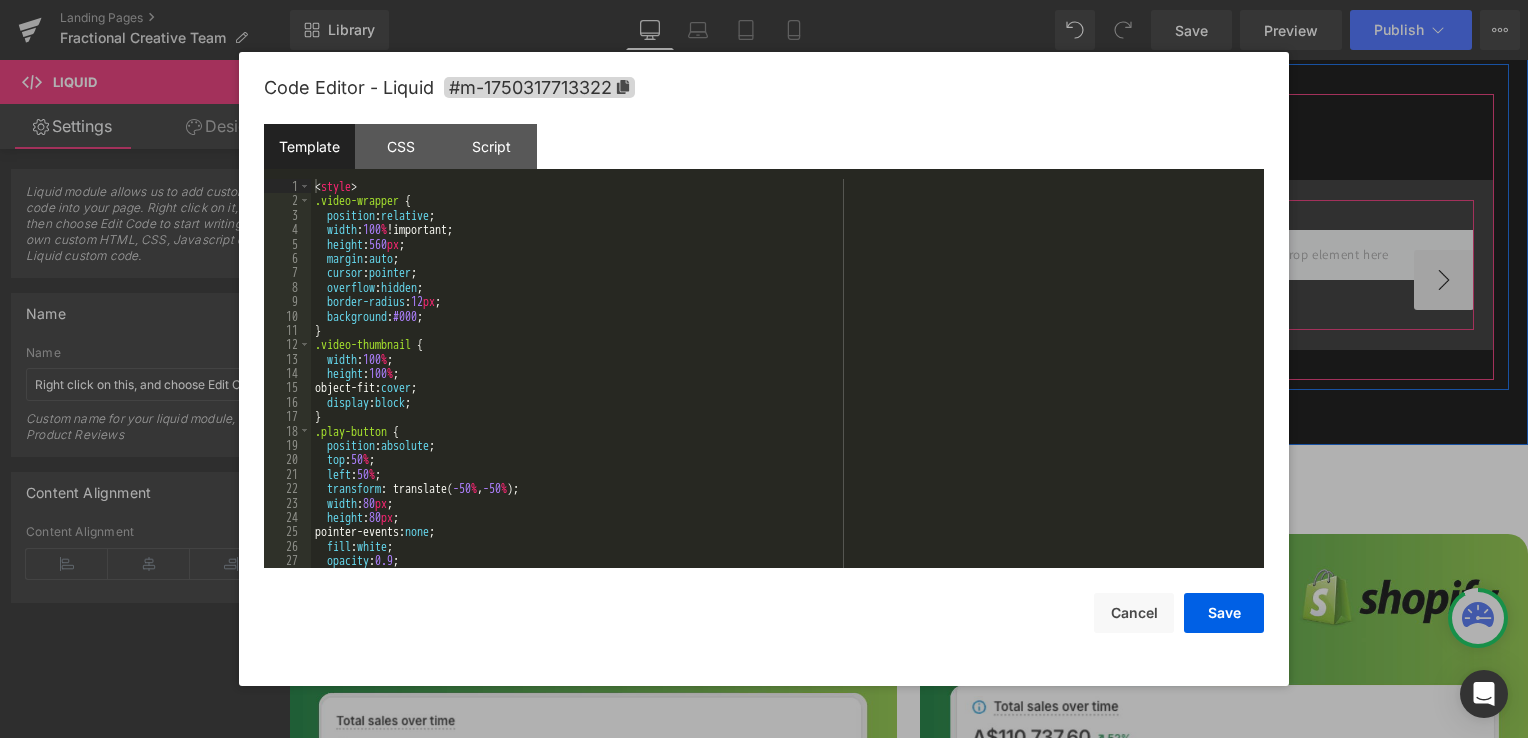 click on "Liquid
Liquid
Liquid
Liquid         Liquid" at bounding box center (770, 280) 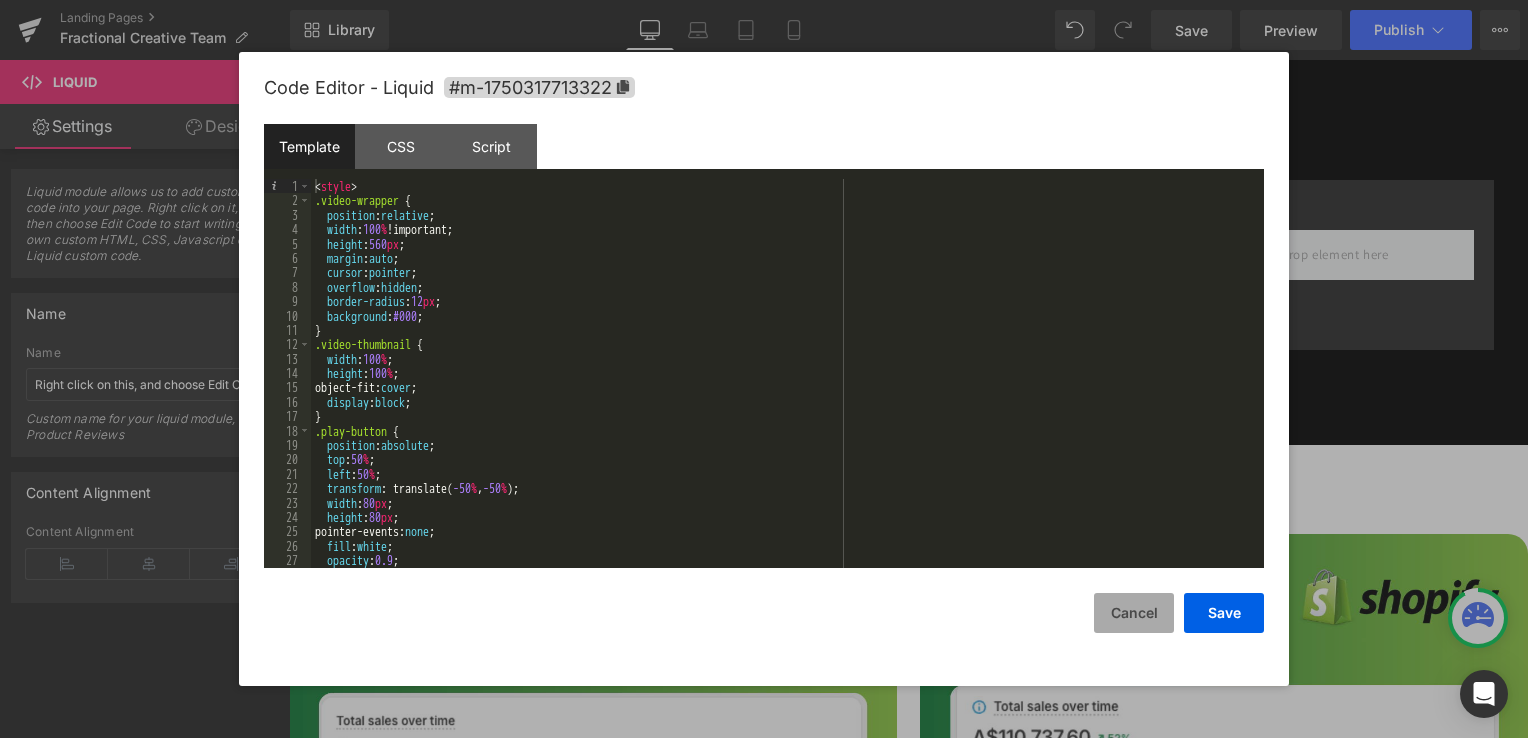click on "Cancel" at bounding box center (1134, 613) 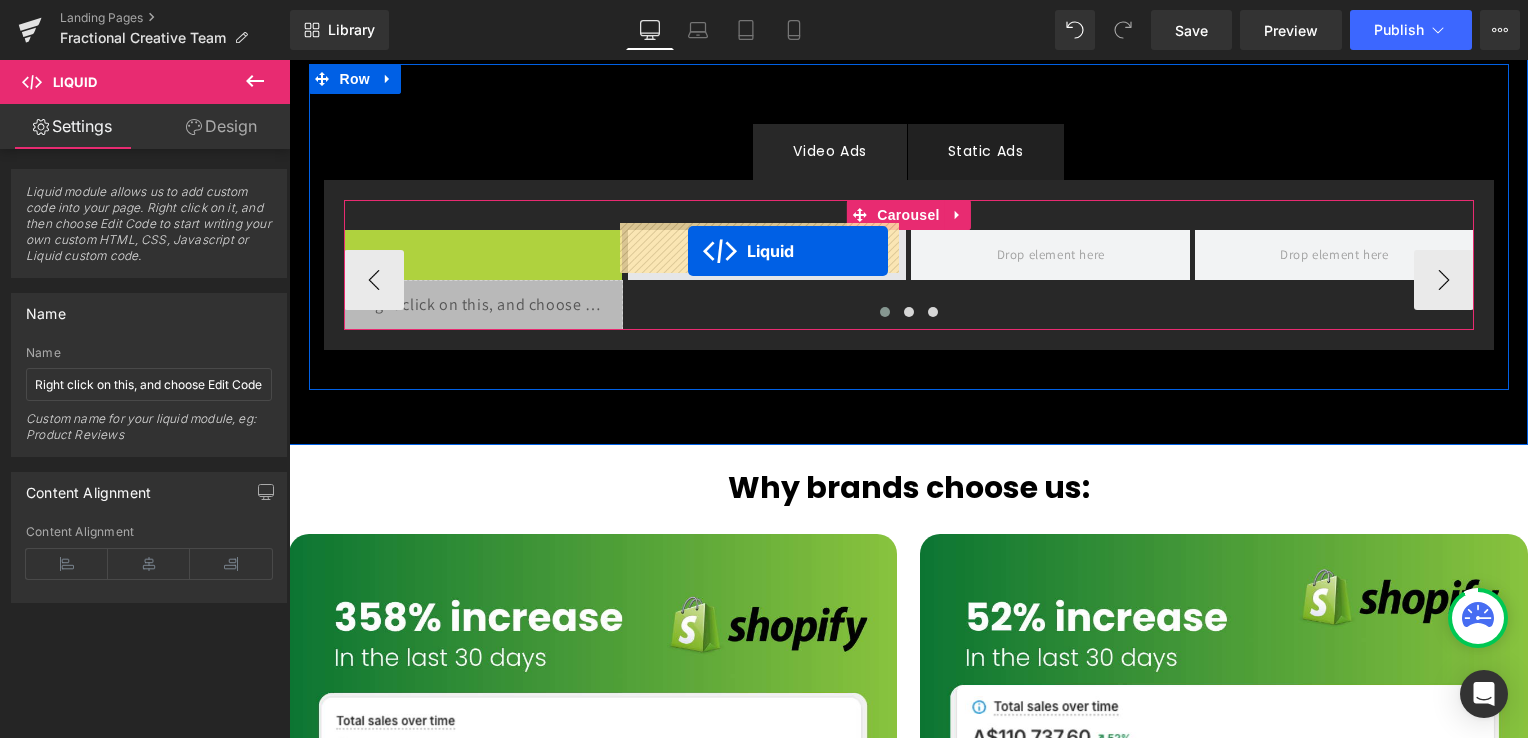 drag, startPoint x: 630, startPoint y: 253, endPoint x: 688, endPoint y: 251, distance: 58.034473 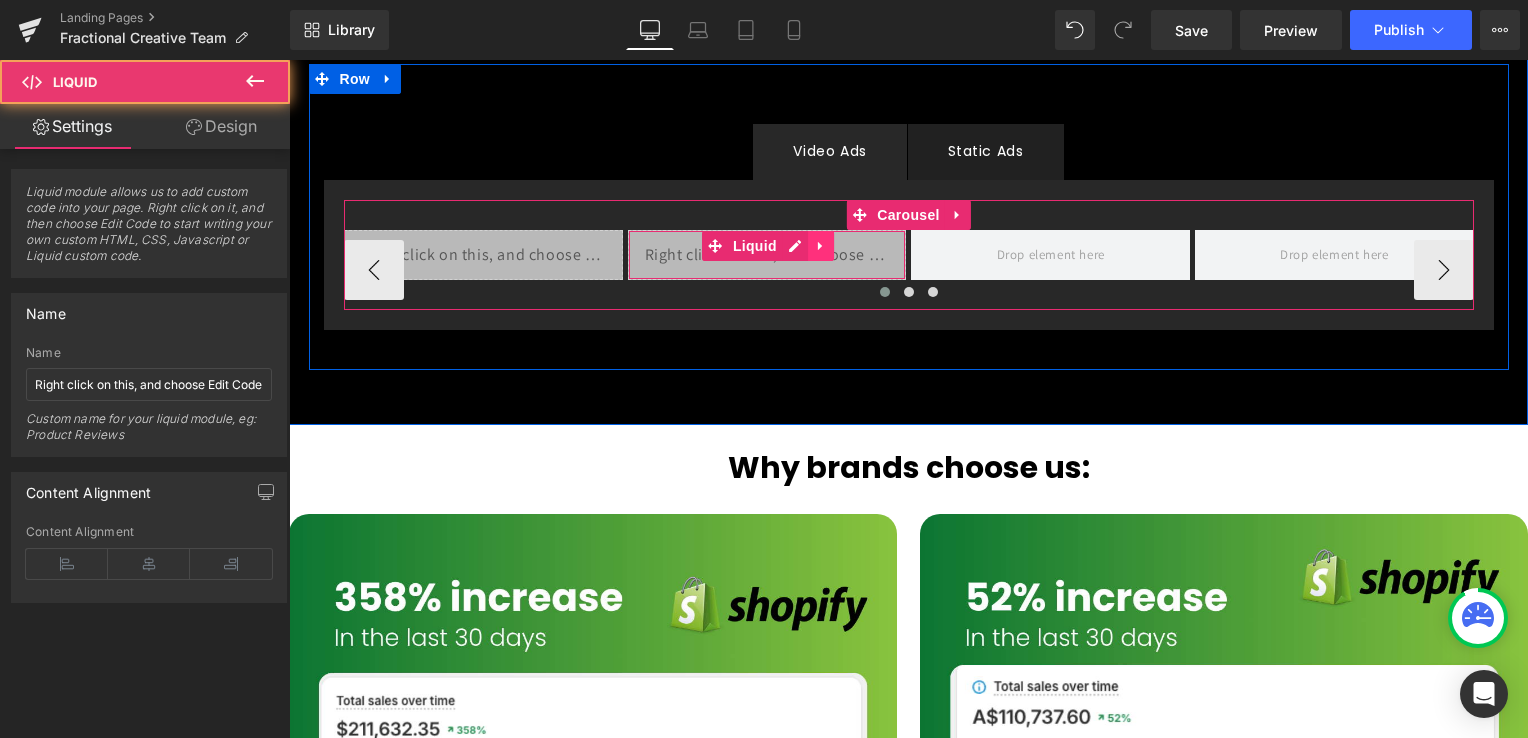 click at bounding box center (821, 246) 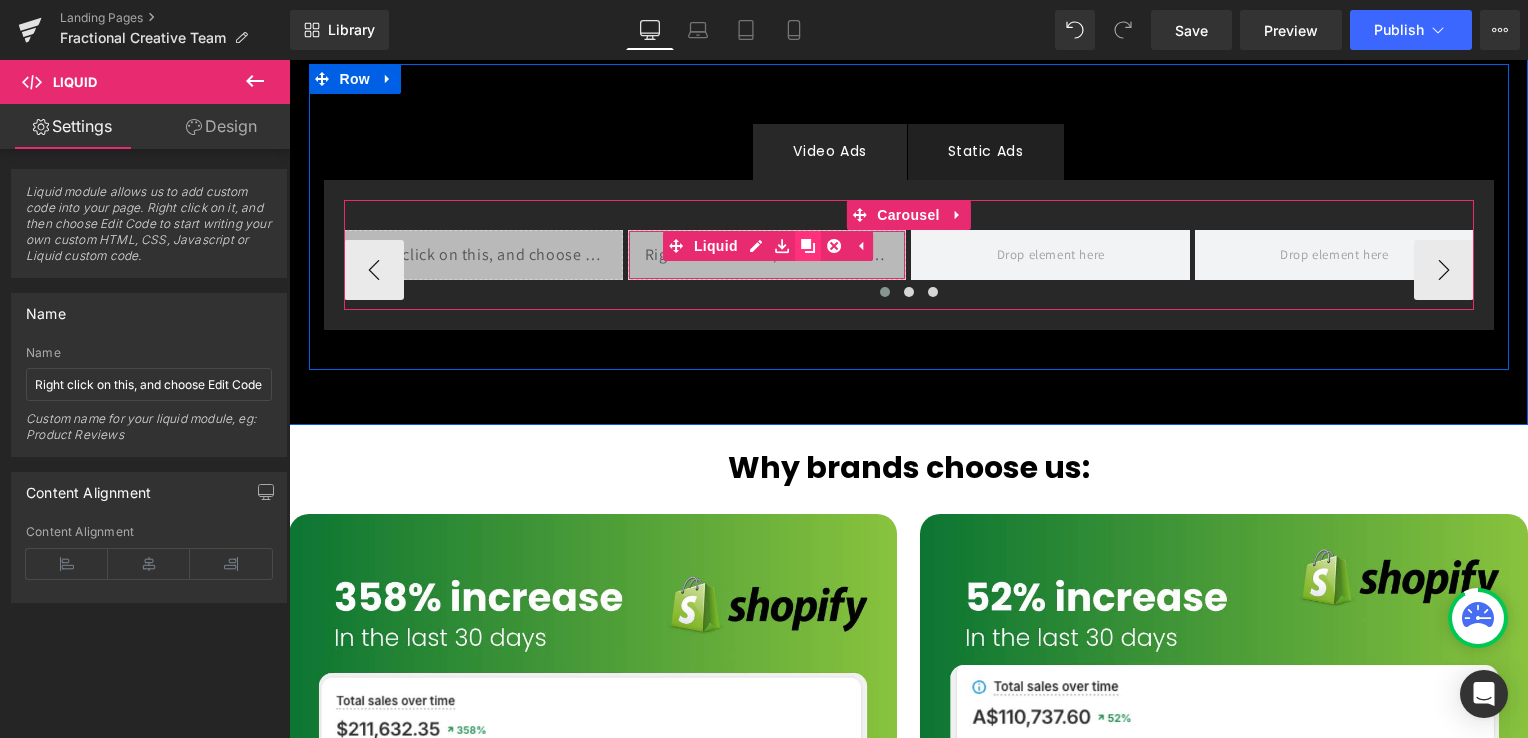 click 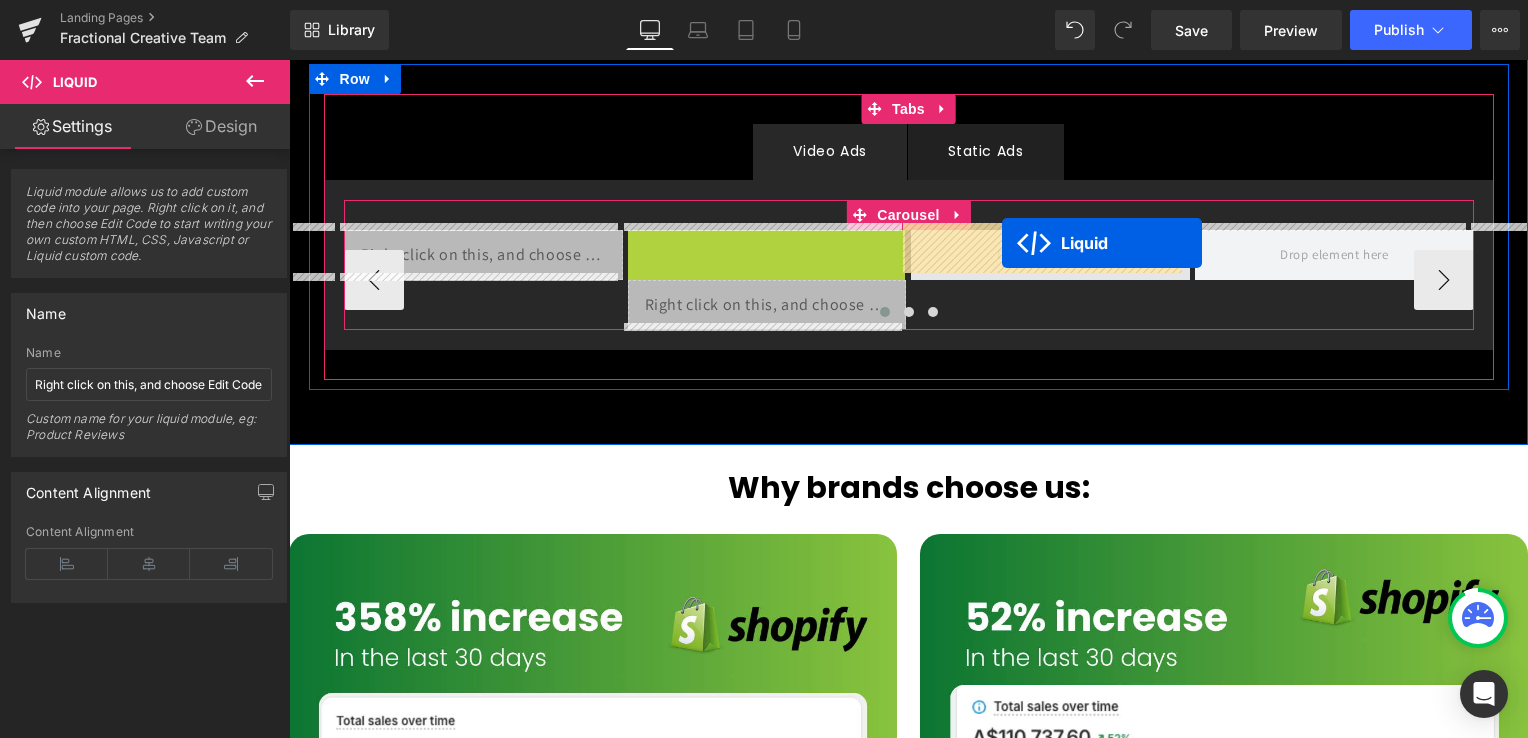 drag, startPoint x: 703, startPoint y: 243, endPoint x: 1002, endPoint y: 242, distance: 299.00168 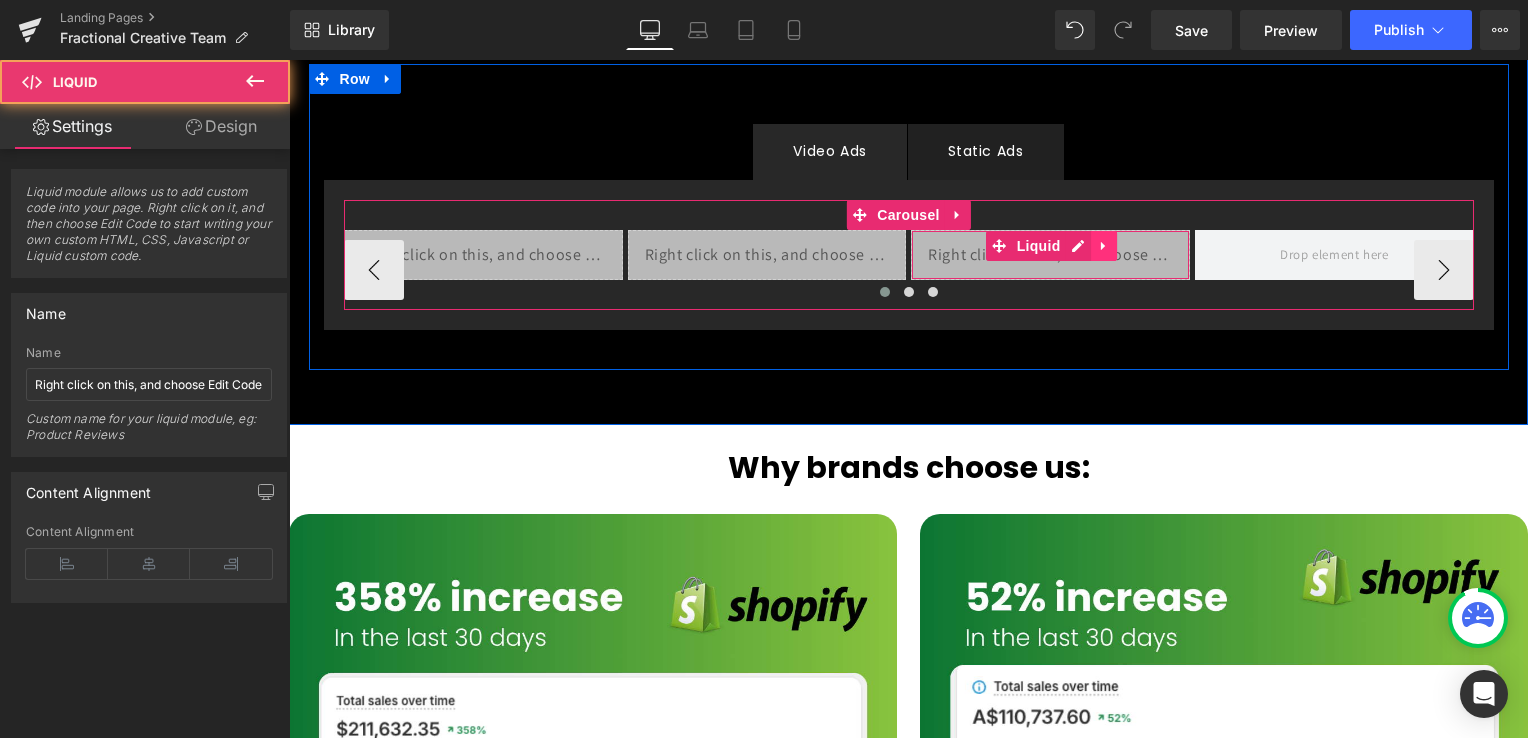 click 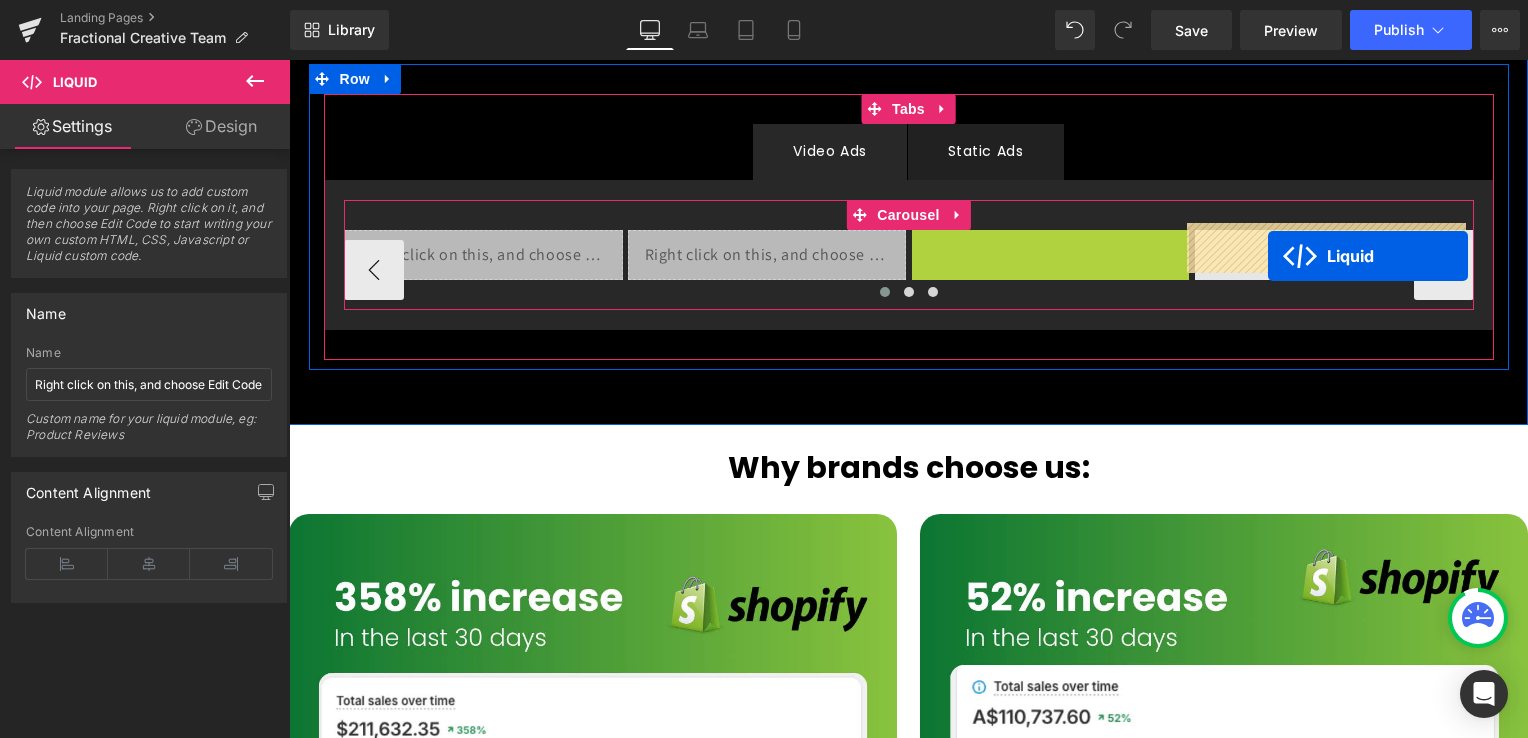 drag, startPoint x: 1005, startPoint y: 242, endPoint x: 1268, endPoint y: 256, distance: 263.37234 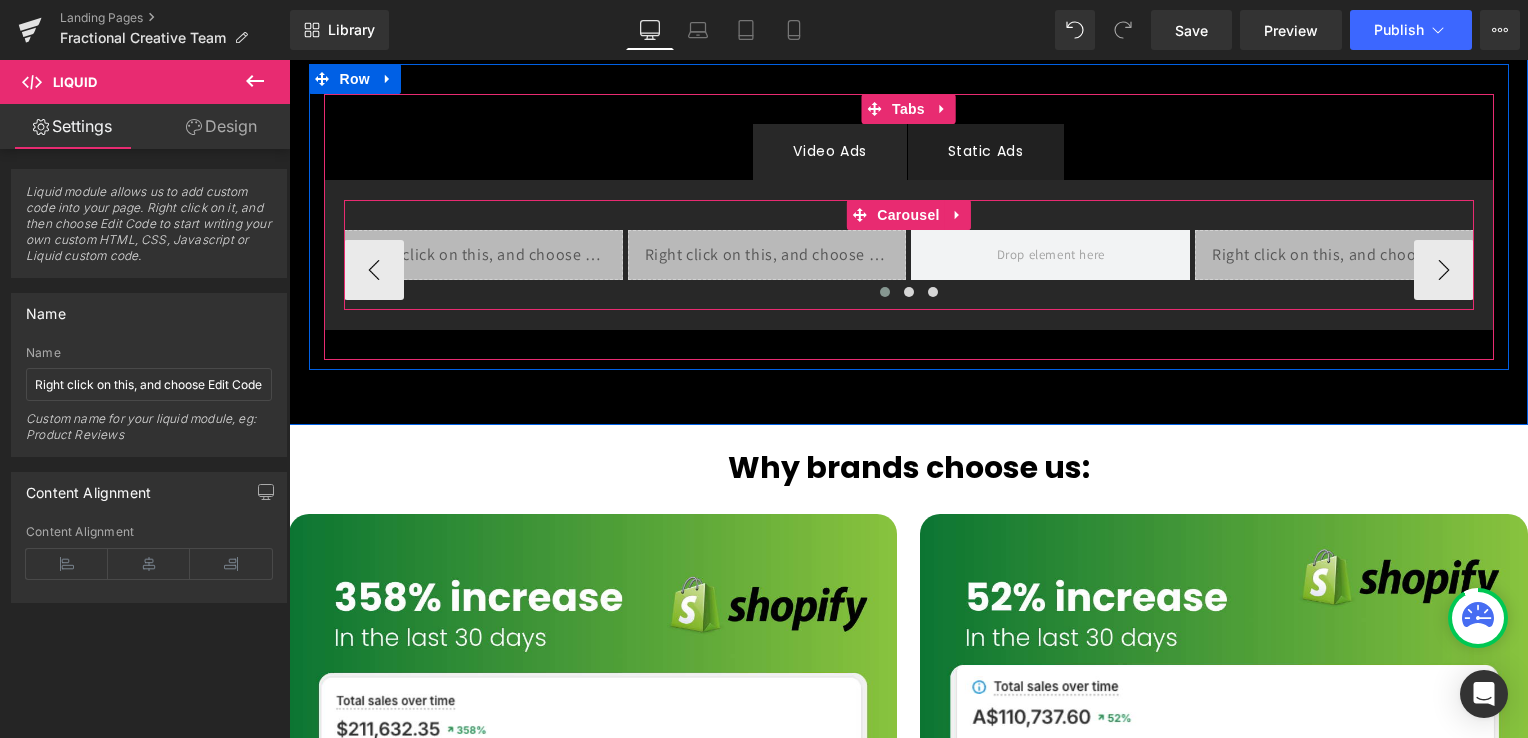 click at bounding box center [885, 292] 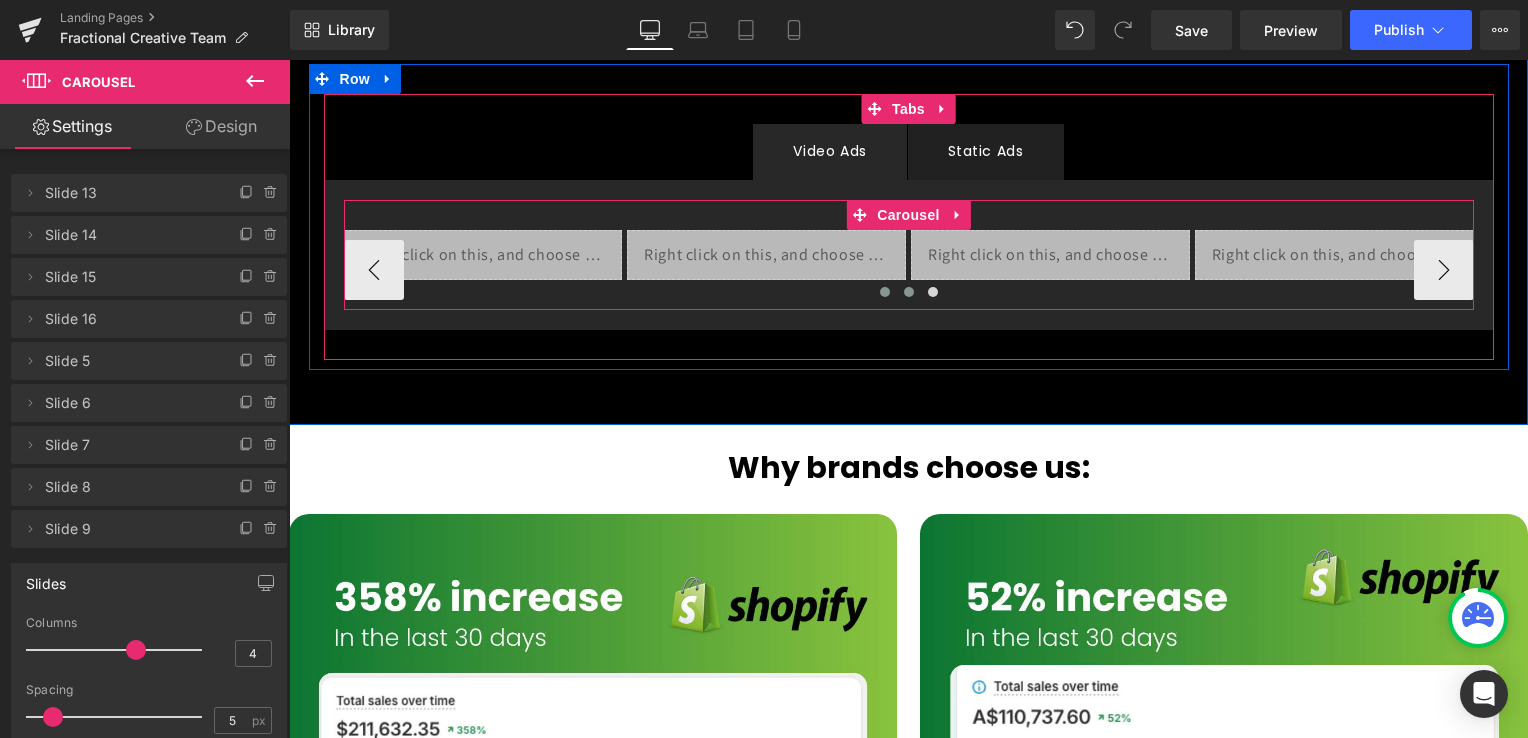 click at bounding box center [909, 292] 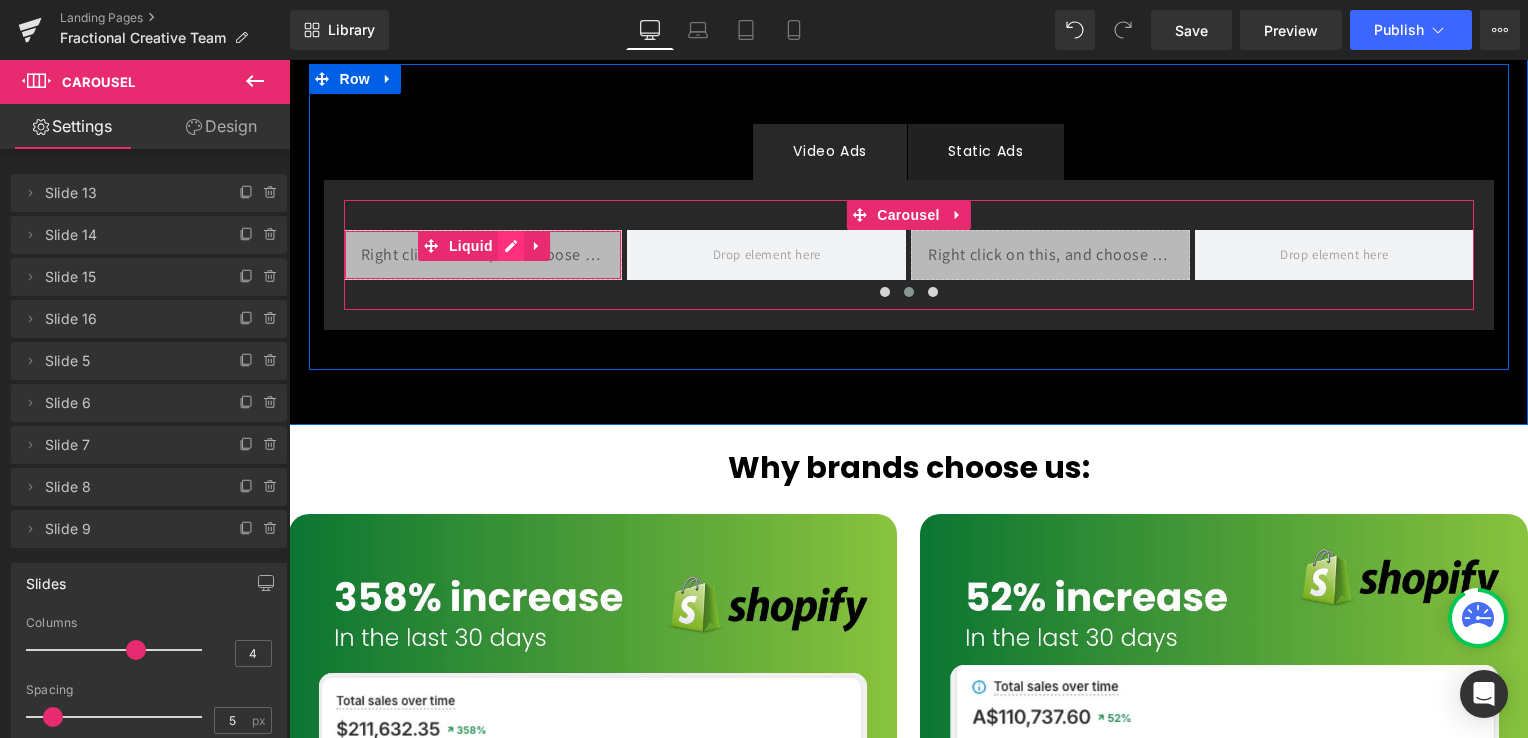 click on "Liquid" at bounding box center (483, 255) 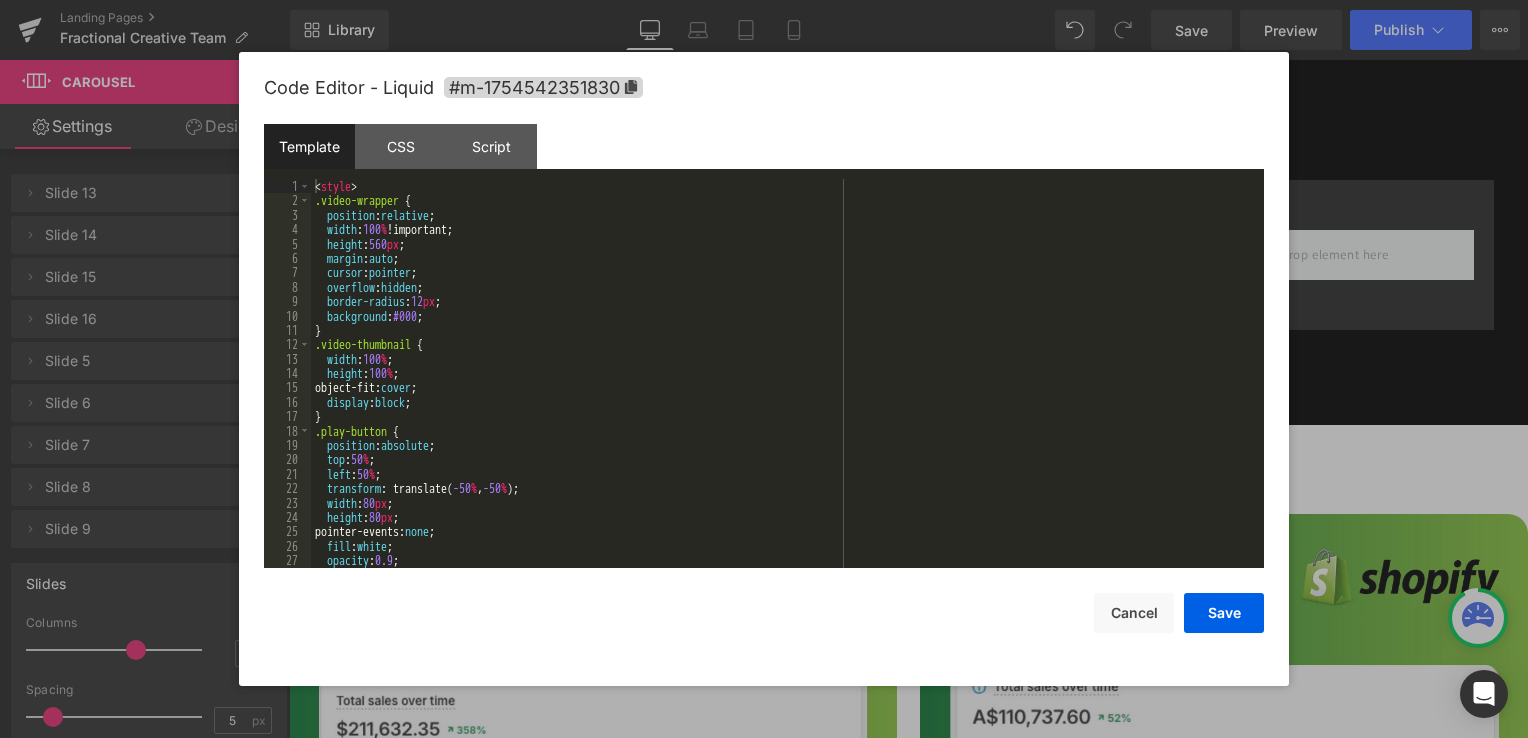 click on "< style > .video-wrapper   {    position :  relative ;    width :  100 %  !important;    height :  560 px ;    margin :  auto ;    cursor :  pointer ;    overflow :  hidden ;    border-radius :  12 px ;    background :  #000 ; } .video-thumbnail   {    width :  100 % ;    height :  100 % ;   object-fit:  cover ;    display :  block ; } .play-button   {    position :  absolute ;    top :  50 % ;    left :  50 % ;    transform : translate( -50 % ,  -50 % );    width :  80 px ;    height :  80 px ;   pointer-events:  none ;    fill :  white ;    opacity :  0.9 ; }" at bounding box center (783, 388) 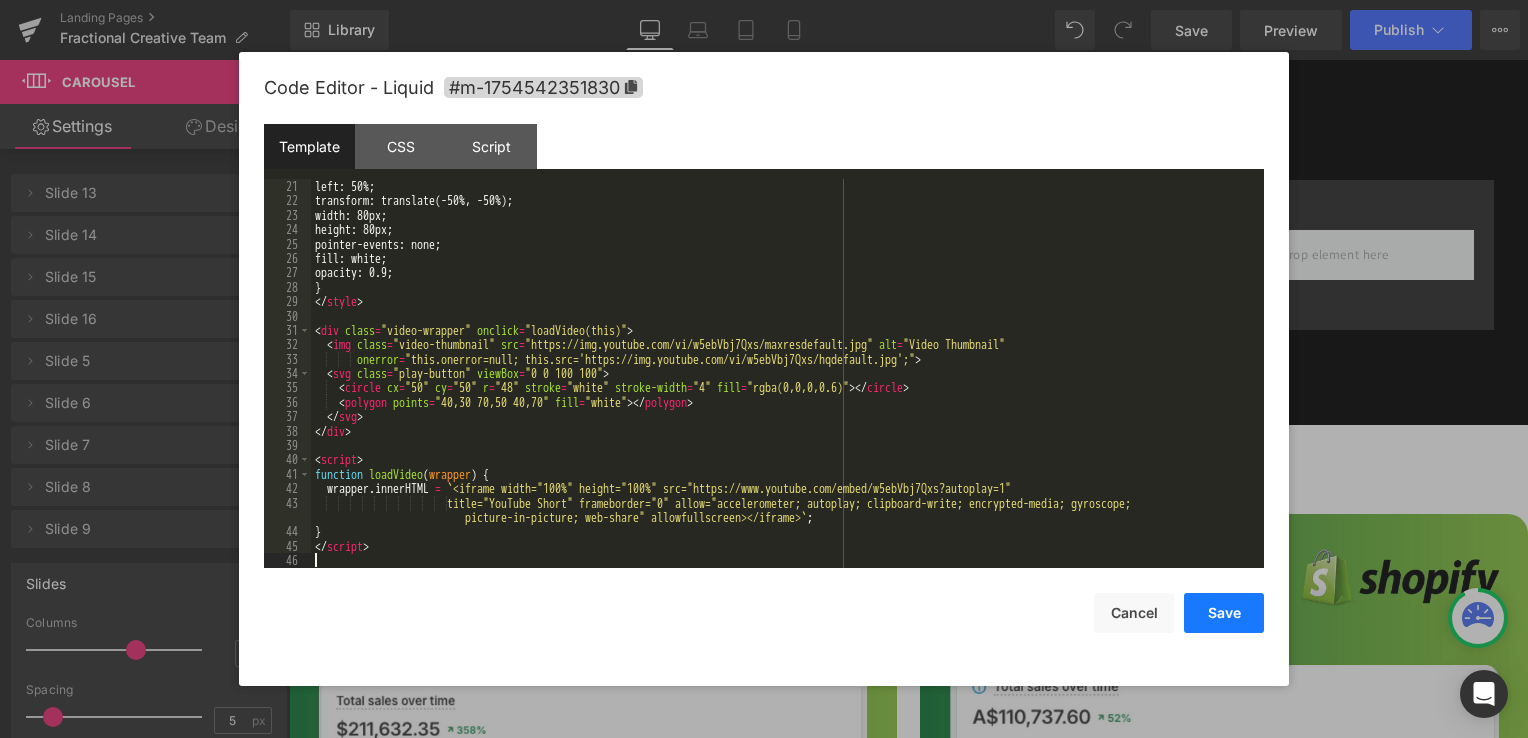 scroll, scrollTop: 288, scrollLeft: 0, axis: vertical 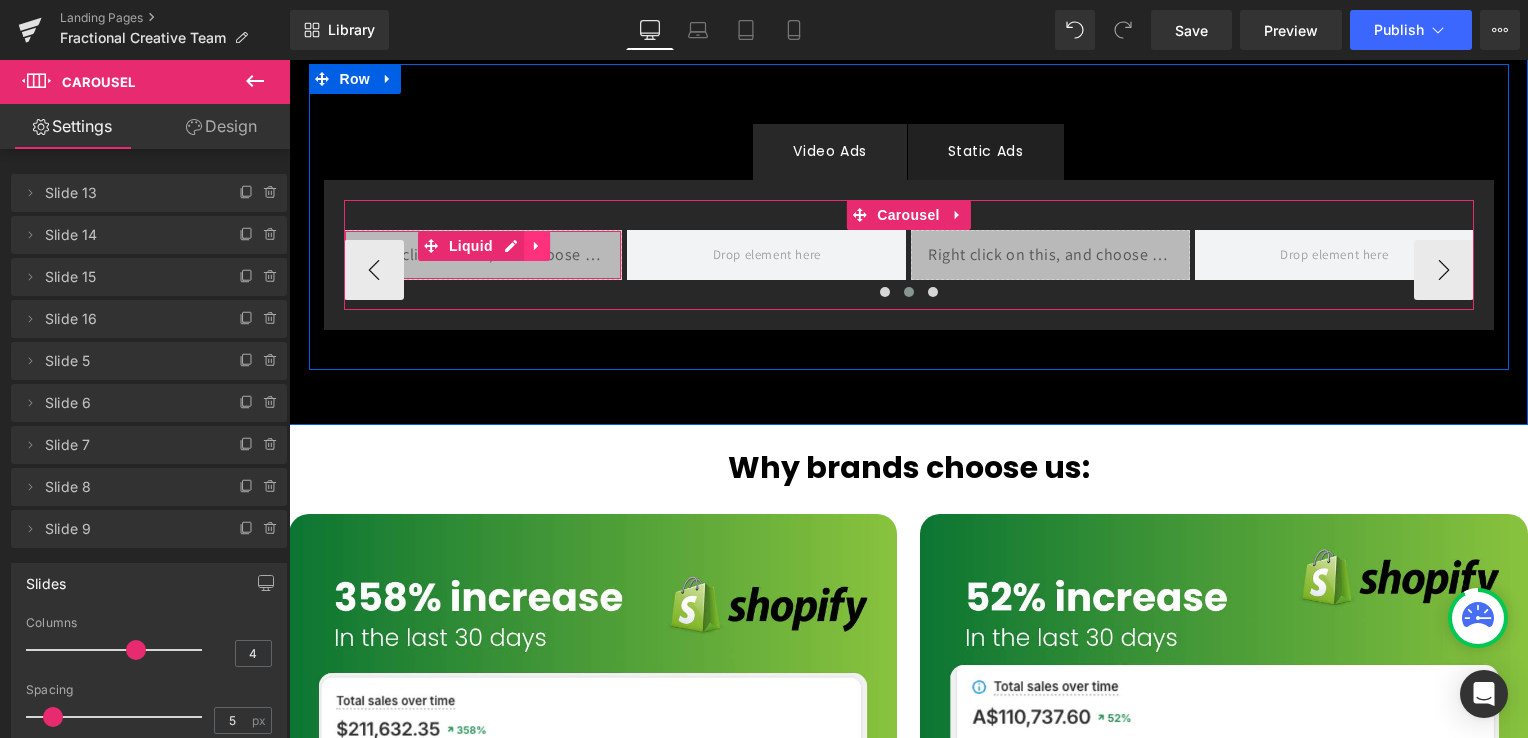 click 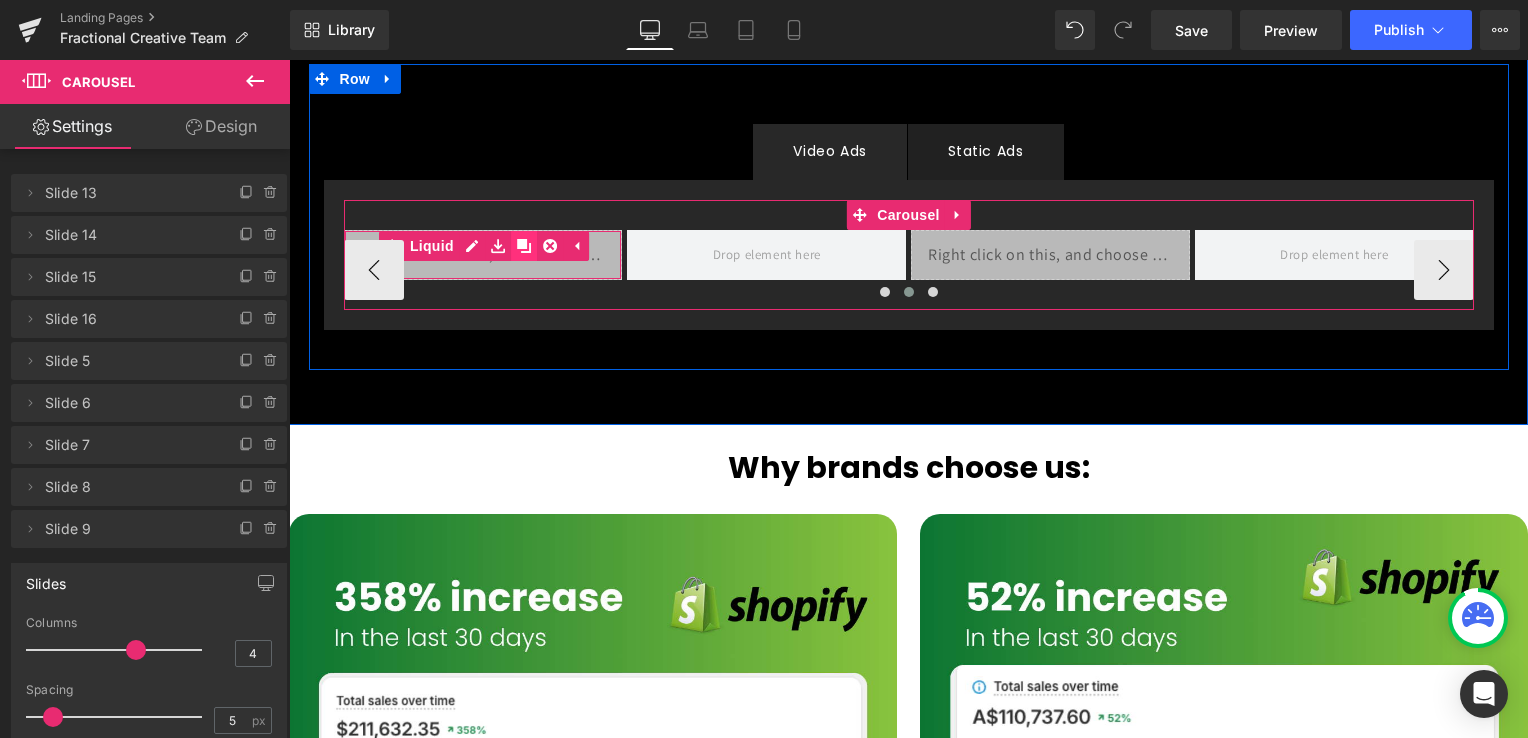 click 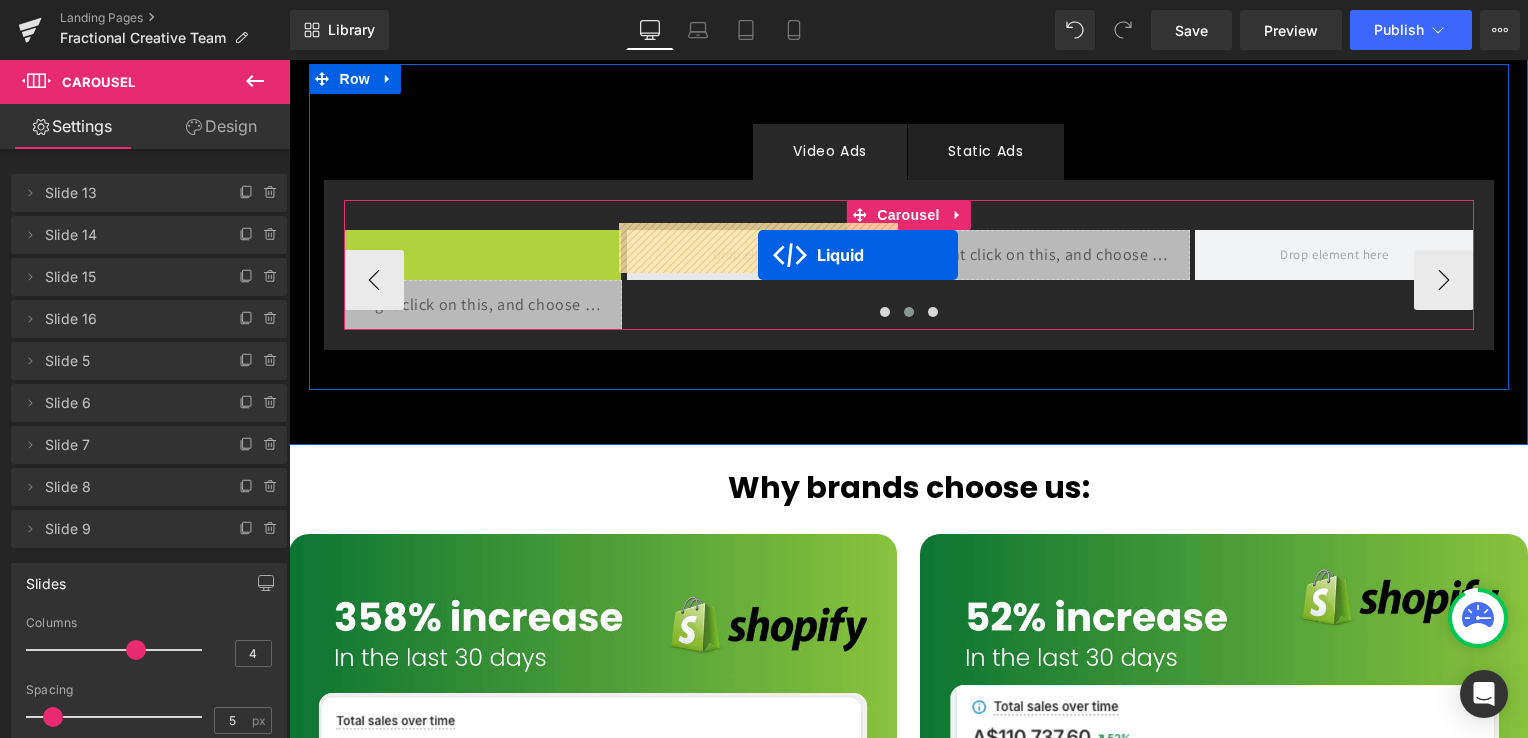 drag, startPoint x: 657, startPoint y: 250, endPoint x: 758, endPoint y: 254, distance: 101.07918 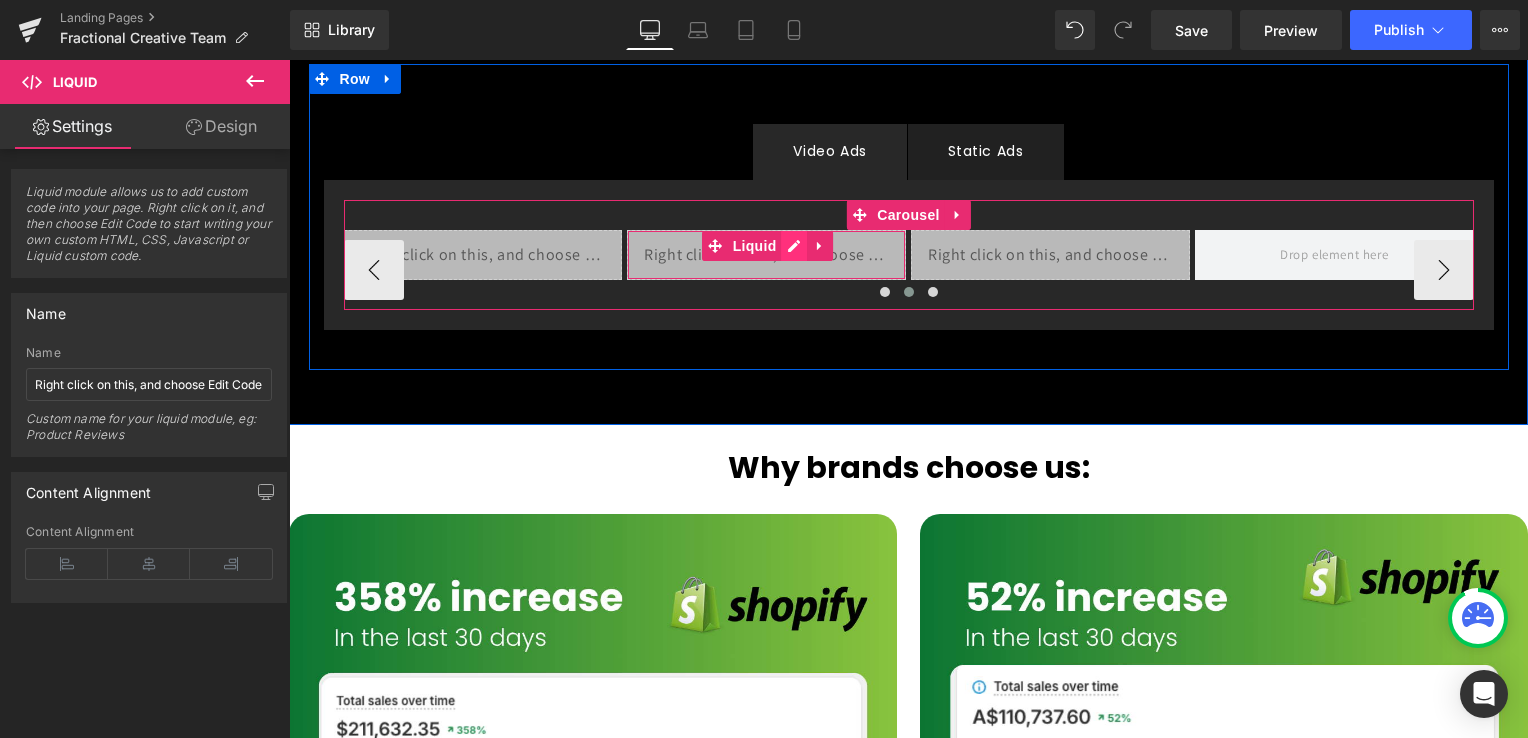 click on "Liquid" at bounding box center [766, 255] 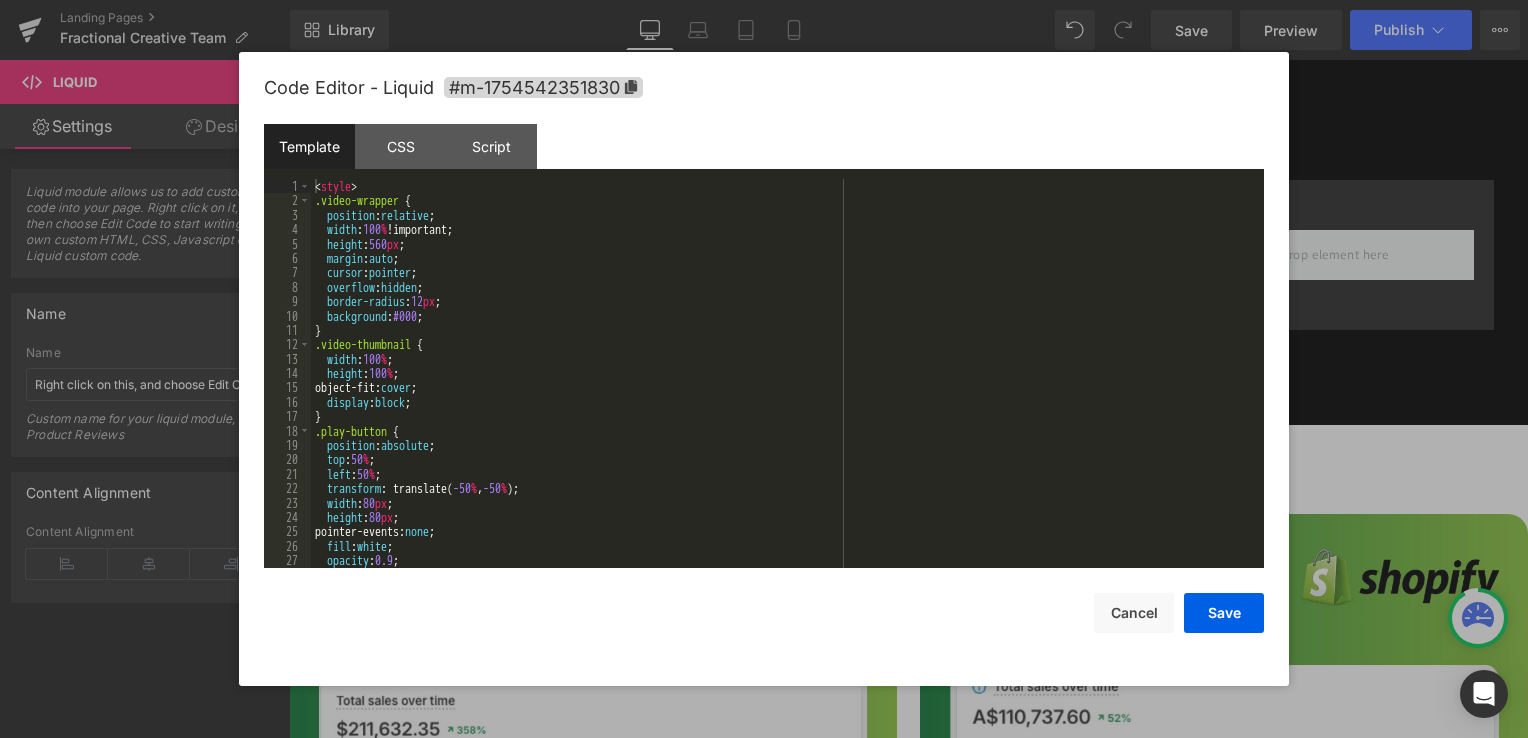 click on "< style > .video-wrapper   {    position :  relative ;    width :  100 %  !important;    height :  560 px ;    margin :  auto ;    cursor :  pointer ;    overflow :  hidden ;    border-radius :  12 px ;    background :  #000 ; } .video-thumbnail   {    width :  100 % ;    height :  100 % ;   object-fit:  cover ;    display :  block ; } .play-button   {    position :  absolute ;    top :  50 % ;    left :  50 % ;    transform : translate( -50 % ,  -50 % );    width :  80 px ;    height :  80 px ;   pointer-events:  none ;    fill :  white ;    opacity :  0.9 ; }" at bounding box center (783, 388) 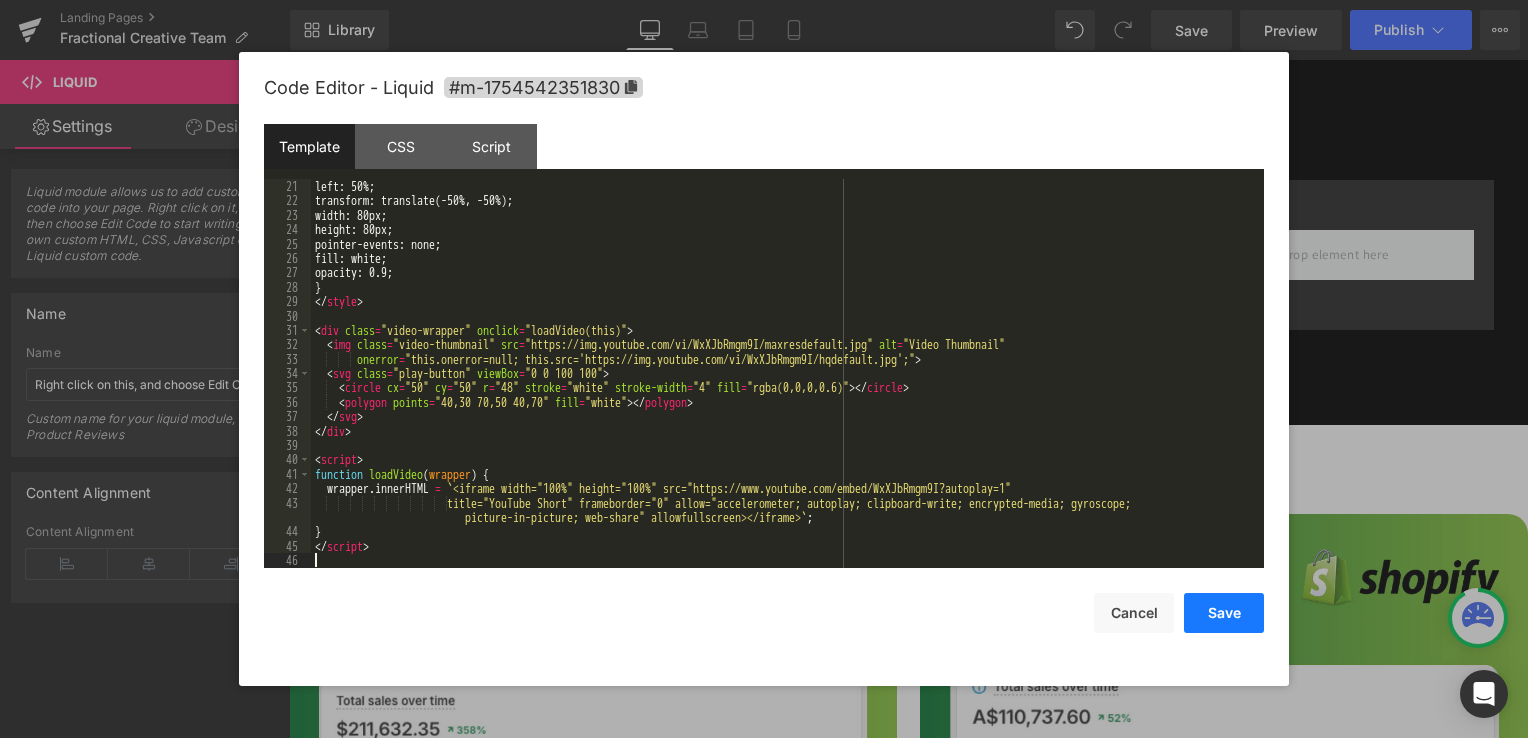 scroll, scrollTop: 288, scrollLeft: 0, axis: vertical 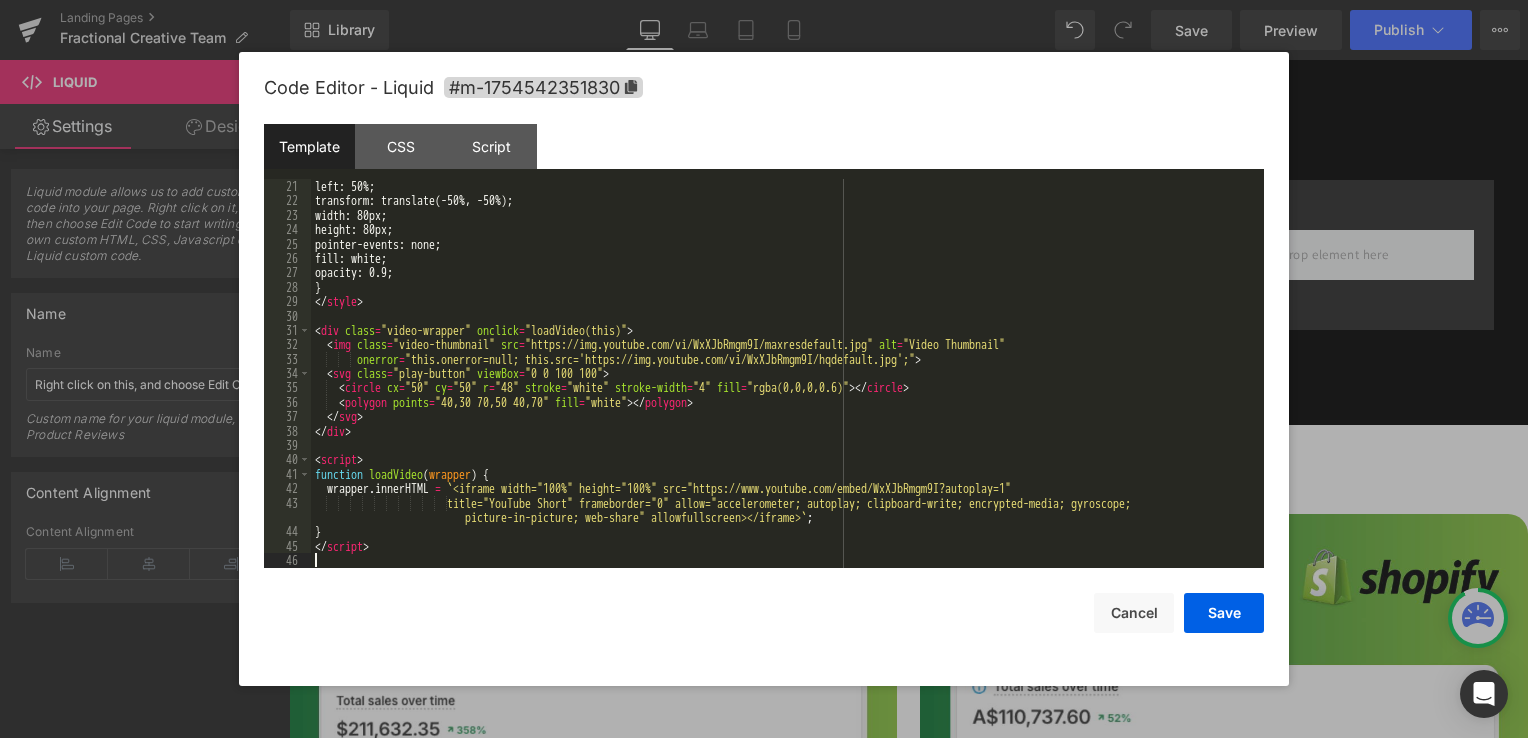 click on "Code Editor - Liquid #m-1754542351830 Template CSS Script Data 21 22 23 24 25 26 27 28 29 30 31 32 33 34 35 36 37 38 39 40 41 42 43 44 45 46   left: 50%;   transform: translate(-50%, -50%);   width: 80px;   height: 80px;   pointer-events: none;   fill: white;   opacity: 0.9; } </ style > < div   class = "video-wrapper"   onclick = "loadVideo(this)" >    < img   class = "video-thumbnail"   src = "https://img.youtube.com/vi/WxXJbRmgm9I/maxresdefault.jpg"   alt = "Video Thumbnail"            onerror = "this.onerror=null; this.src='https://img.youtube.com/vi/WxXJbRmgm9I/hqdefault.jpg';" >    < svg   class = "play-button"   viewBox = "0 0 100 100" >       < circle   cx = "50"   cy = "50"   r = "48"   stroke = "white"   stroke-width = "4"   fill = "rgba(0,0,0,0.6)" > </ circle >       < polygon   points = "40,30 70,50 40,70"   fill = "white" > </ polygon >    </ svg > </div> < script > function   loadVideo ( wrapper )   {    wrapper . innerHTML   =   `                                  ` ; } </ script > Save" at bounding box center (764, 369) 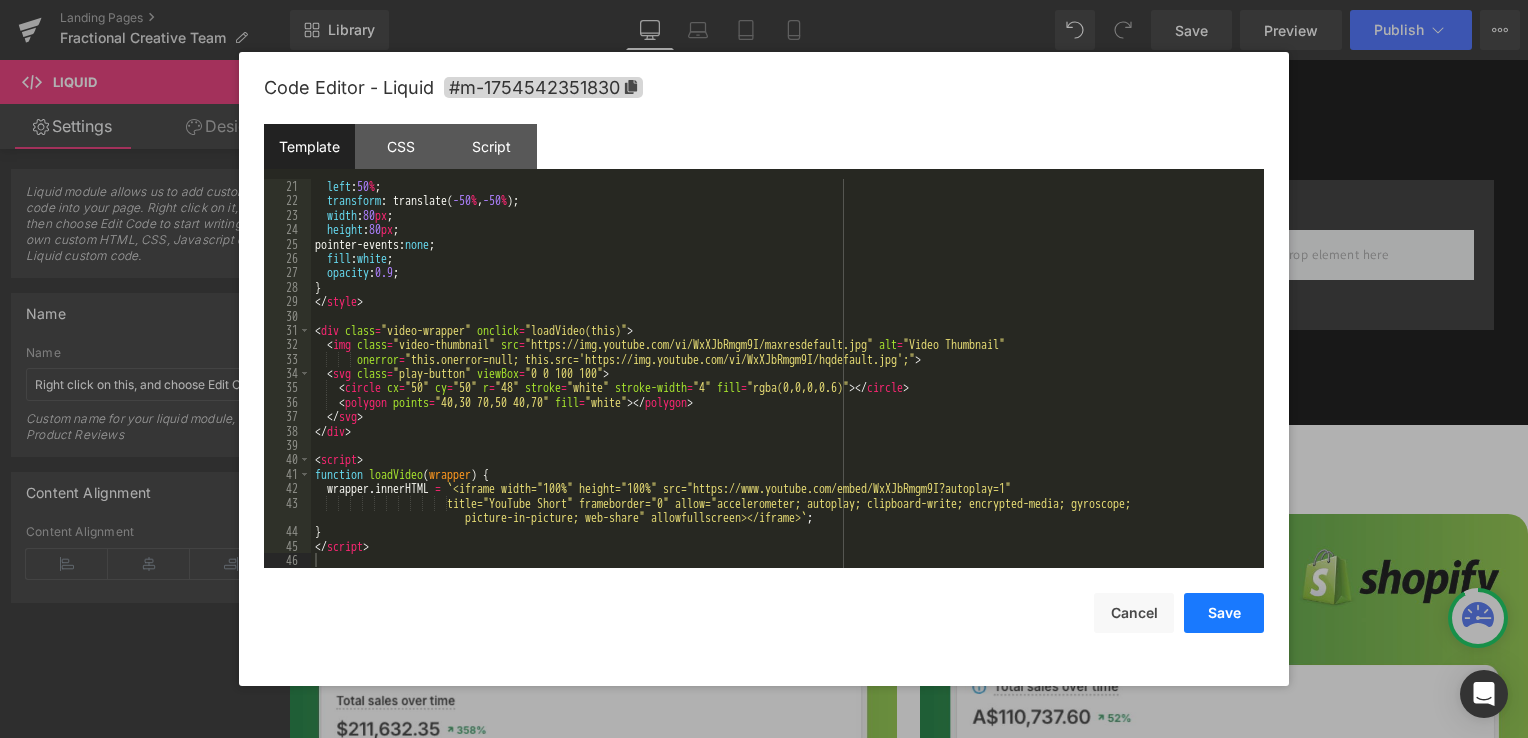 click on "Save" at bounding box center [1224, 613] 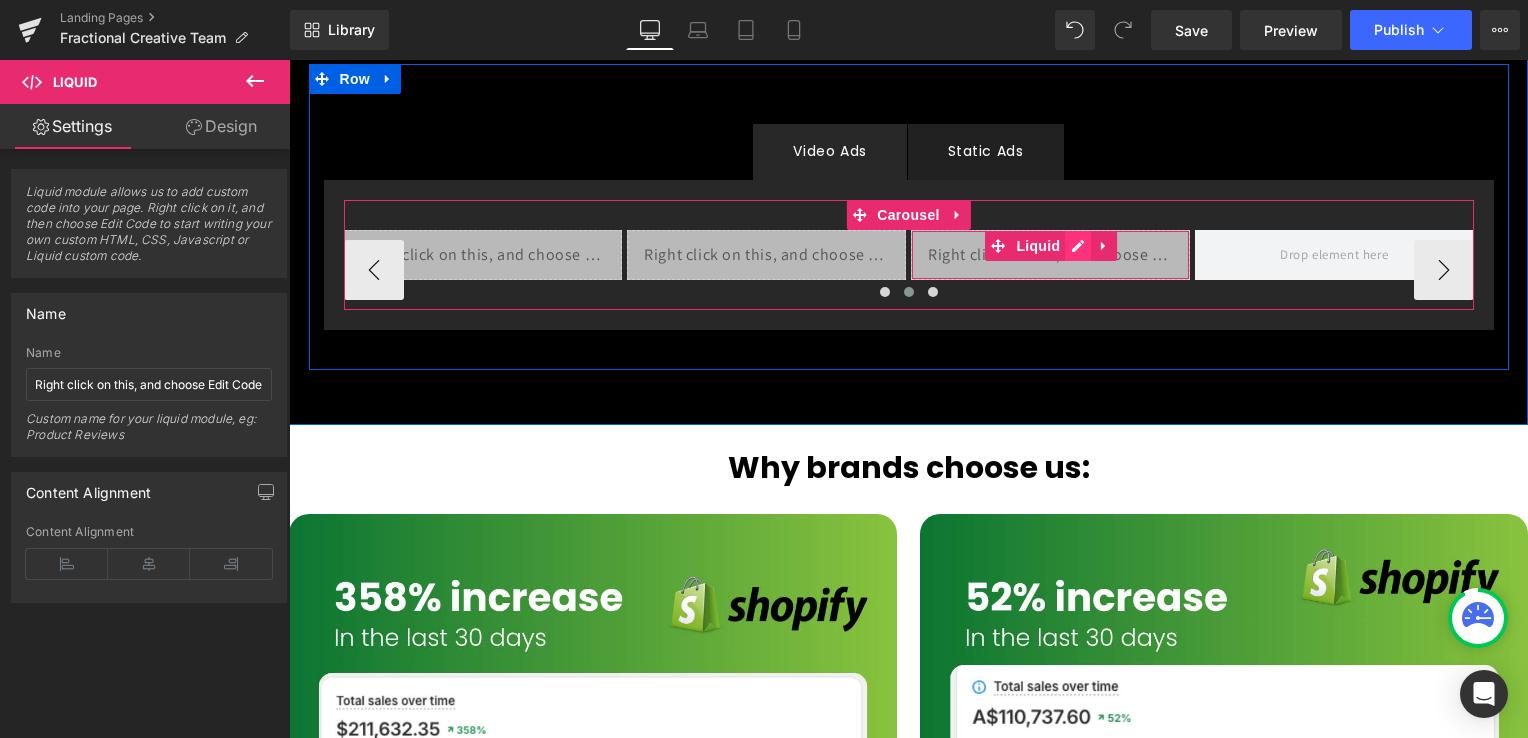 click on "Liquid" at bounding box center (1050, 255) 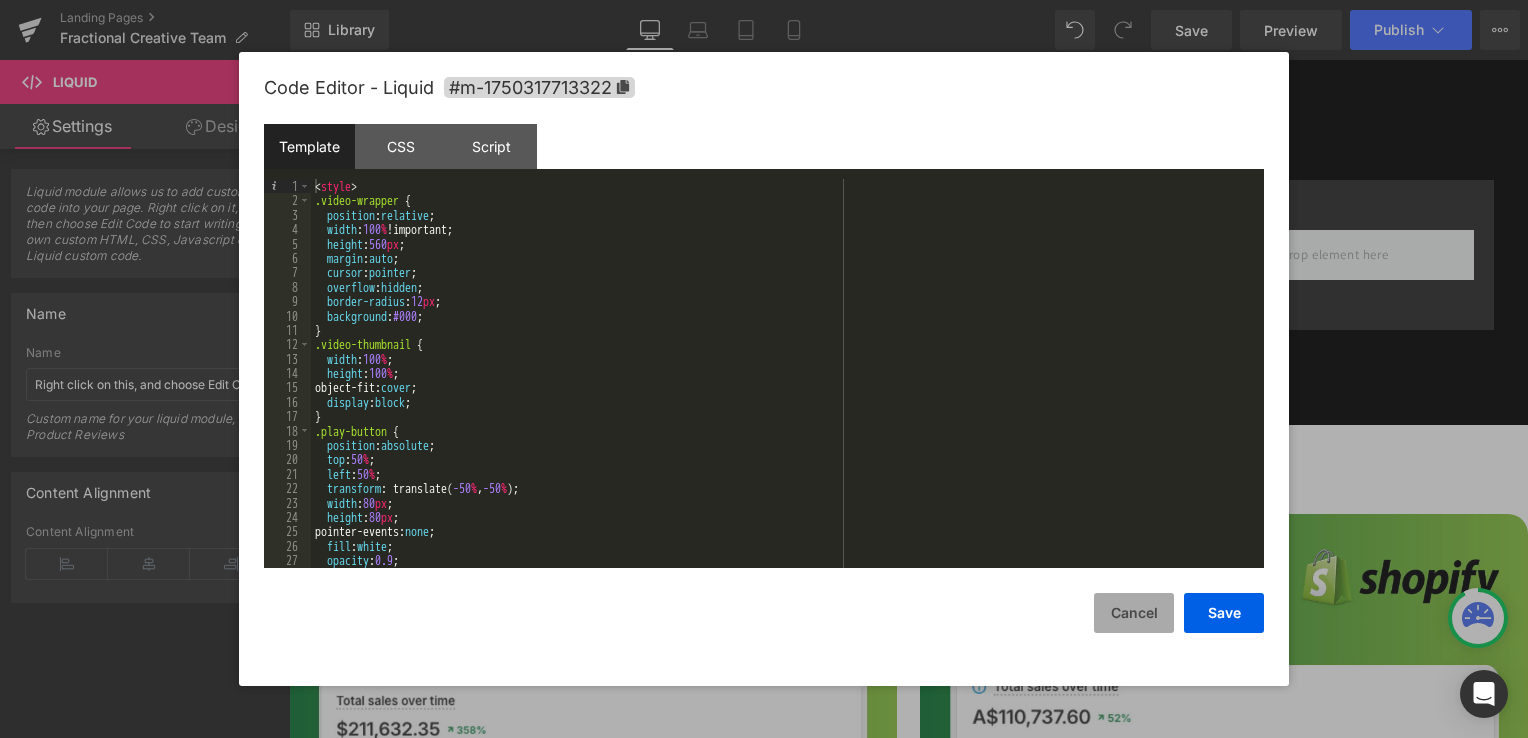 click on "Cancel" at bounding box center [1134, 613] 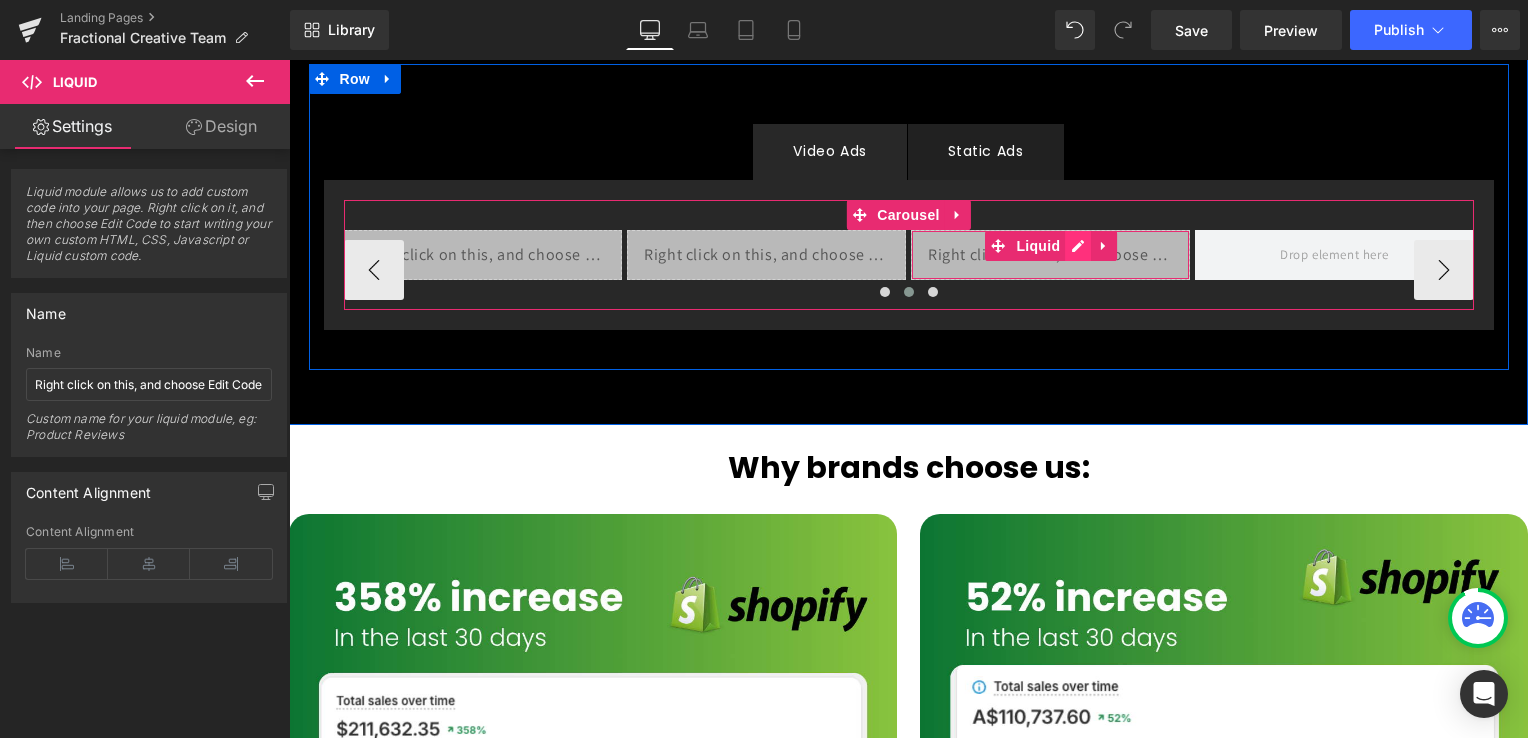 click on "Liquid" at bounding box center [1050, 255] 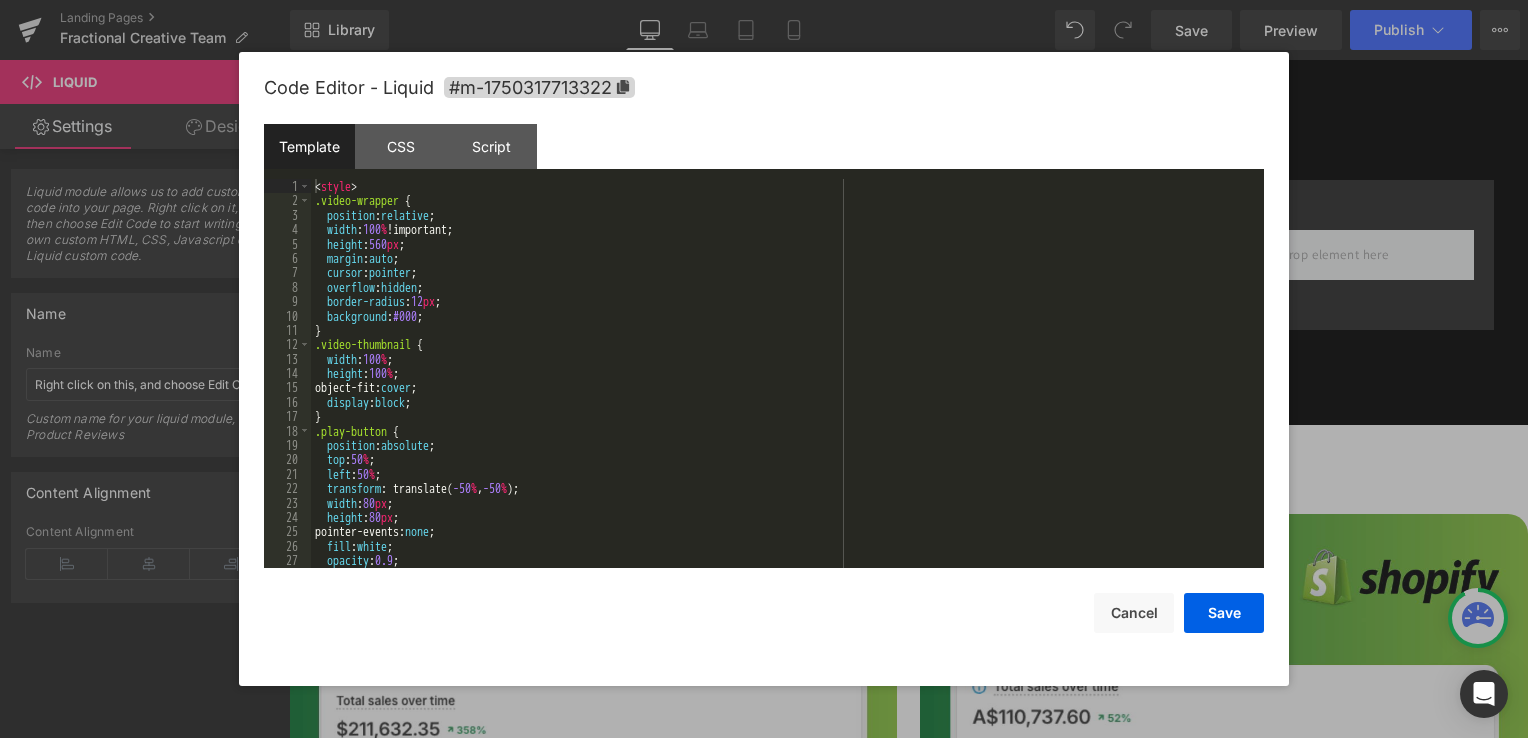 click on "< style > .video-wrapper   {    position :  relative ;    width :  100 %  !important;    height :  560 px ;    margin :  auto ;    cursor :  pointer ;    overflow :  hidden ;    border-radius :  12 px ;    background :  #000 ; } .video-thumbnail   {    width :  100 % ;    height :  100 % ;   object-fit:  cover ;    display :  block ; } .play-button   {    position :  absolute ;    top :  50 % ;    left :  50 % ;    transform : translate( -50 % ,  -50 % );    width :  80 px ;    height :  80 px ;   pointer-events:  none ;    fill :  white ;    opacity :  0.9 ; }" at bounding box center (783, 388) 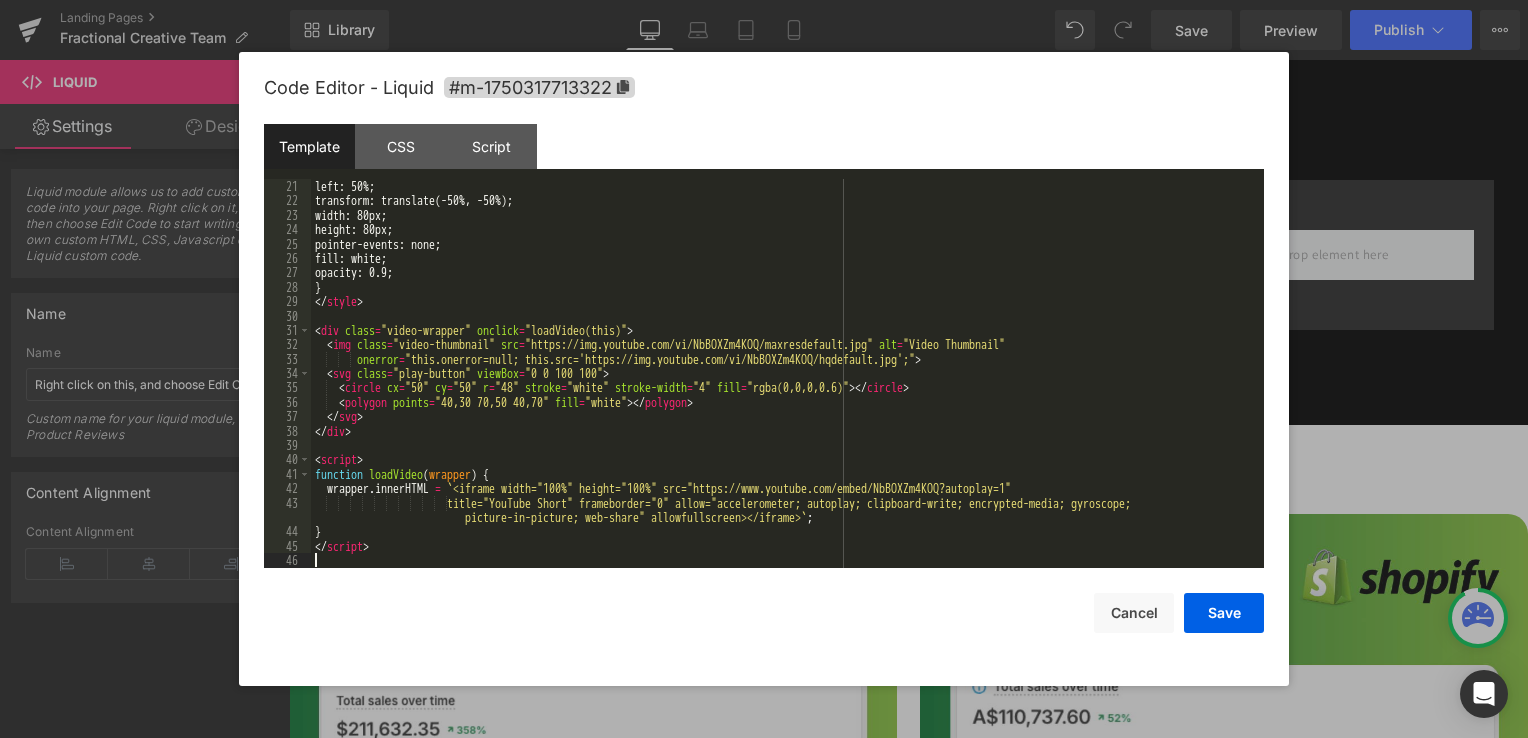 scroll, scrollTop: 288, scrollLeft: 0, axis: vertical 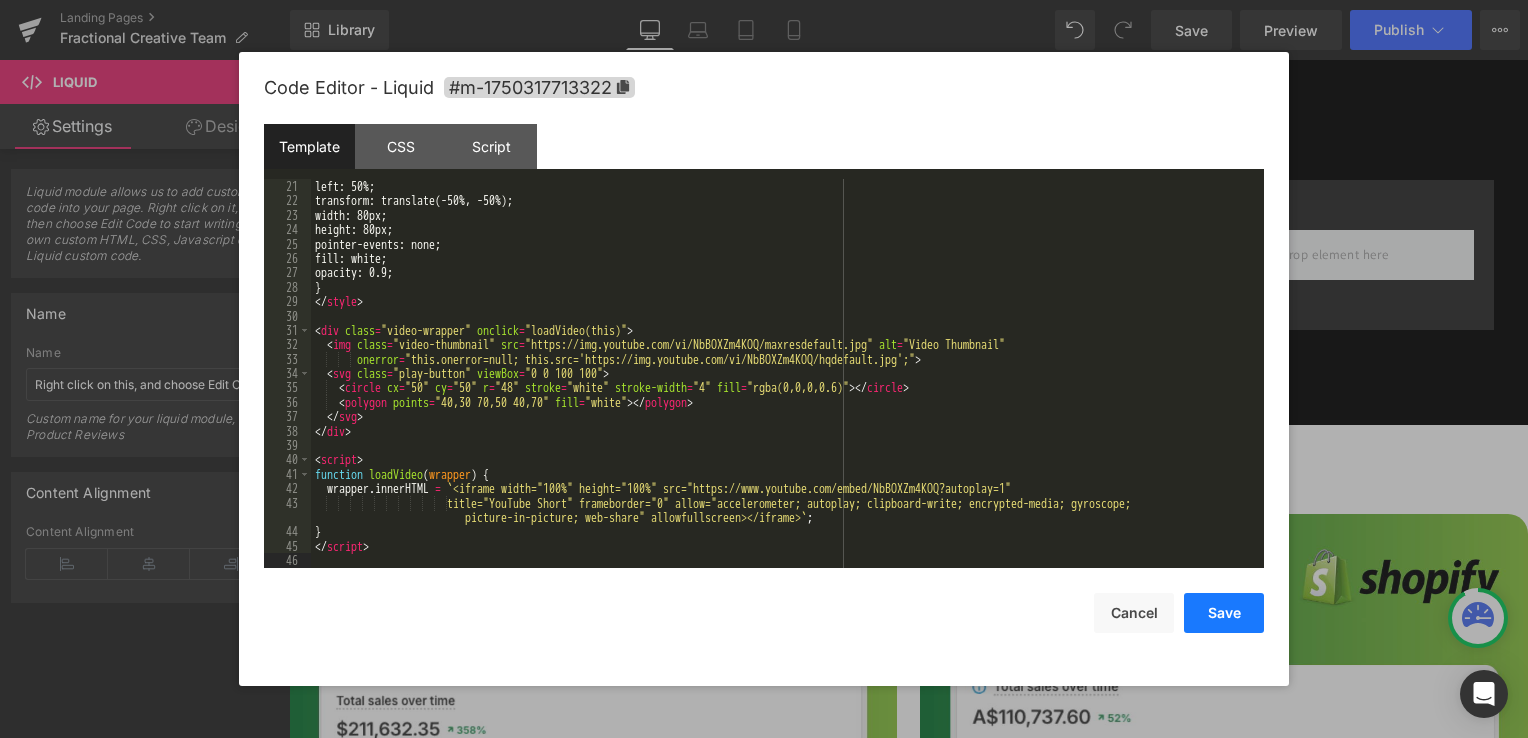 click on "Save" at bounding box center [1224, 613] 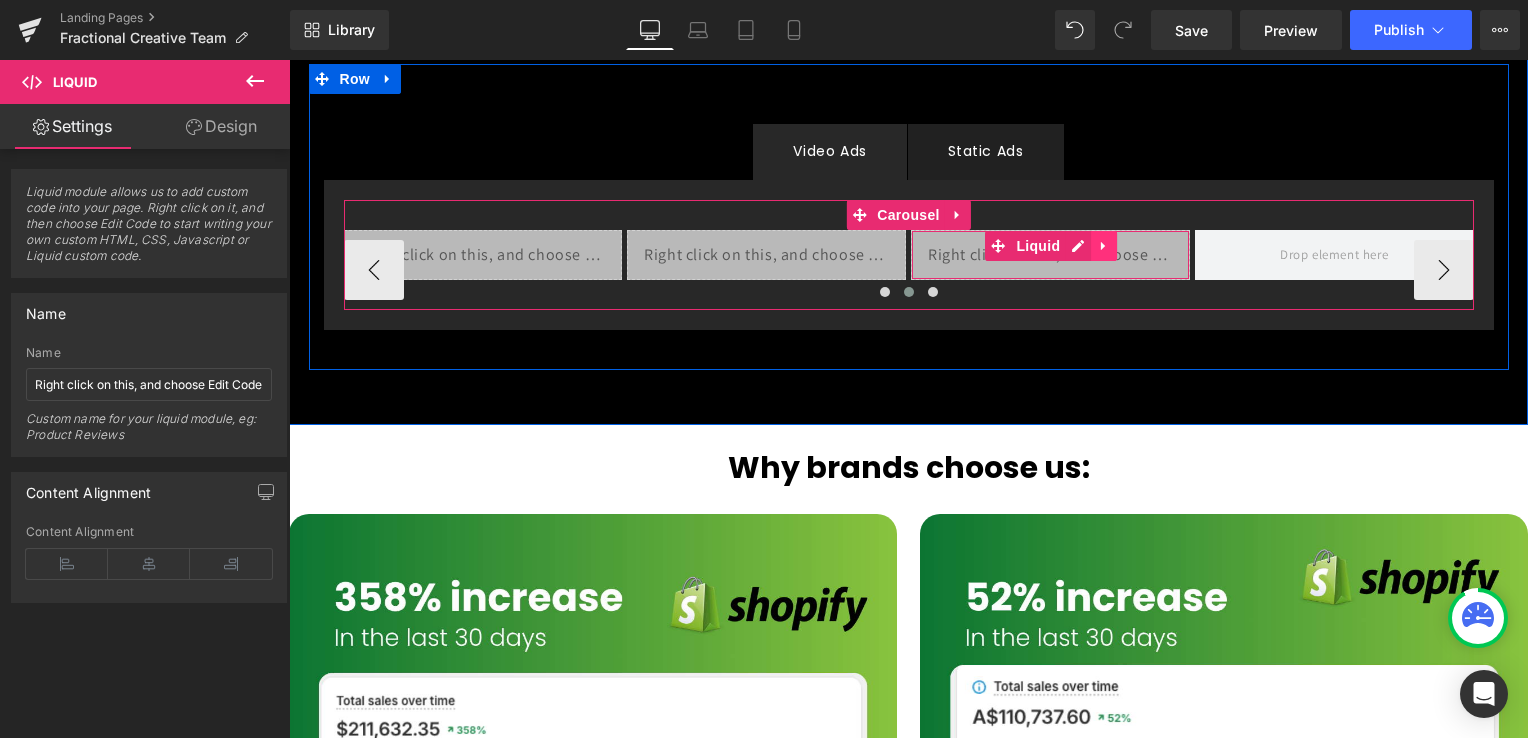 click 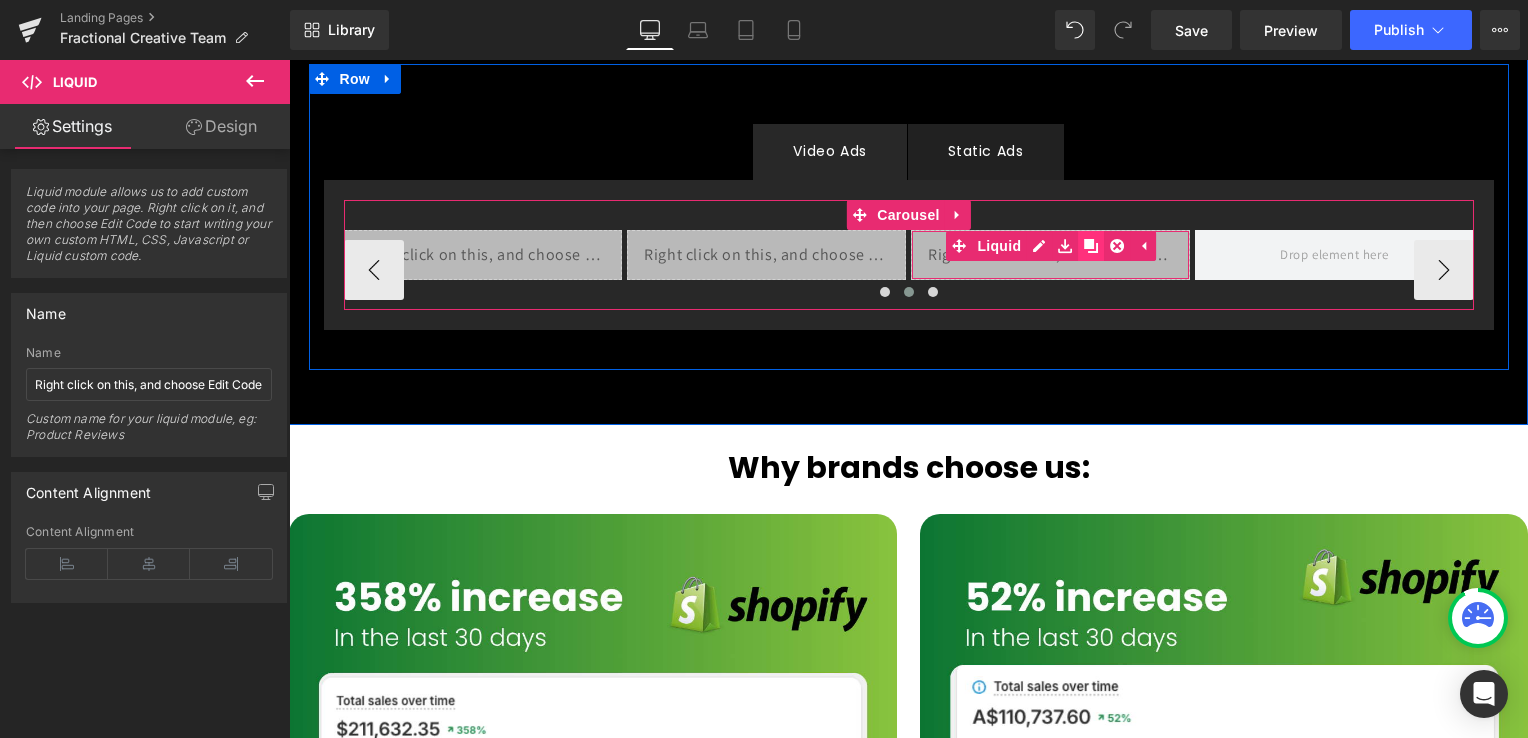 click 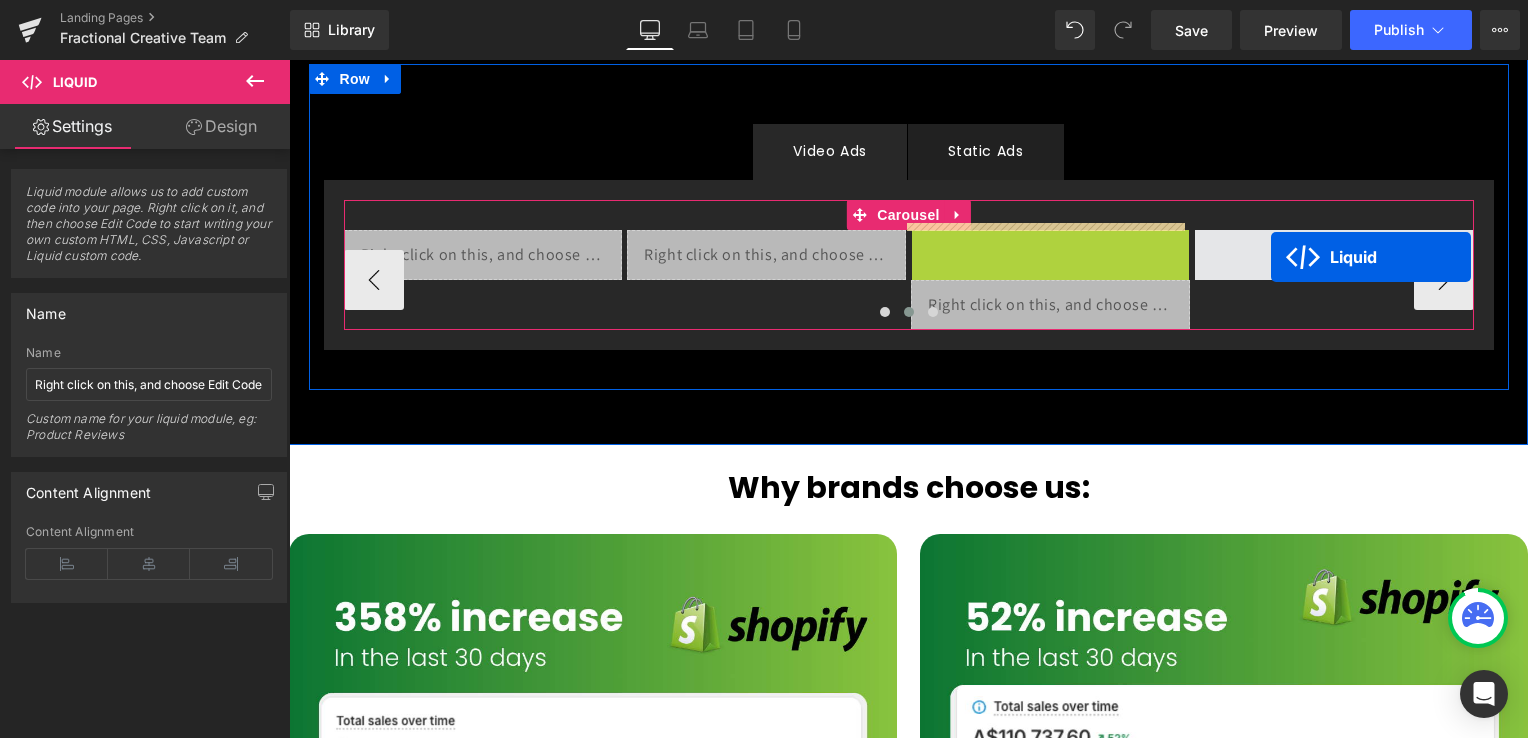 drag, startPoint x: 967, startPoint y: 248, endPoint x: 1271, endPoint y: 257, distance: 304.1332 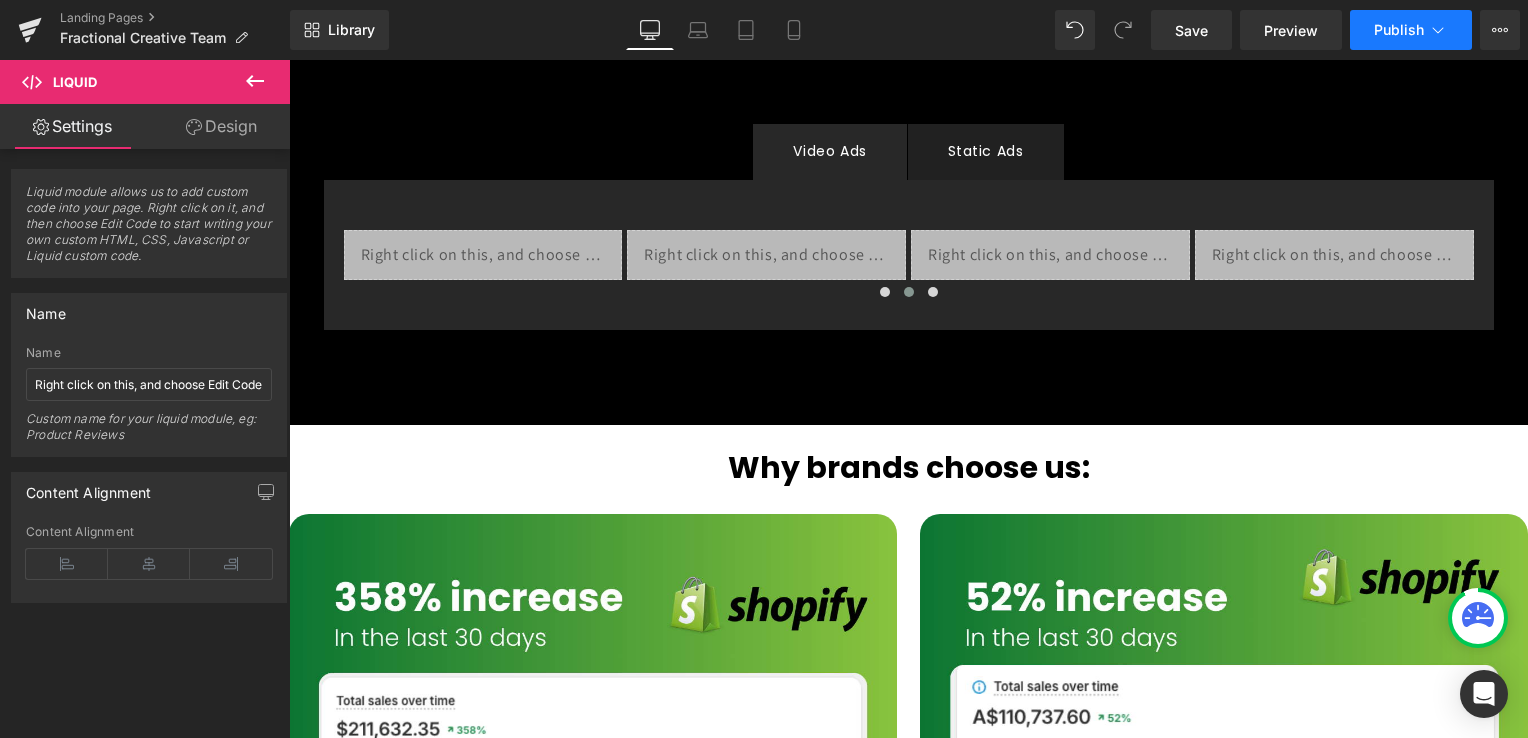 click on "Publish" at bounding box center (1411, 30) 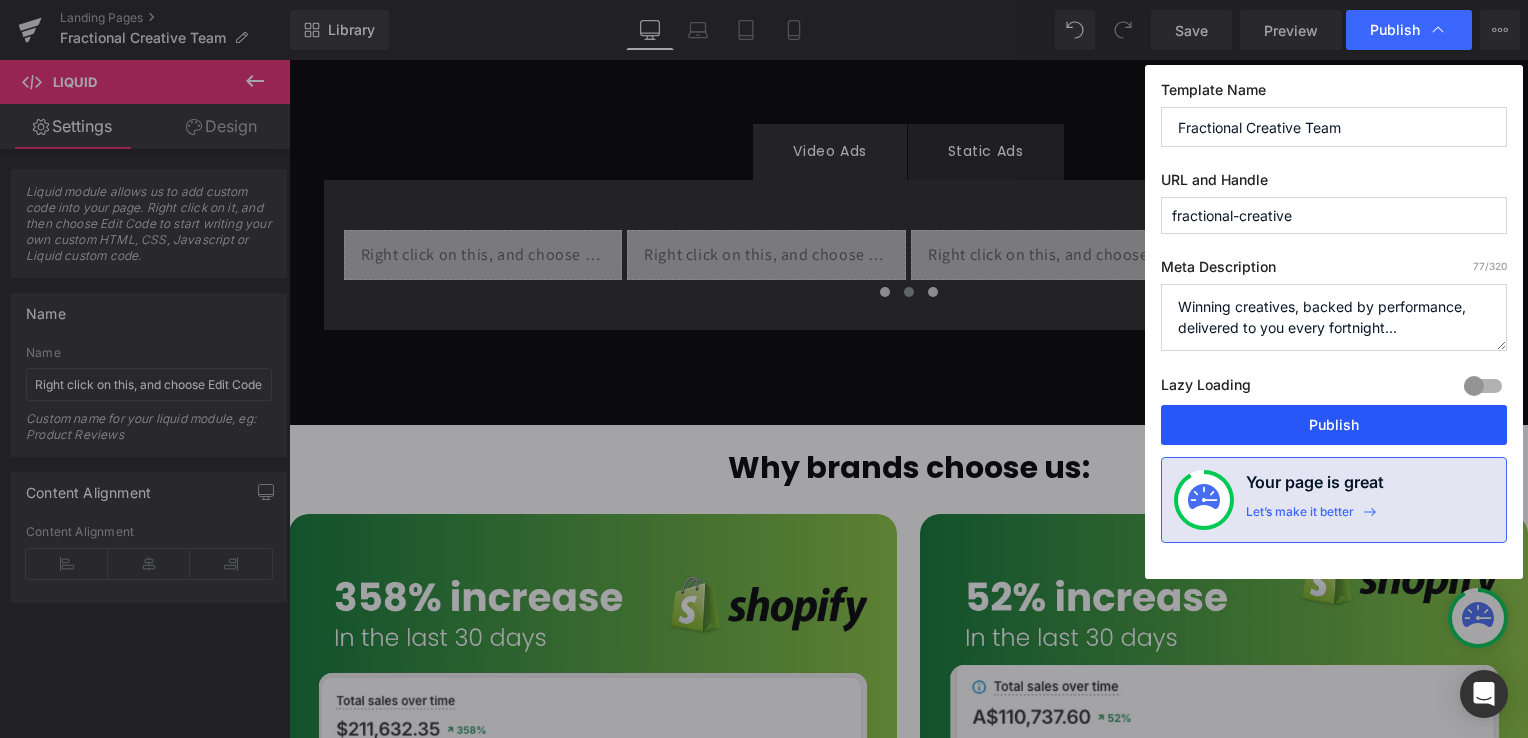 drag, startPoint x: 1240, startPoint y: 422, endPoint x: 970, endPoint y: 182, distance: 361.24783 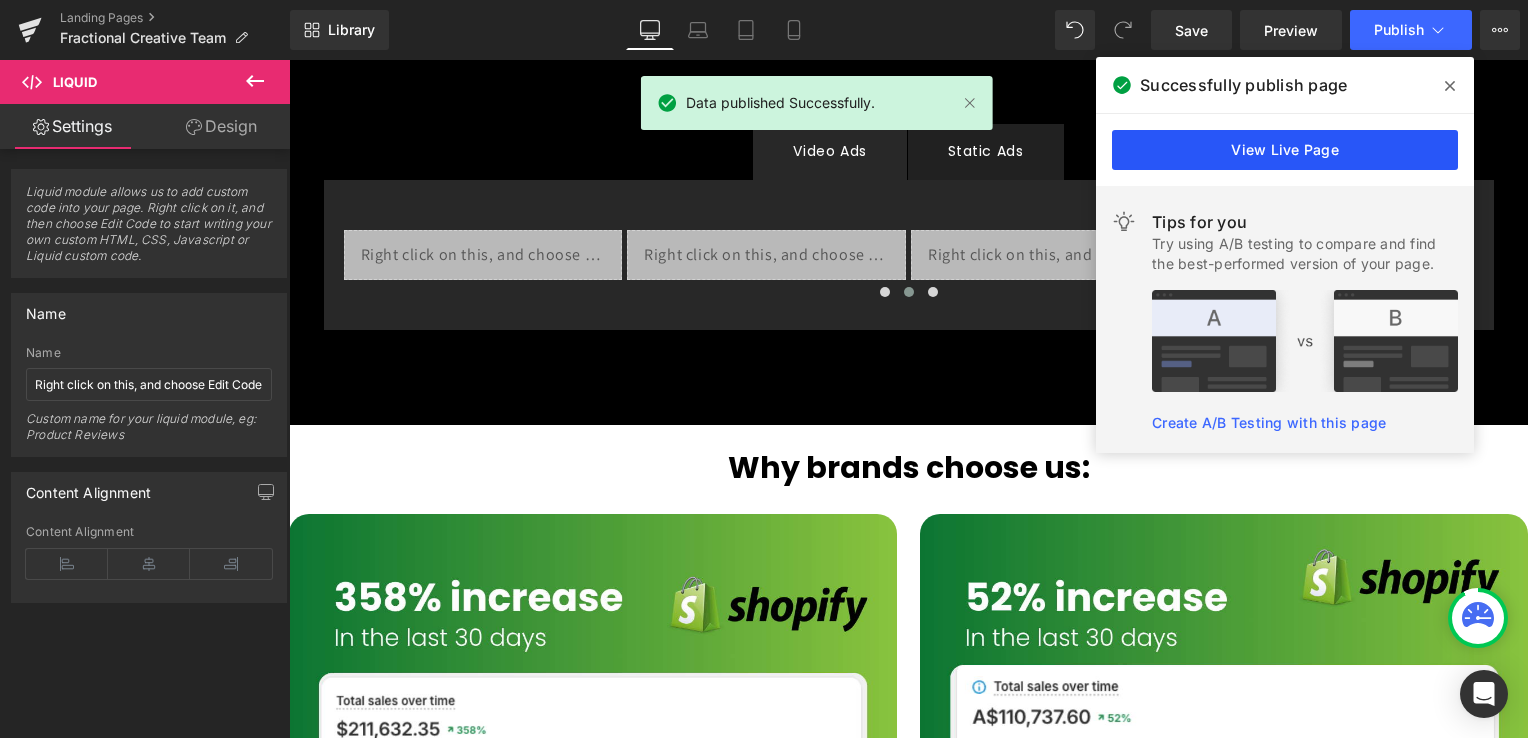 click on "View Live Page" at bounding box center [1285, 150] 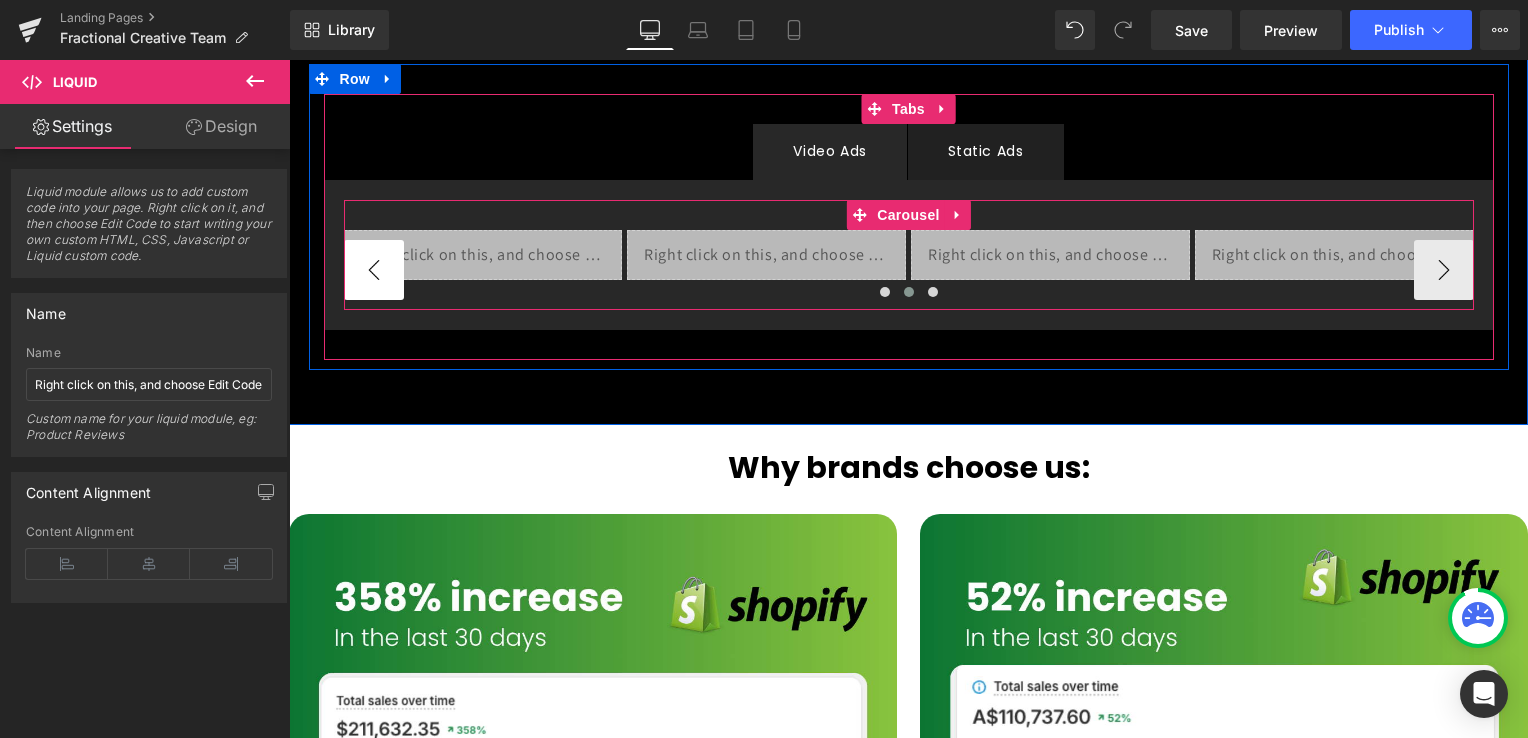 click on "‹" at bounding box center [374, 270] 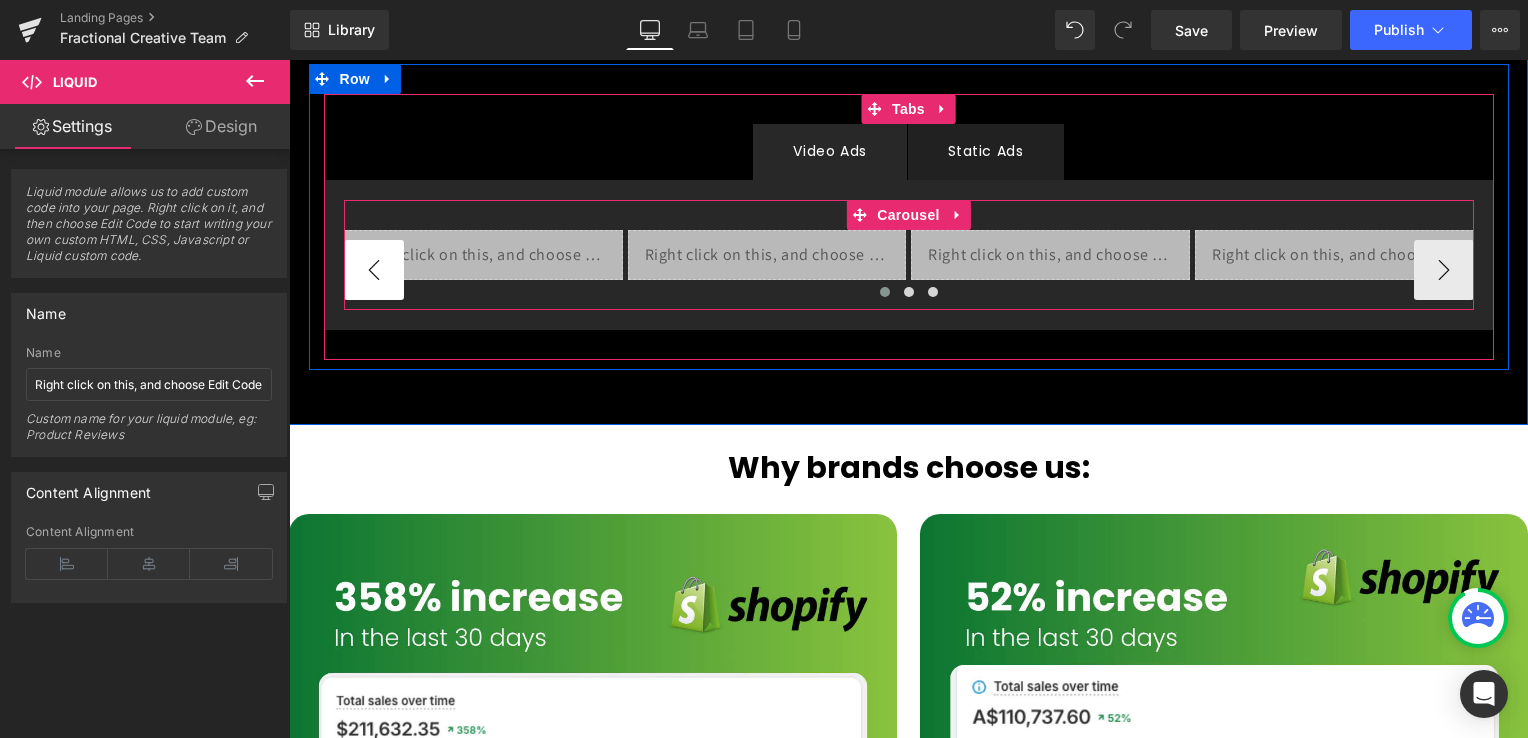 click on "‹" at bounding box center (374, 270) 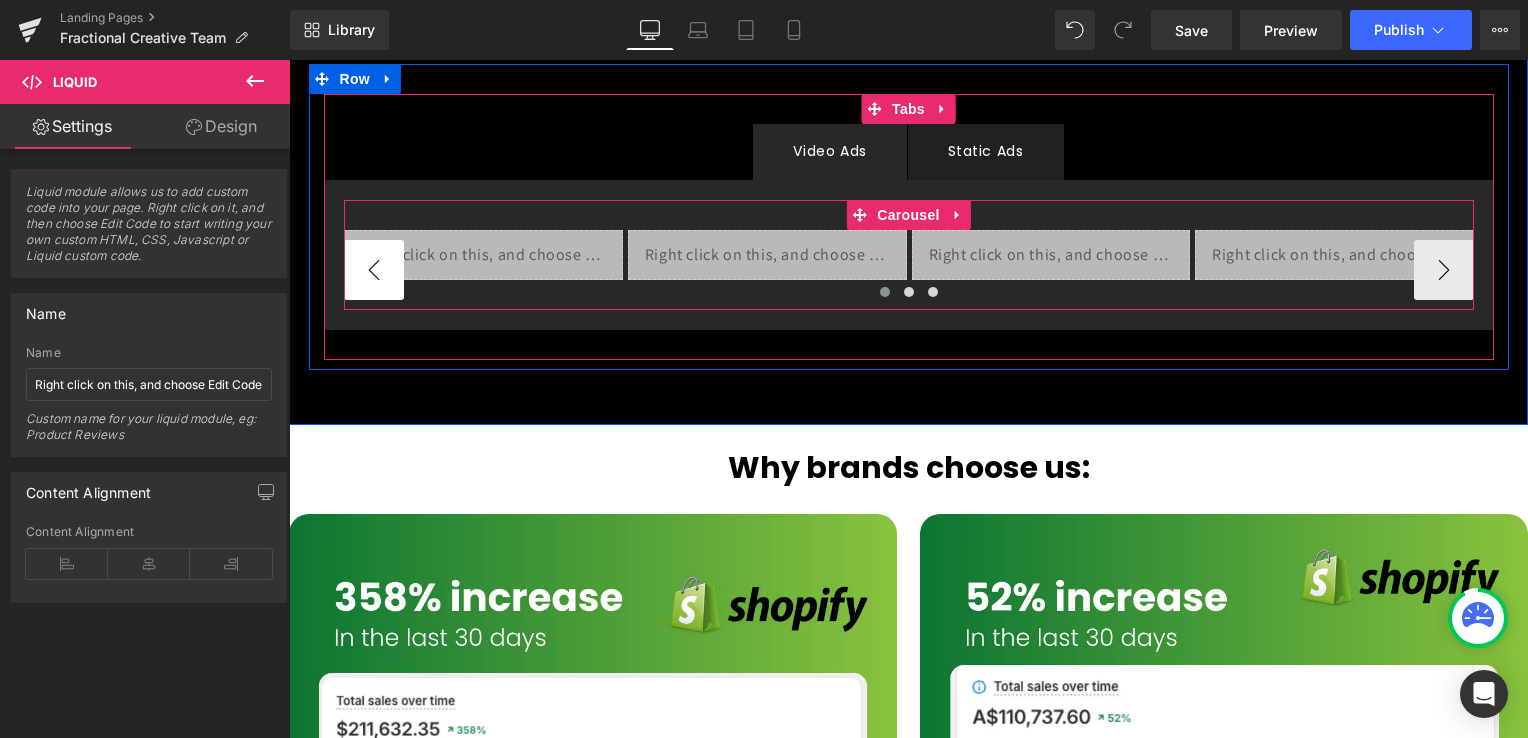 click on "‹" at bounding box center (374, 270) 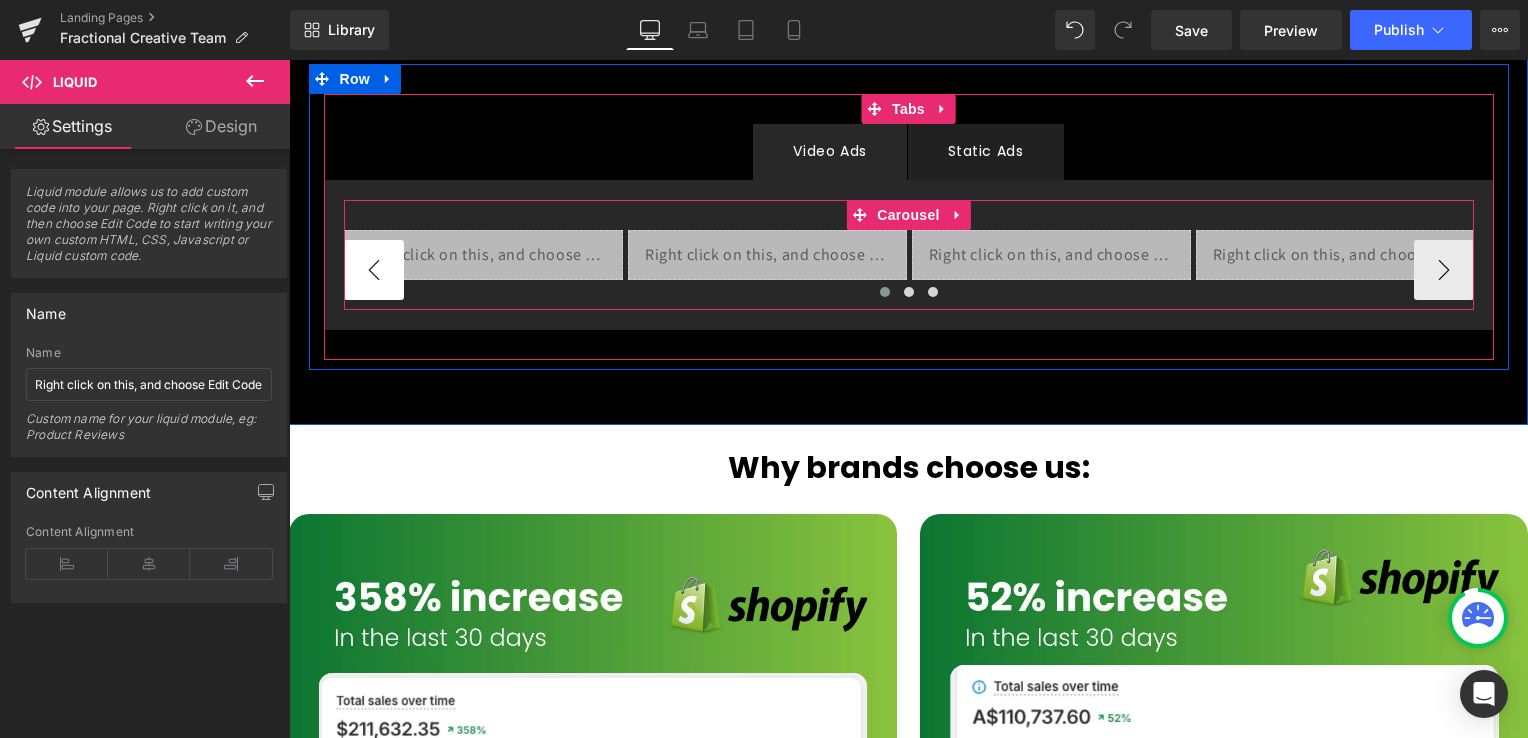 click on "‹" at bounding box center [374, 270] 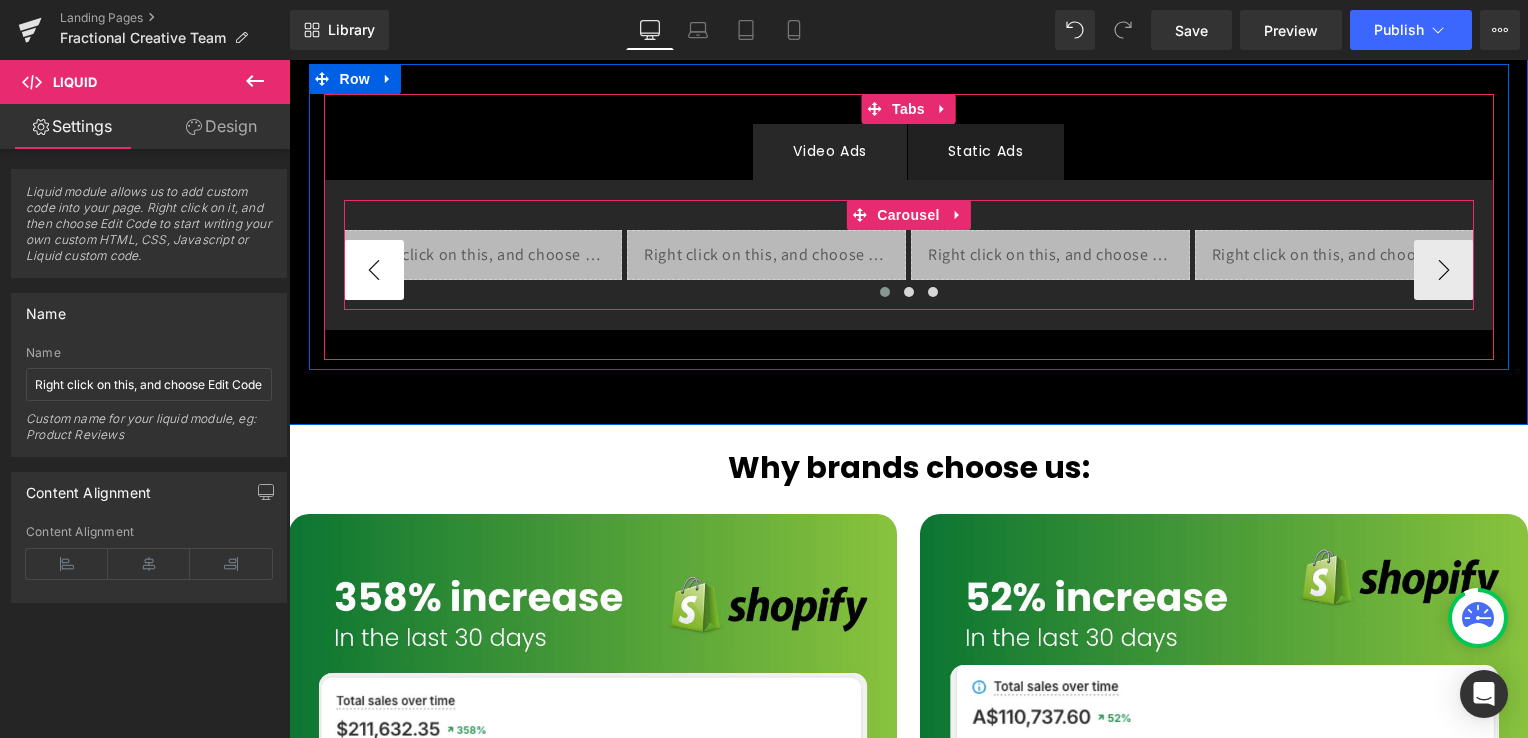 click on "‹" at bounding box center [374, 270] 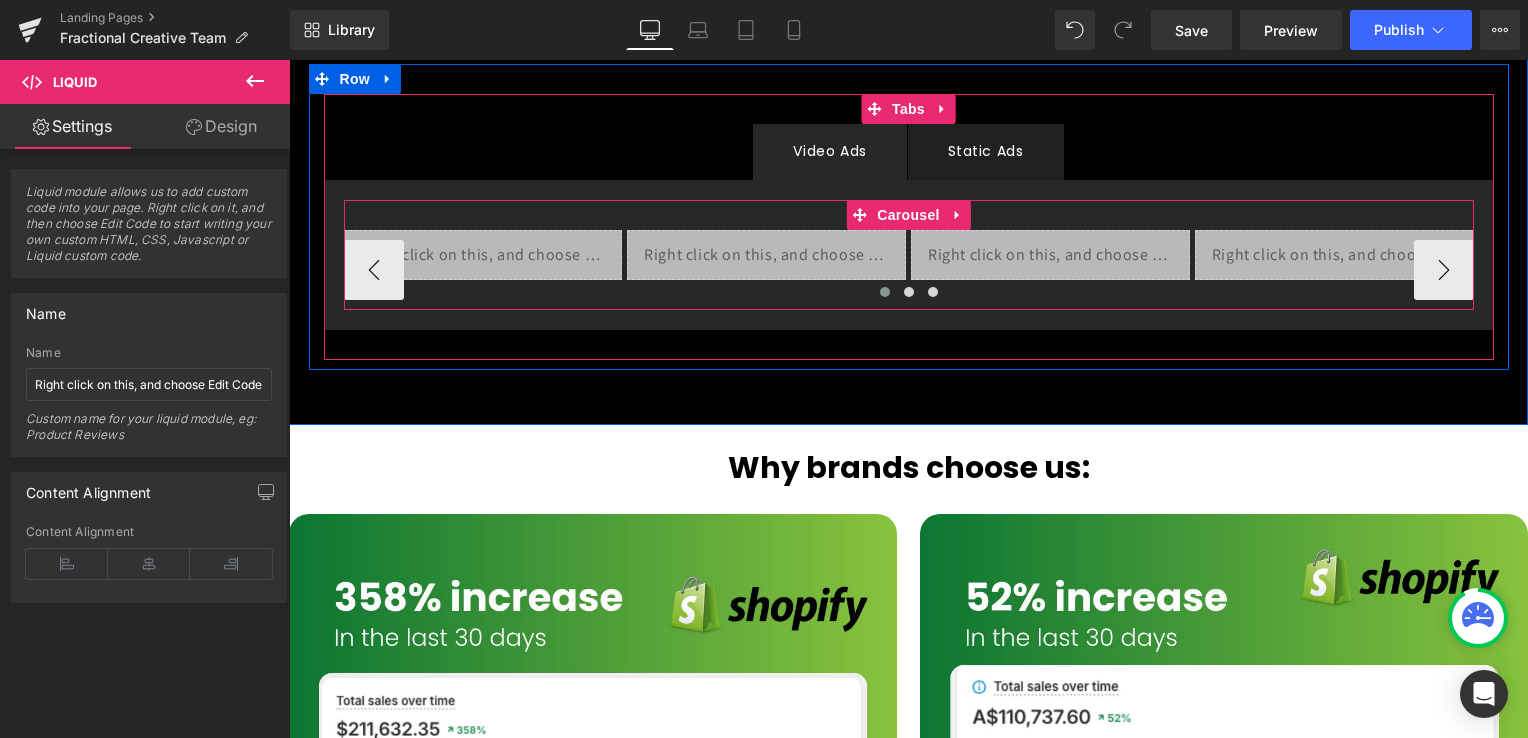 click at bounding box center (885, 292) 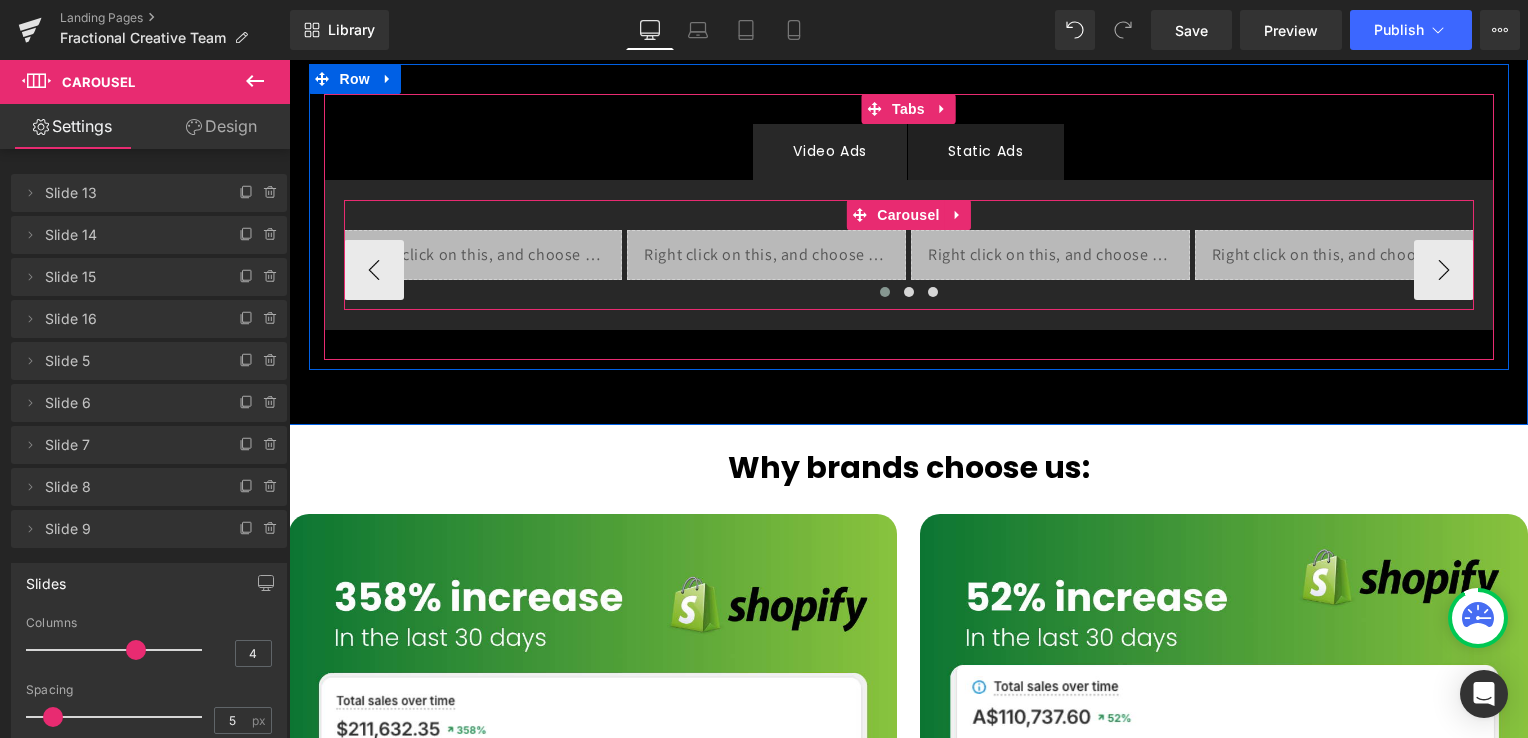 click at bounding box center [885, 292] 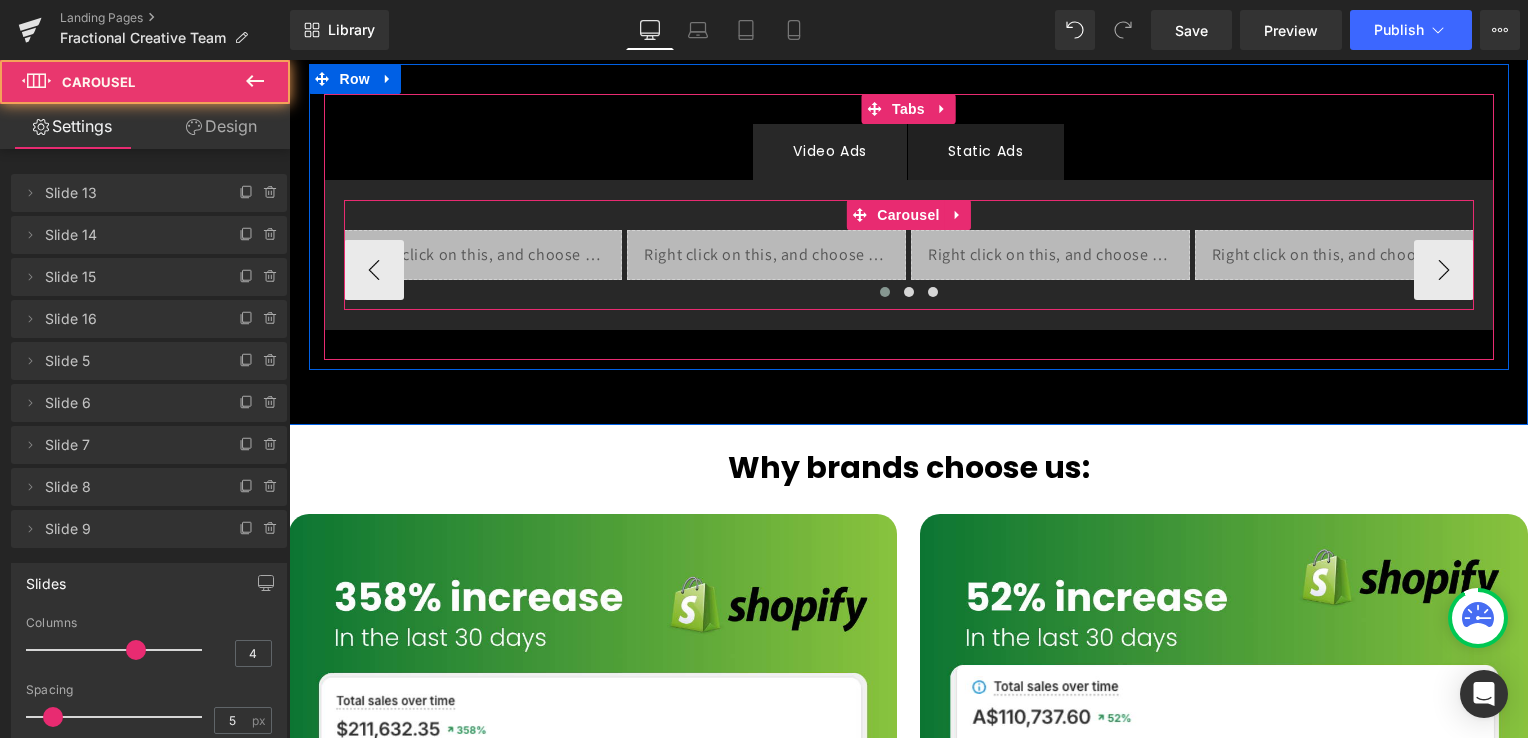 click at bounding box center [885, 292] 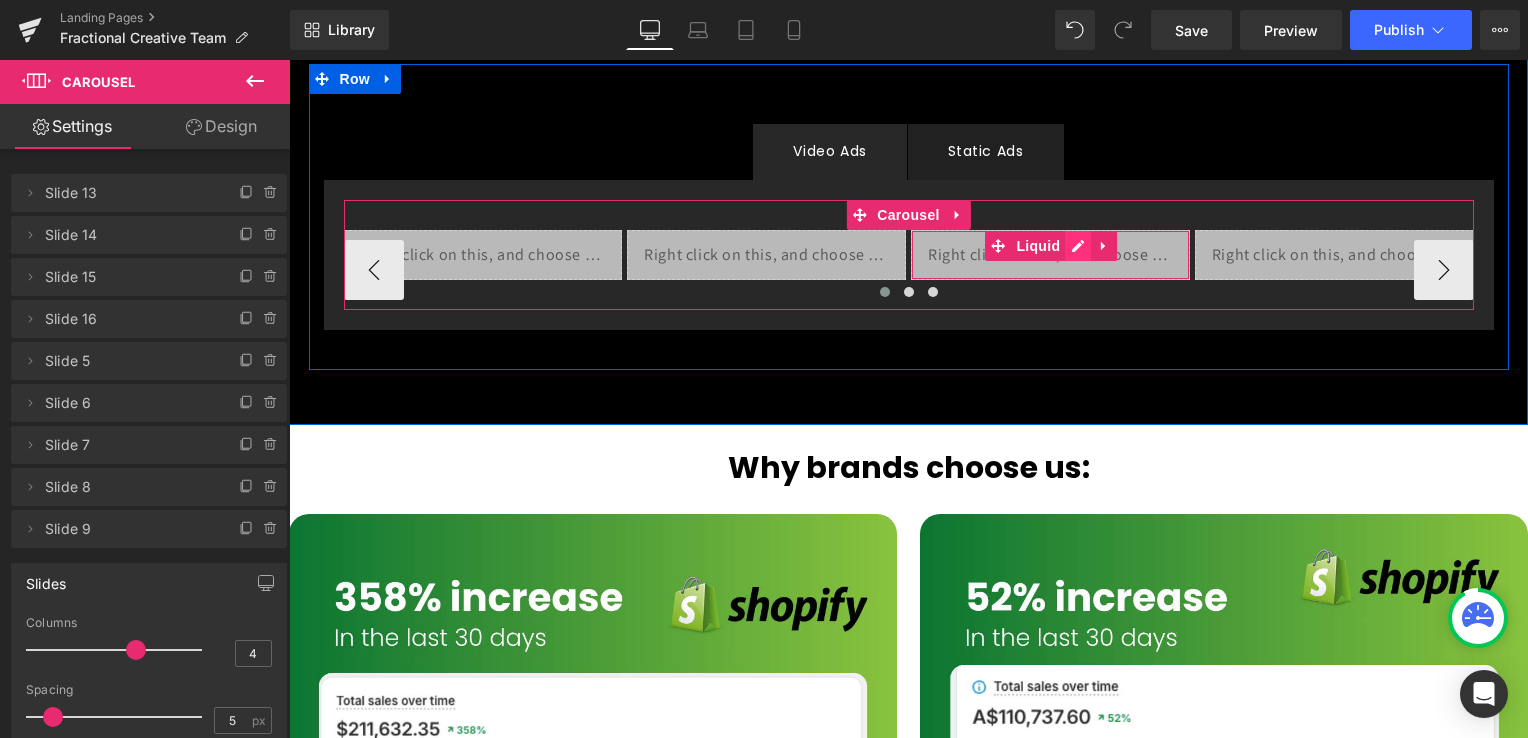 click on "Liquid" at bounding box center [1050, 255] 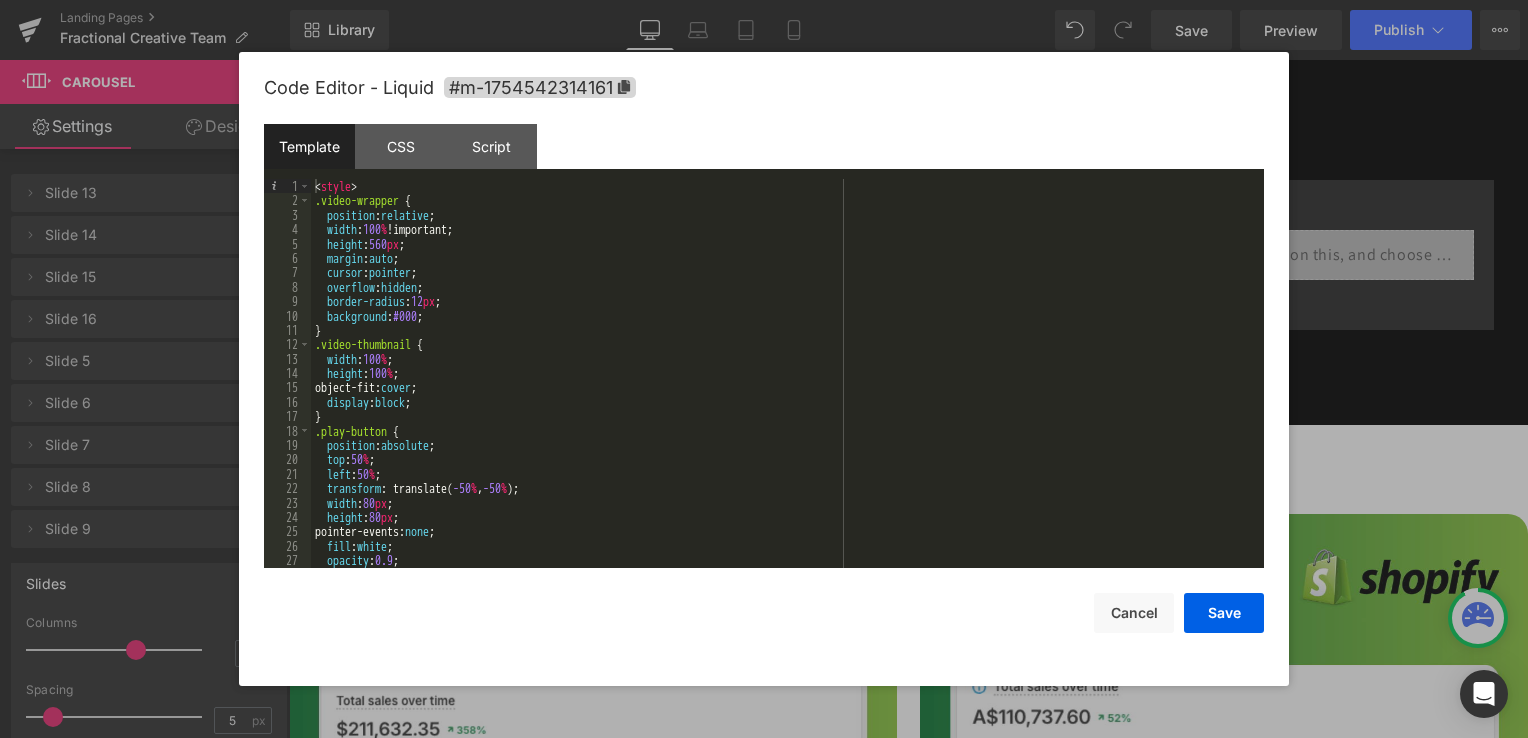 click on "< style > .video-wrapper   {    position :  relative ;    width :  100 %  !important;    height :  560 px ;    margin :  auto ;    cursor :  pointer ;    overflow :  hidden ;    border-radius :  12 px ;    background :  #000 ; } .video-thumbnail   {    width :  100 % ;    height :  100 % ;   object-fit:  cover ;    display :  block ; } .play-button   {    position :  absolute ;    top :  50 % ;    left :  50 % ;    transform : translate( -50 % ,  -50 % );    width :  80 px ;    height :  80 px ;   pointer-events:  none ;    fill :  white ;    opacity :  0.9 ; }" at bounding box center (783, 388) 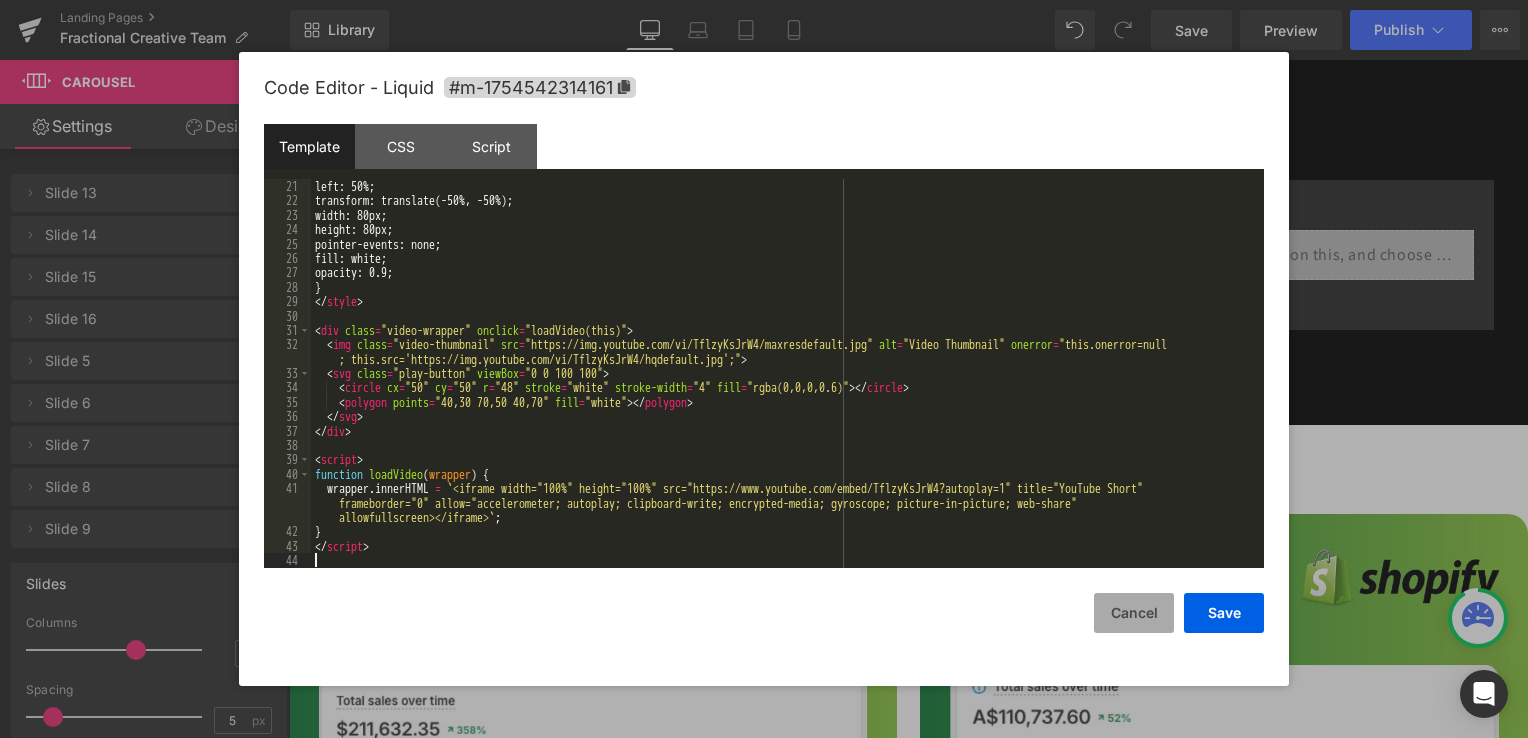scroll, scrollTop: 288, scrollLeft: 0, axis: vertical 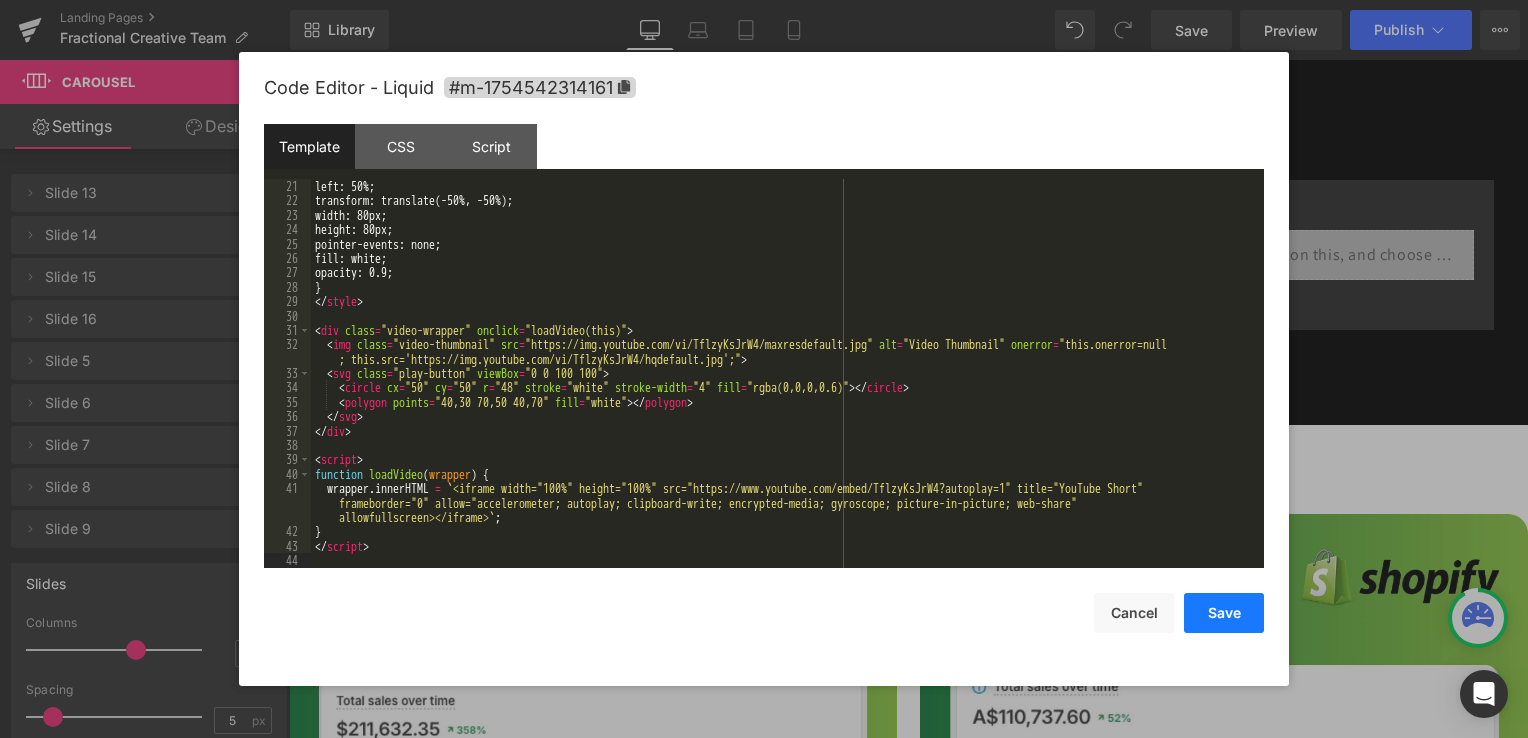 click on "Save" at bounding box center [1224, 613] 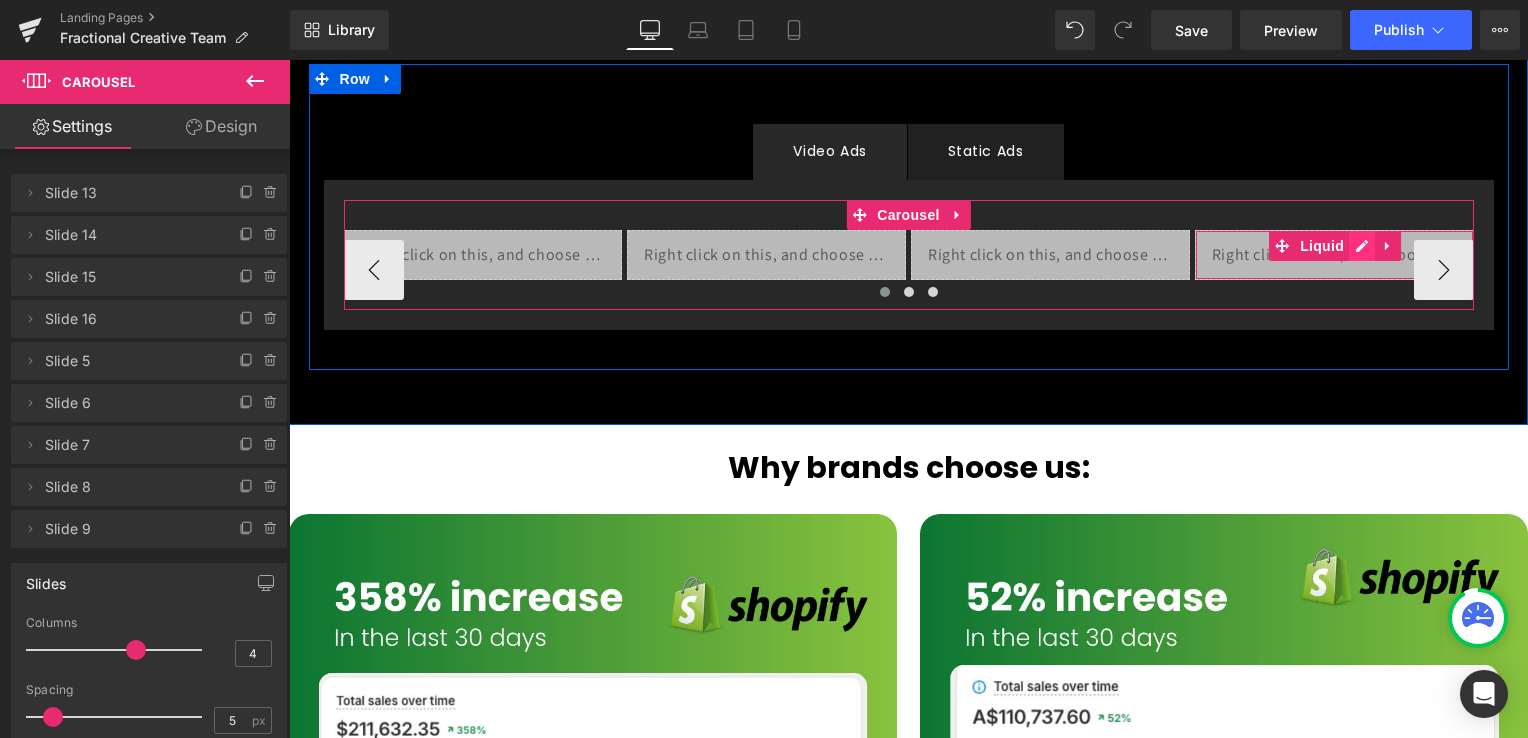 click on "Liquid" at bounding box center [1334, 255] 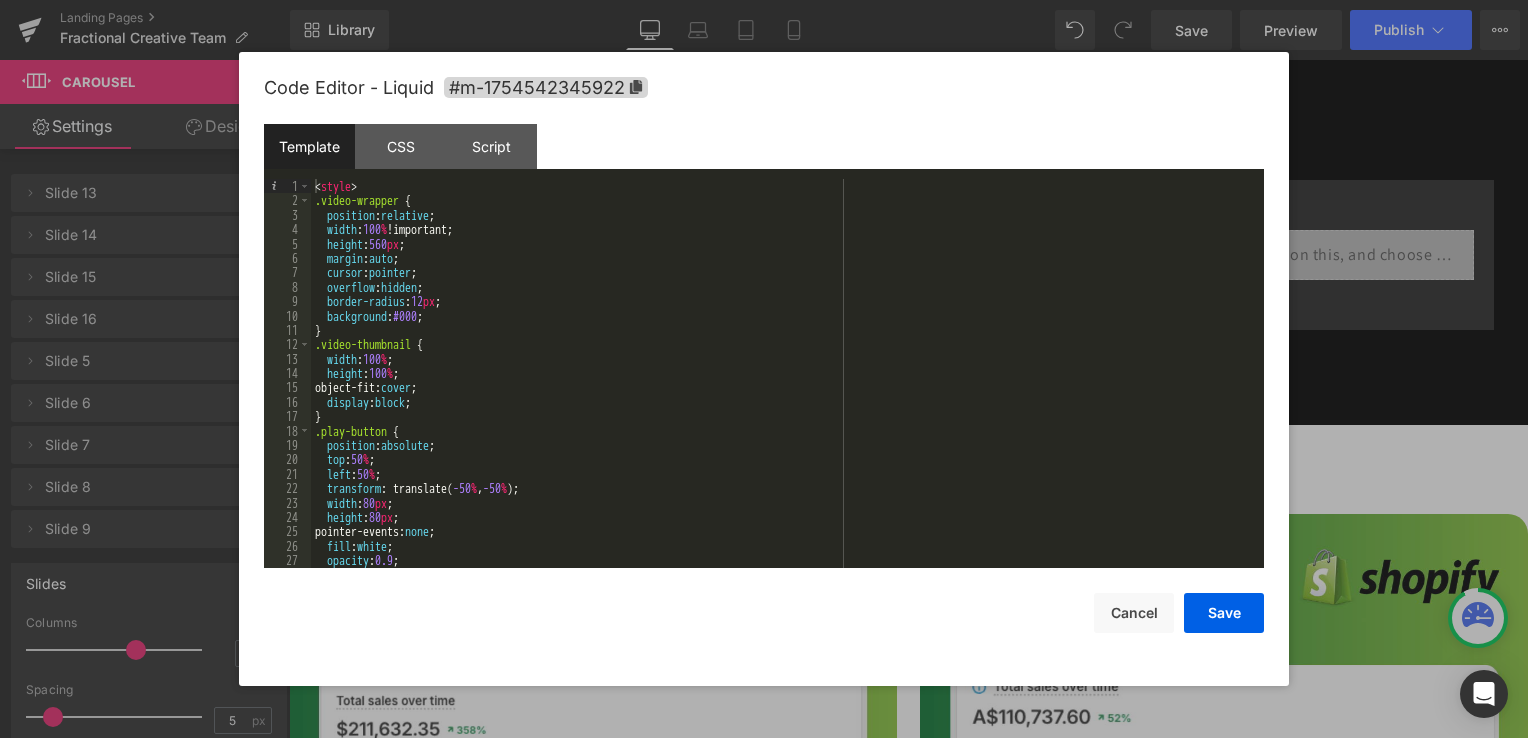 click on "< style > .video-wrapper   {    position :  relative ;    width :  100 %  !important;    height :  560 px ;    margin :  auto ;    cursor :  pointer ;    overflow :  hidden ;    border-radius :  12 px ;    background :  #000 ; } .video-thumbnail   {    width :  100 % ;    height :  100 % ;   object-fit:  cover ;    display :  block ; } .play-button   {    position :  absolute ;    top :  50 % ;    left :  50 % ;    transform : translate( -50 % ,  -50 % );    width :  80 px ;    height :  80 px ;   pointer-events:  none ;    fill :  white ;    opacity :  0.9 ; }" at bounding box center [783, 388] 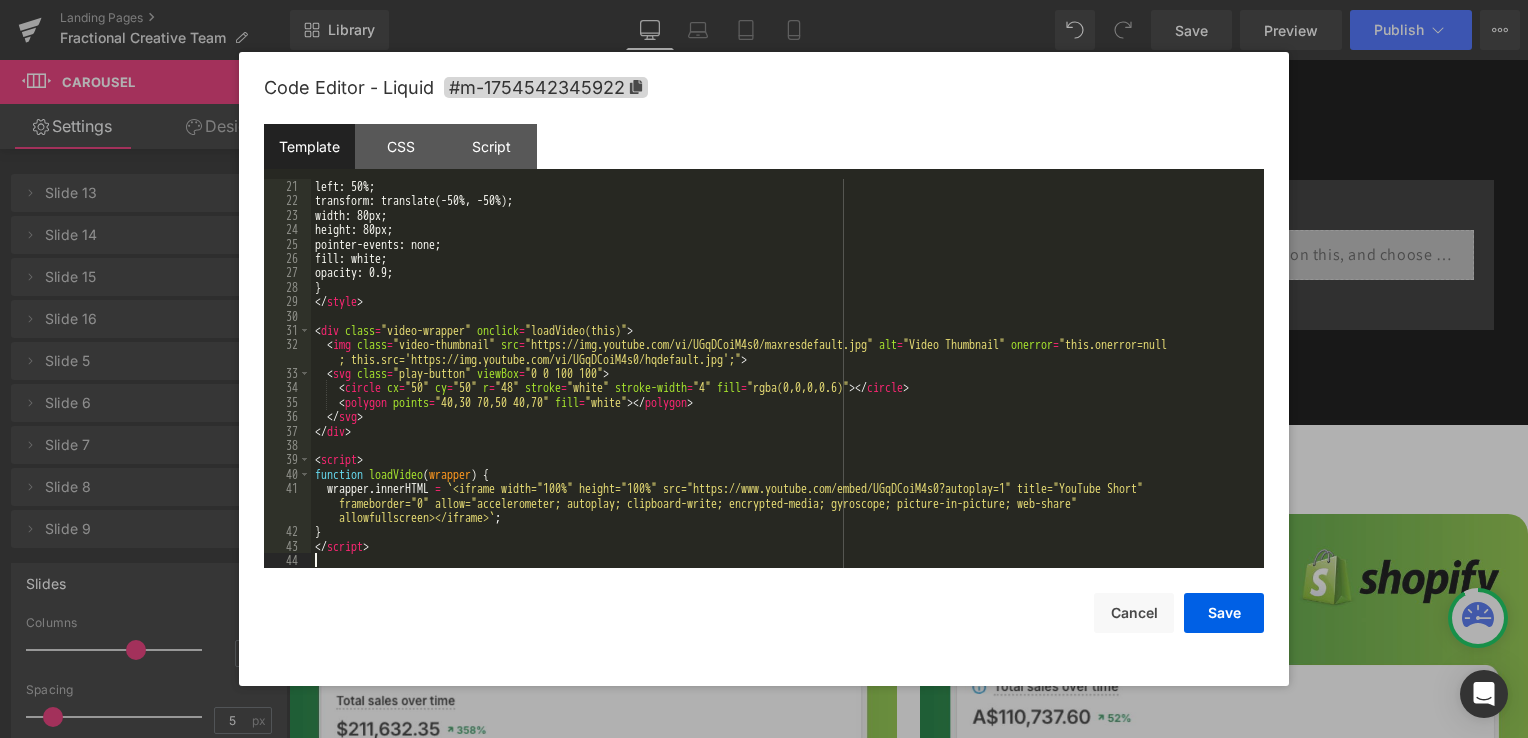 scroll, scrollTop: 288, scrollLeft: 0, axis: vertical 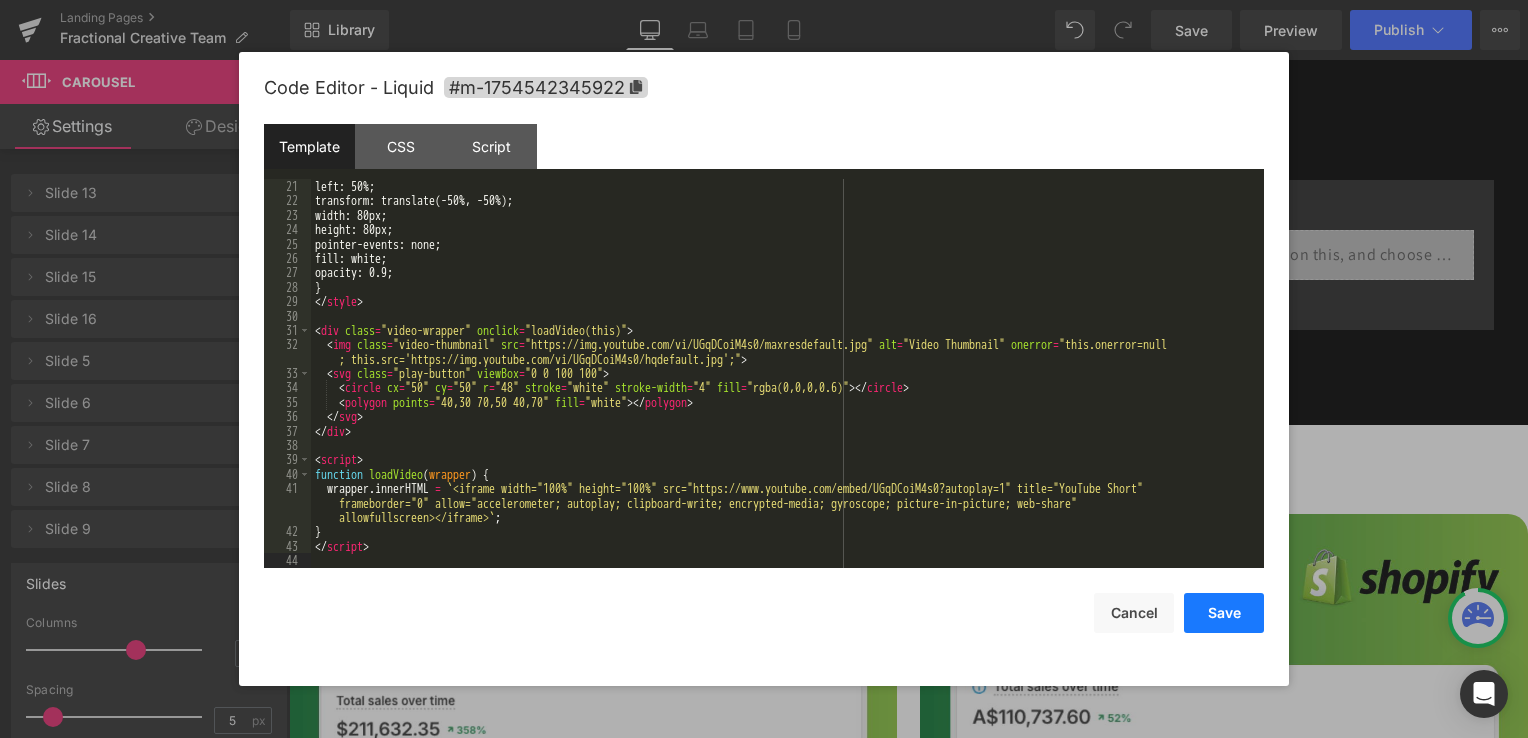 click on "Save" at bounding box center [1224, 613] 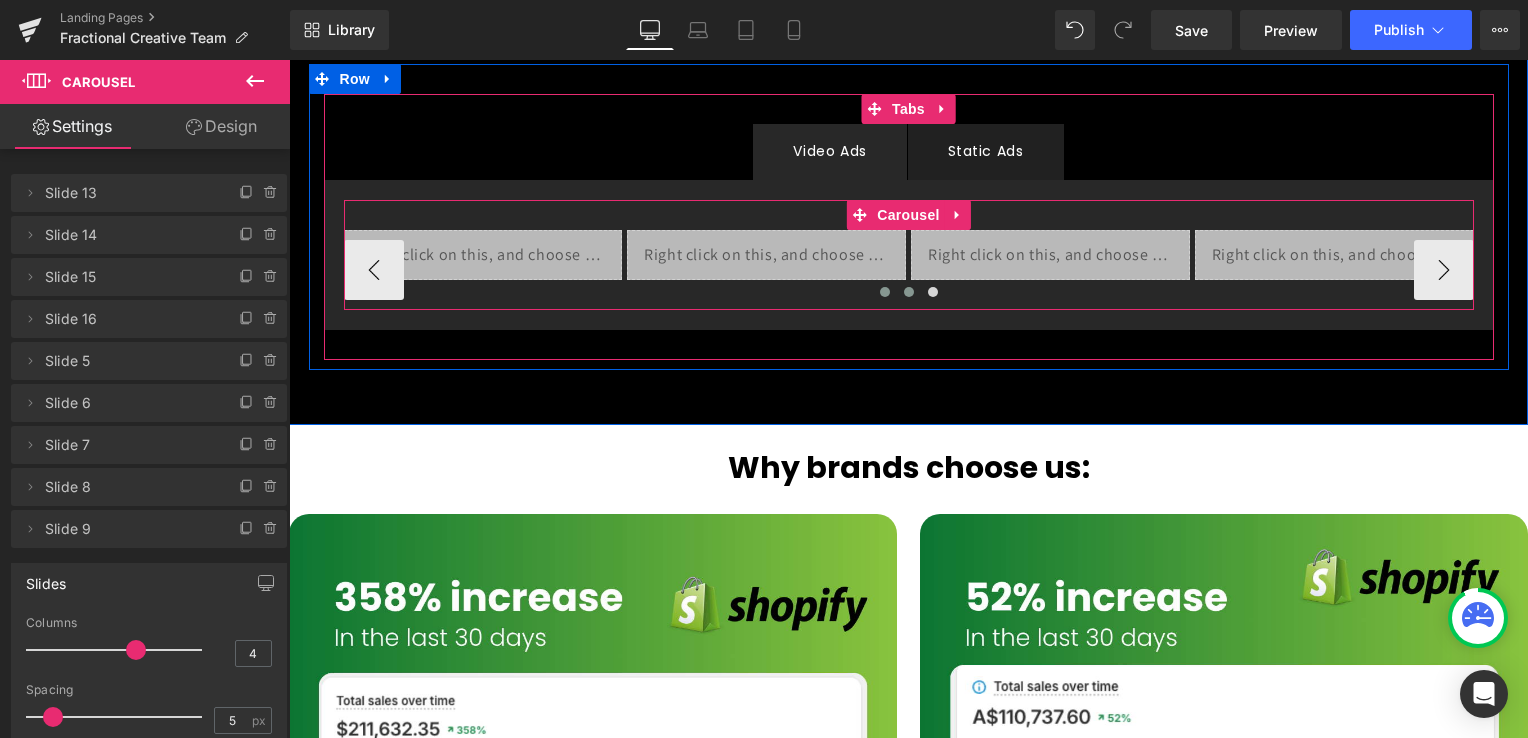 click at bounding box center [909, 292] 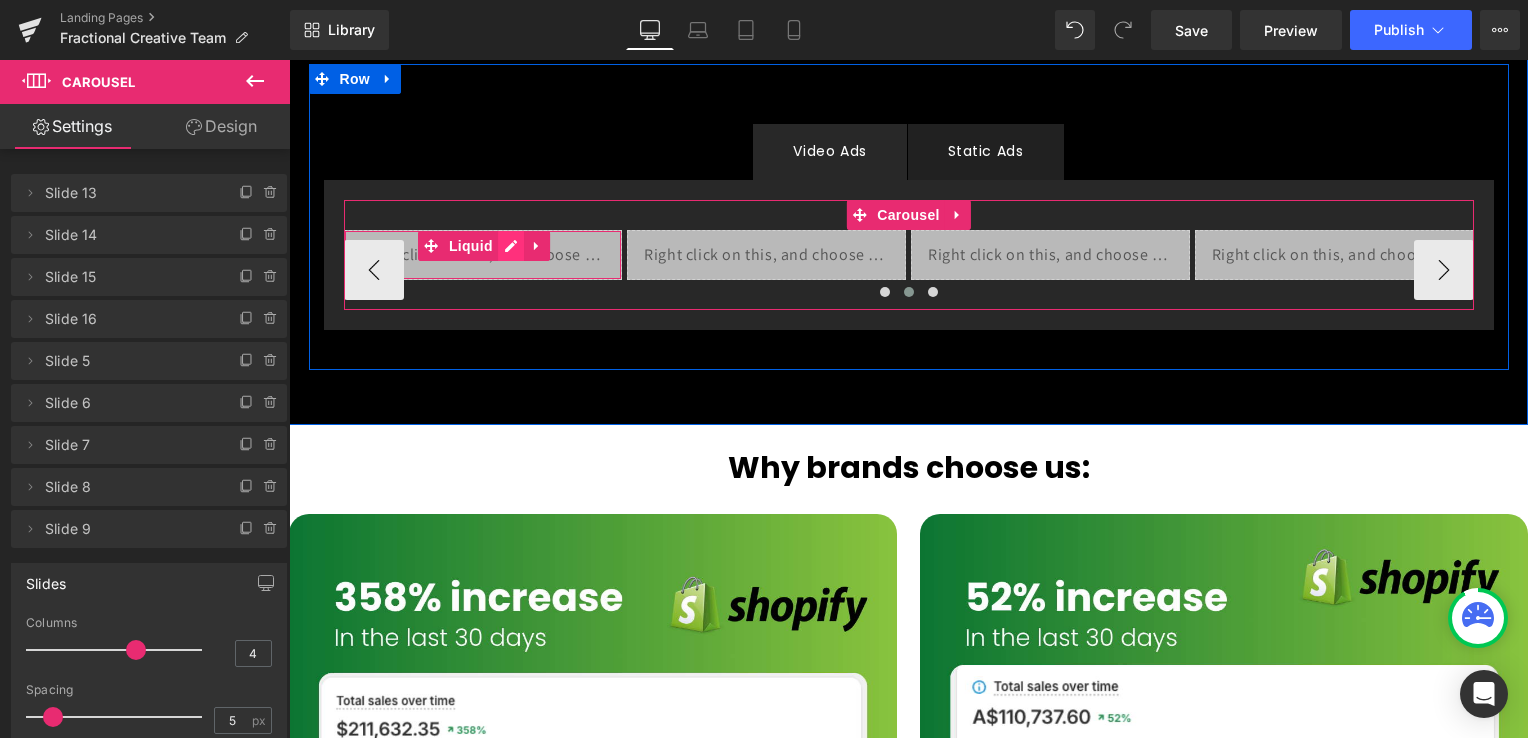 click on "Liquid" at bounding box center (483, 255) 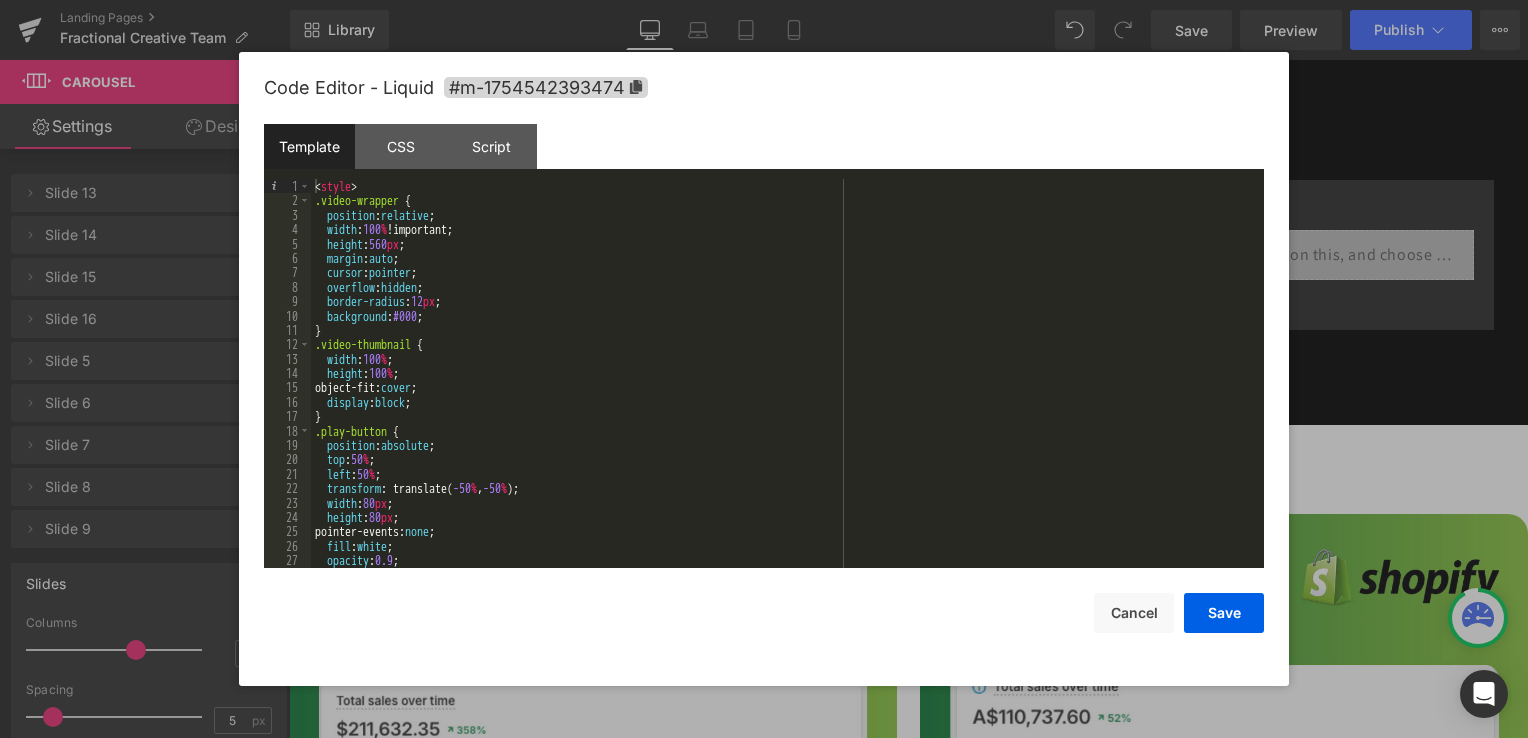 click on "< style > .video-wrapper   {    position :  relative ;    width :  100 %  !important;    height :  560 px ;    margin :  auto ;    cursor :  pointer ;    overflow :  hidden ;    border-radius :  12 px ;    background :  #000 ; } .video-thumbnail   {    width :  100 % ;    height :  100 % ;   object-fit:  cover ;    display :  block ; } .play-button   {    position :  absolute ;    top :  50 % ;    left :  50 % ;    transform : translate( -50 % ,  -50 % );    width :  80 px ;    height :  80 px ;   pointer-events:  none ;    fill :  white ;    opacity :  0.9 ; }" at bounding box center (783, 388) 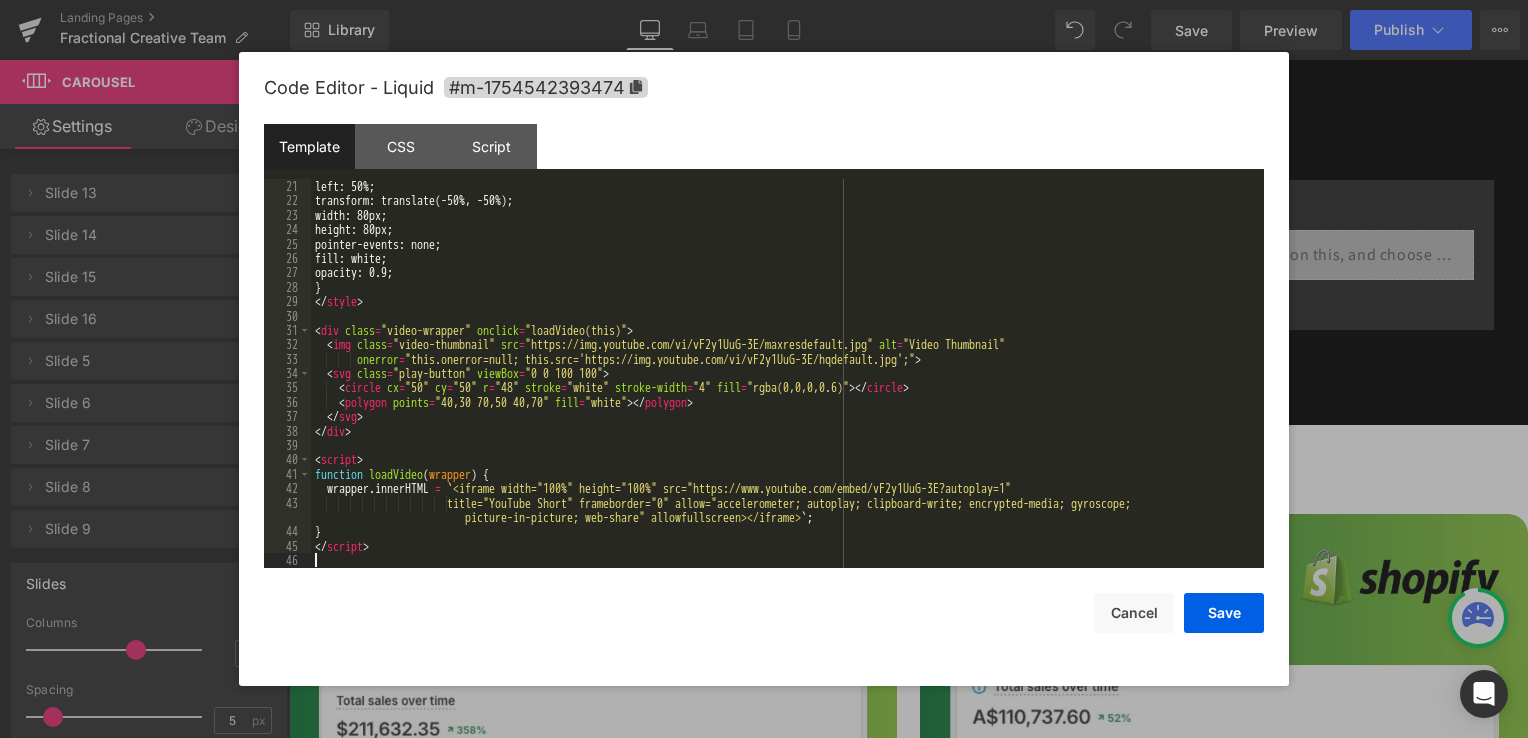 scroll, scrollTop: 288, scrollLeft: 0, axis: vertical 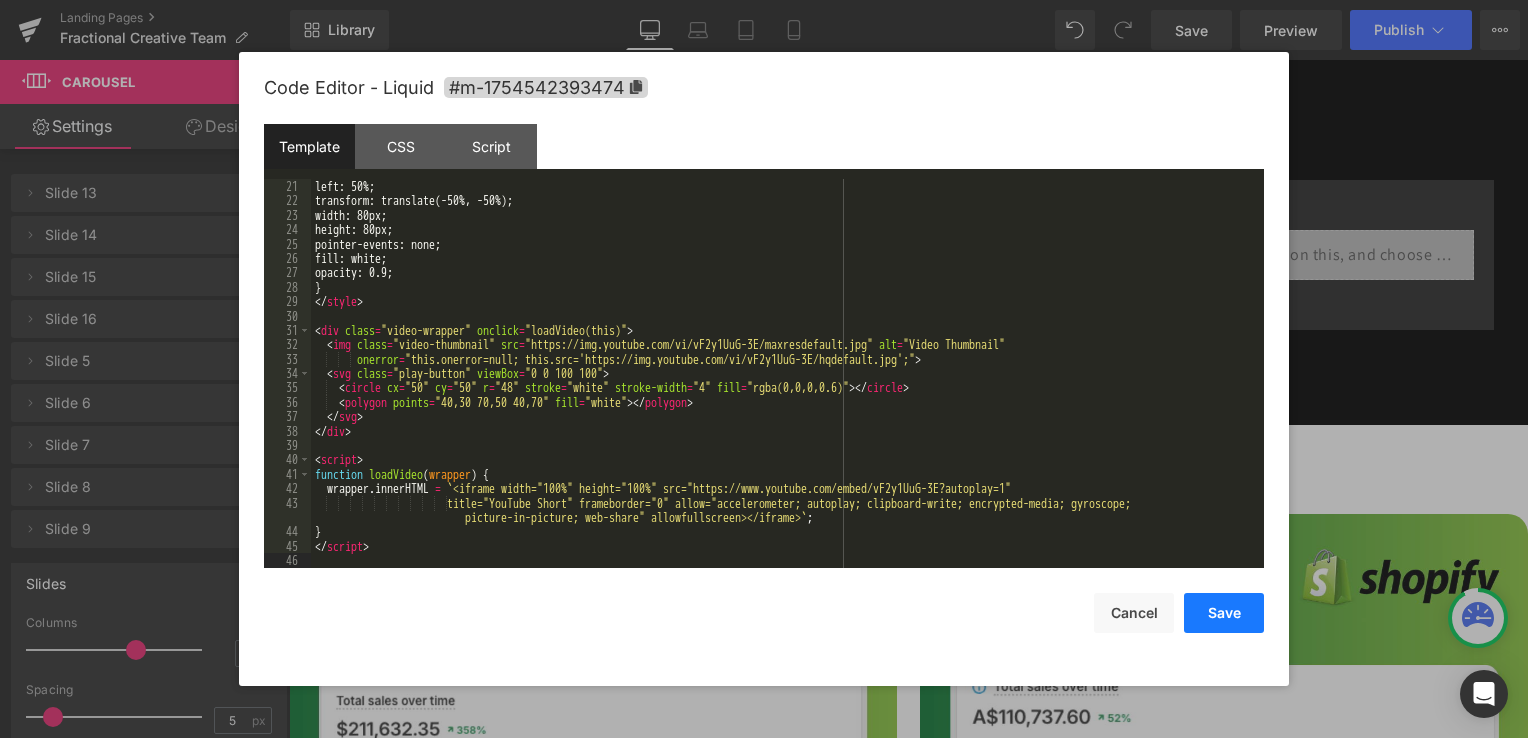 click on "Save" at bounding box center [1224, 613] 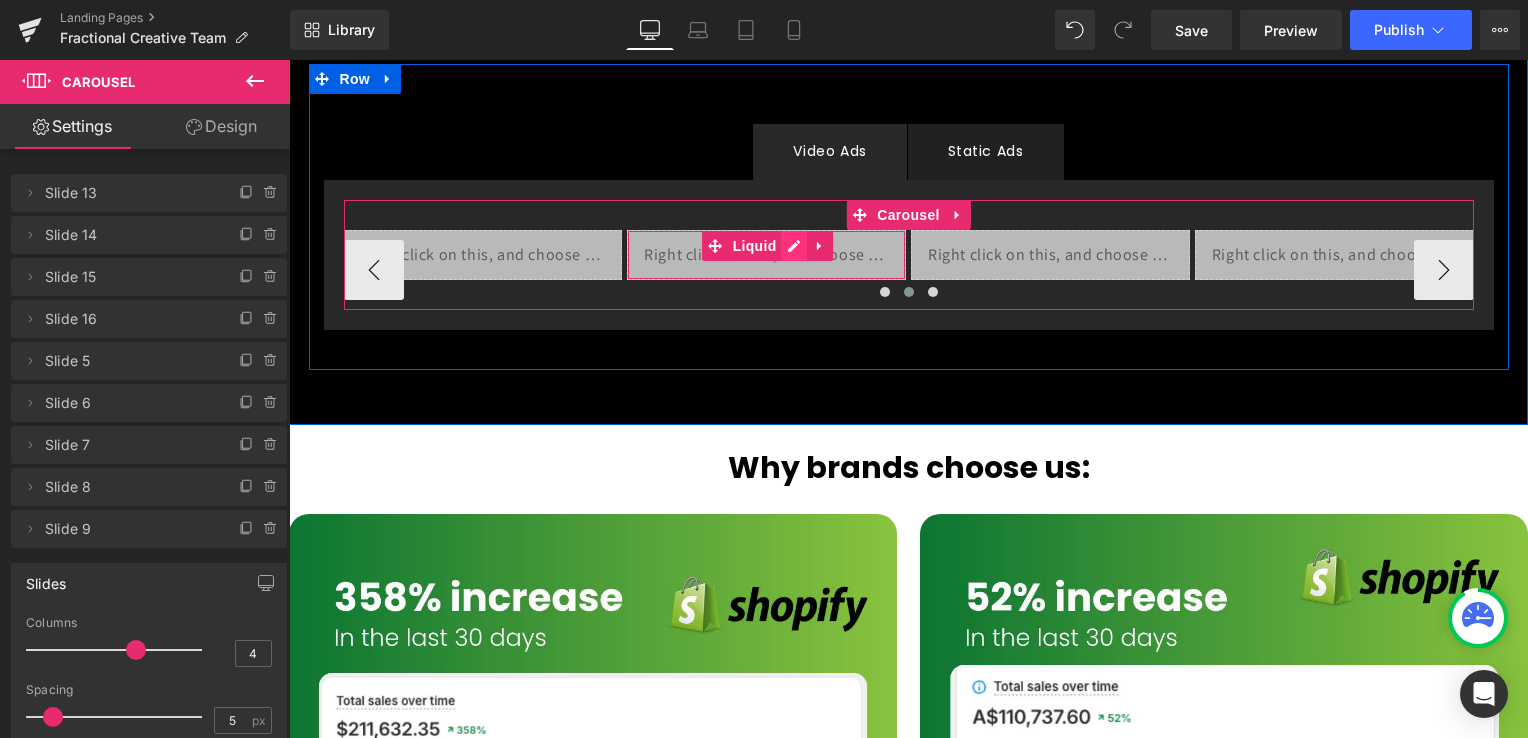 click on "Liquid" at bounding box center [766, 255] 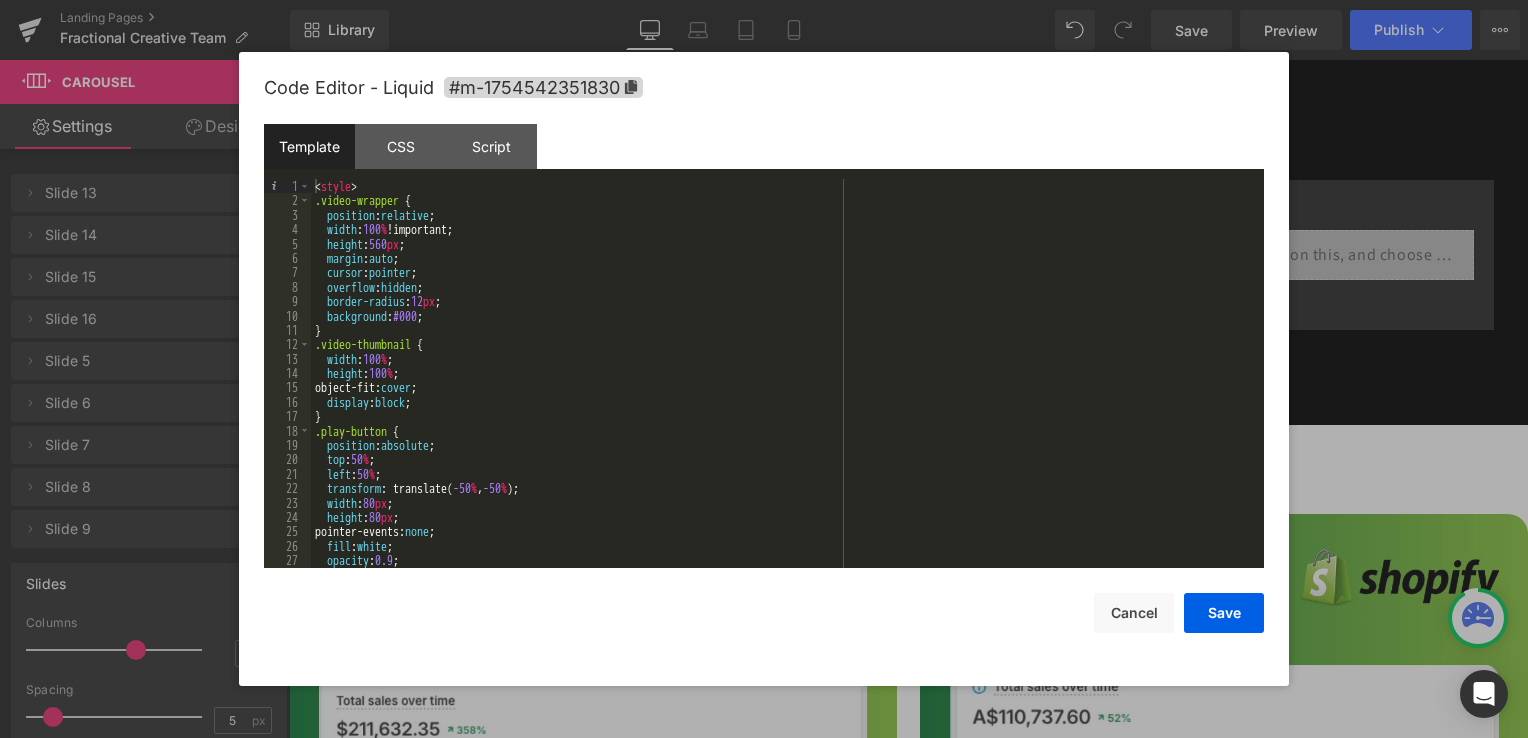 click on "< style > .video-wrapper   {    position :  relative ;    width :  100 %  !important;    height :  560 px ;    margin :  auto ;    cursor :  pointer ;    overflow :  hidden ;    border-radius :  12 px ;    background :  #000 ; } .video-thumbnail   {    width :  100 % ;    height :  100 % ;   object-fit:  cover ;    display :  block ; } .play-button   {    position :  absolute ;    top :  50 % ;    left :  50 % ;    transform : translate( -50 % ,  -50 % );    width :  80 px ;    height :  80 px ;   pointer-events:  none ;    fill :  white ;    opacity :  0.9 ; }" at bounding box center (783, 388) 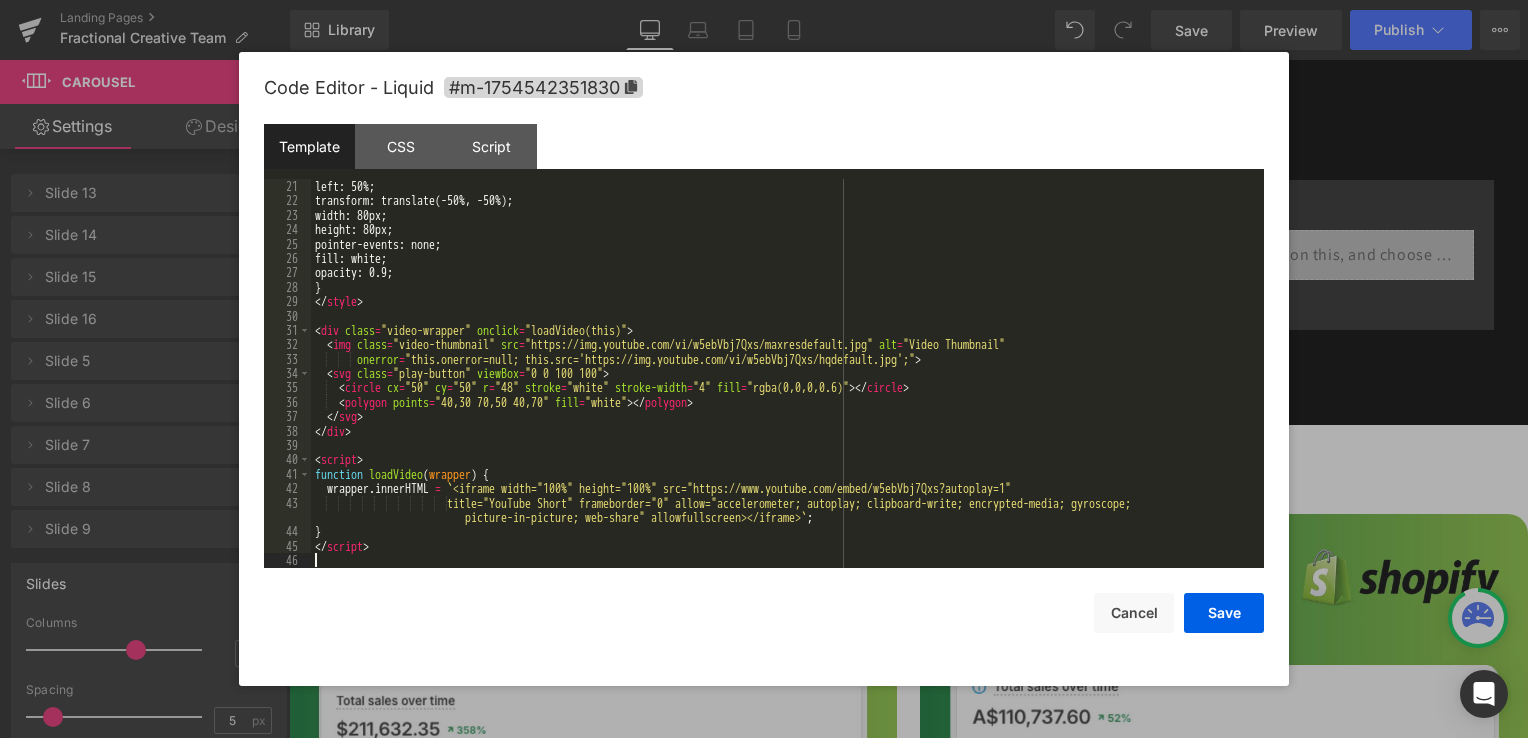 scroll, scrollTop: 288, scrollLeft: 0, axis: vertical 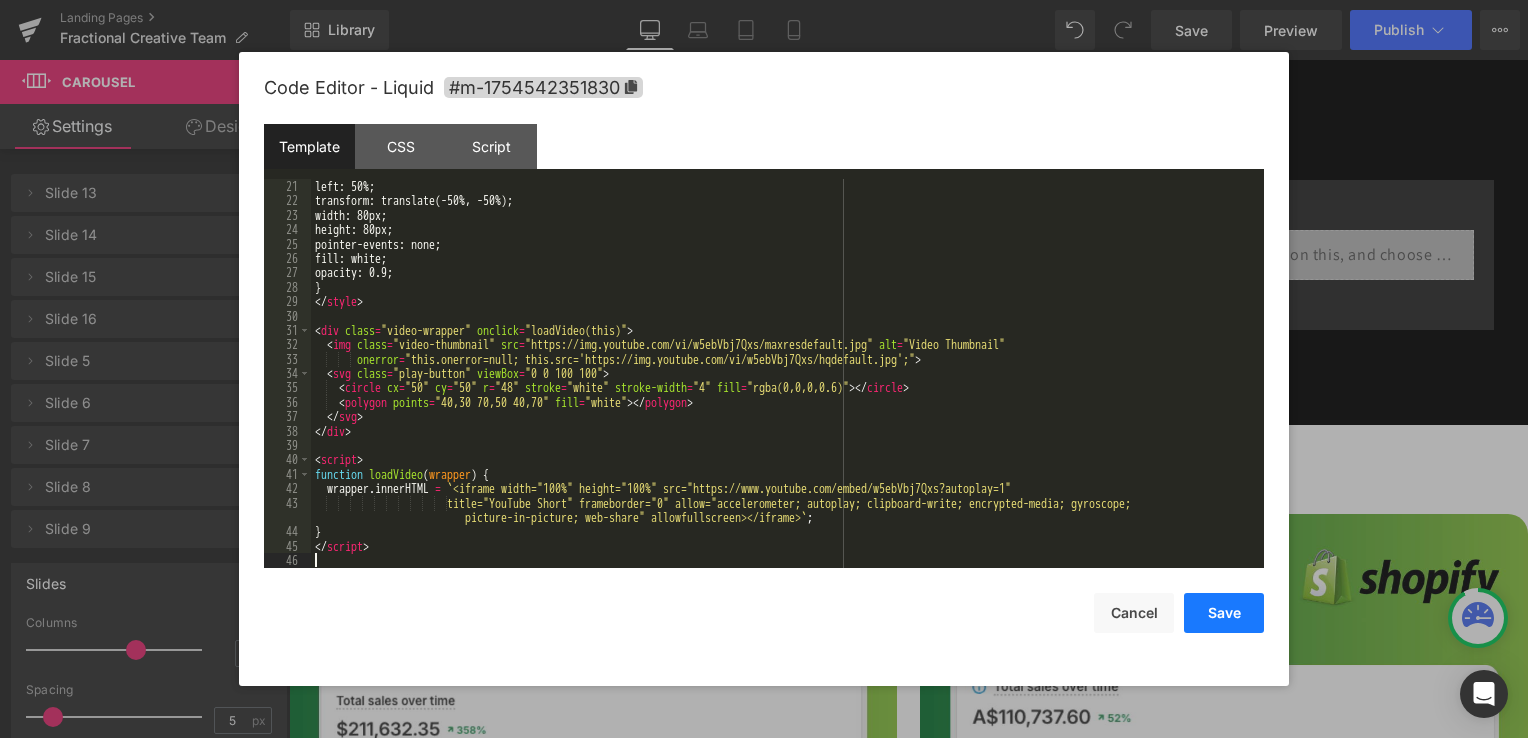click on "Save" at bounding box center [1224, 613] 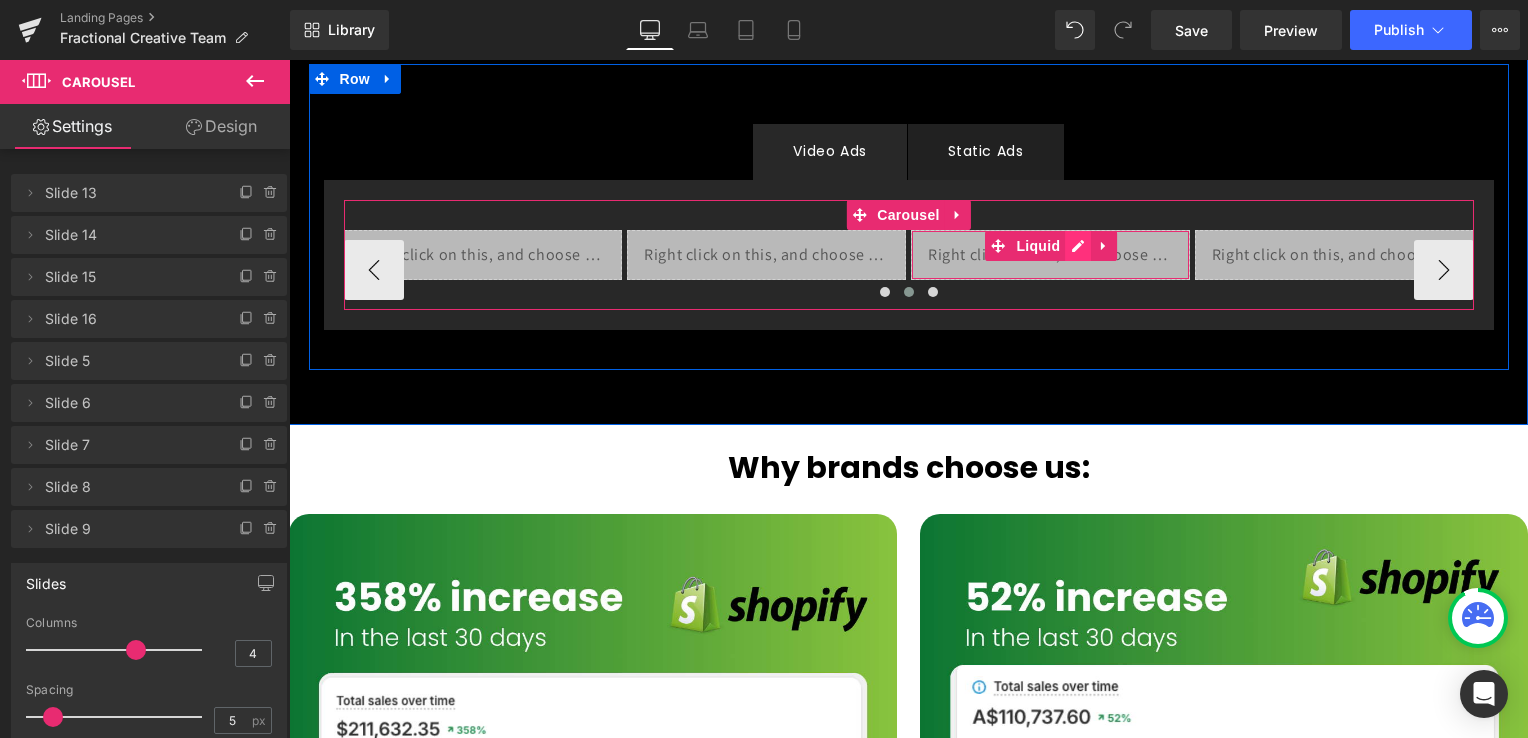 click on "Liquid" at bounding box center (1050, 255) 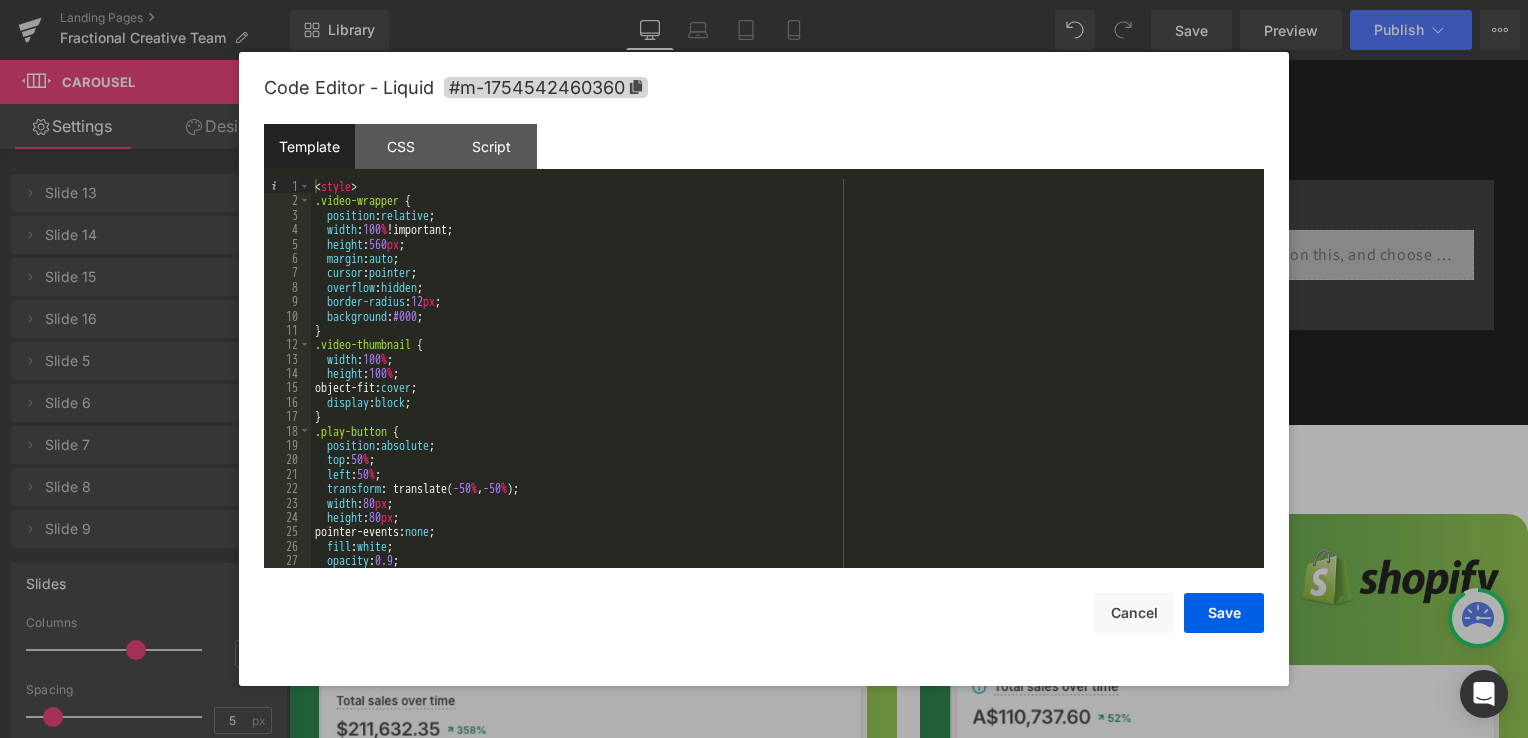 click on "< style > .video-wrapper   {    position :  relative ;    width :  100 %  !important;    height :  560 px ;    margin :  auto ;    cursor :  pointer ;    overflow :  hidden ;    border-radius :  12 px ;    background :  #000 ; } .video-thumbnail   {    width :  100 % ;    height :  100 % ;   object-fit:  cover ;    display :  block ; } .play-button   {    position :  absolute ;    top :  50 % ;    left :  50 % ;    transform : translate( -50 % ,  -50 % );    width :  80 px ;    height :  80 px ;   pointer-events:  none ;    fill :  white ;    opacity :  0.9 ; }" at bounding box center (783, 388) 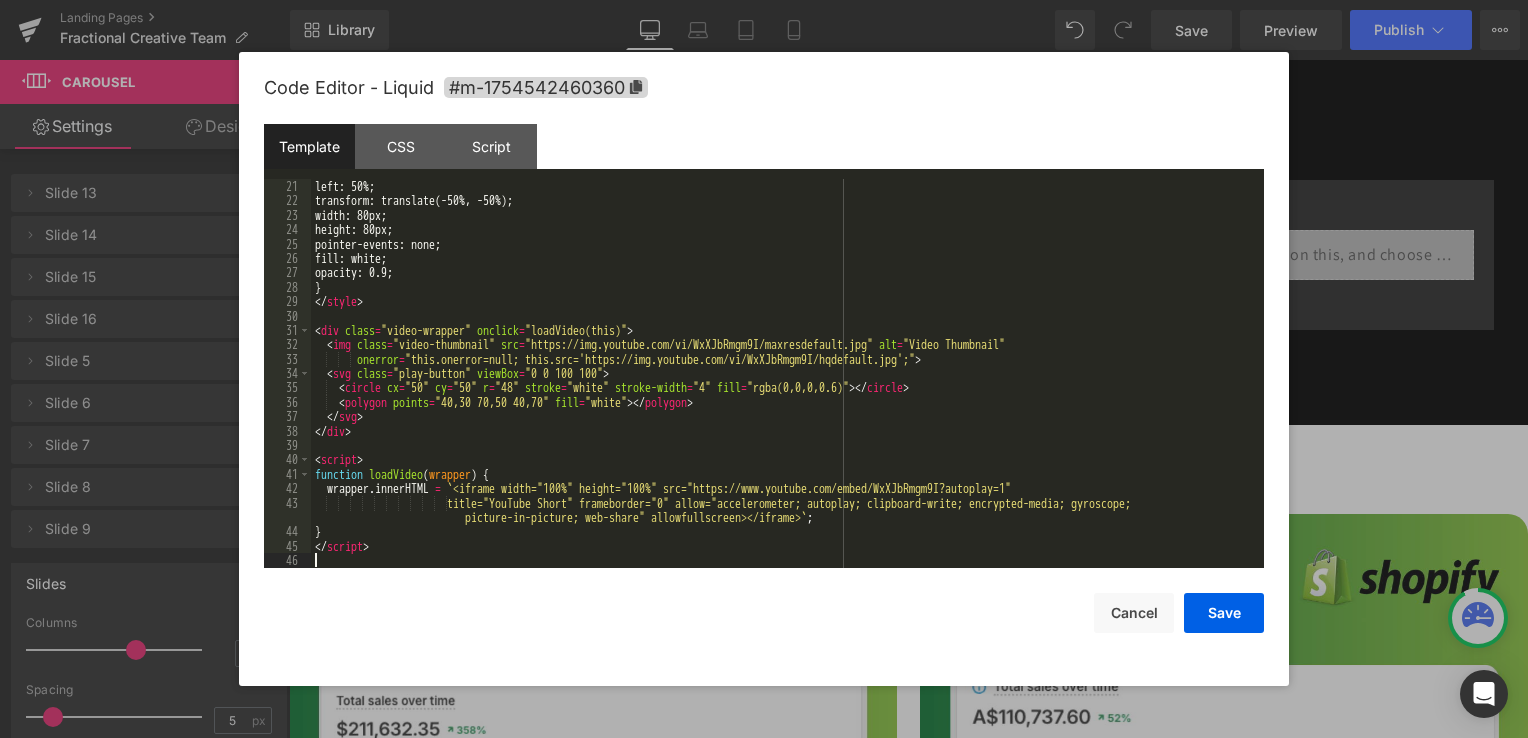 scroll, scrollTop: 288, scrollLeft: 0, axis: vertical 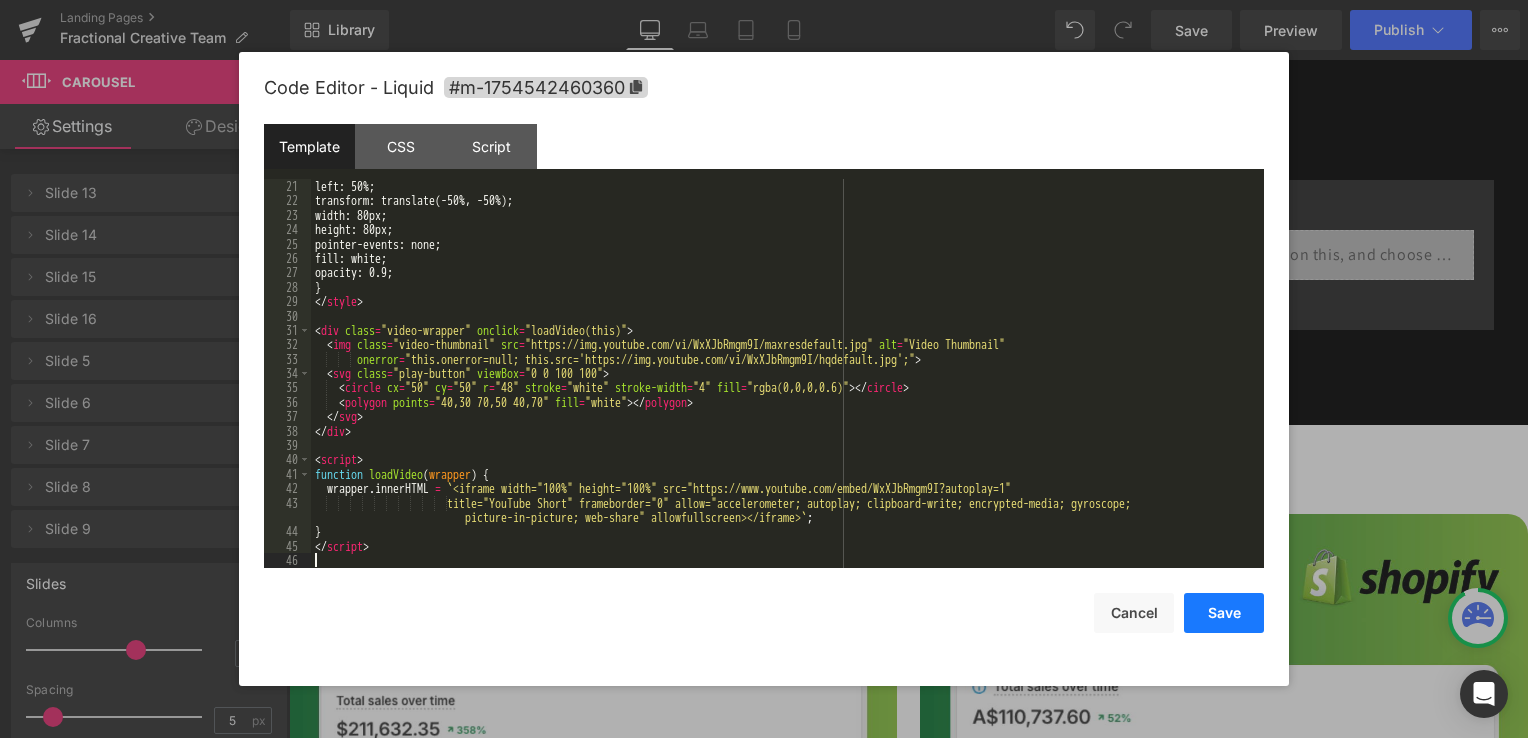 click on "Save" at bounding box center [1224, 613] 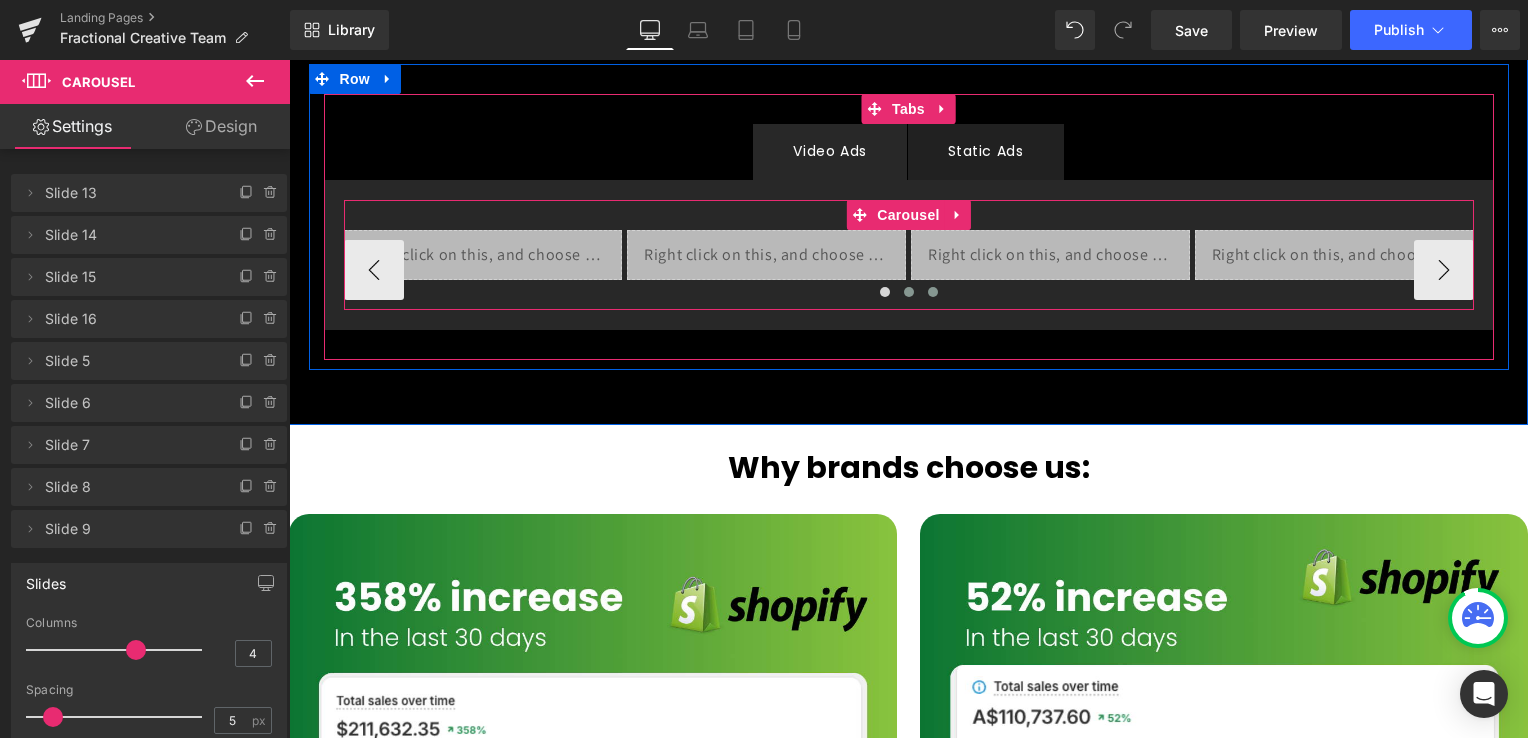 click at bounding box center (933, 292) 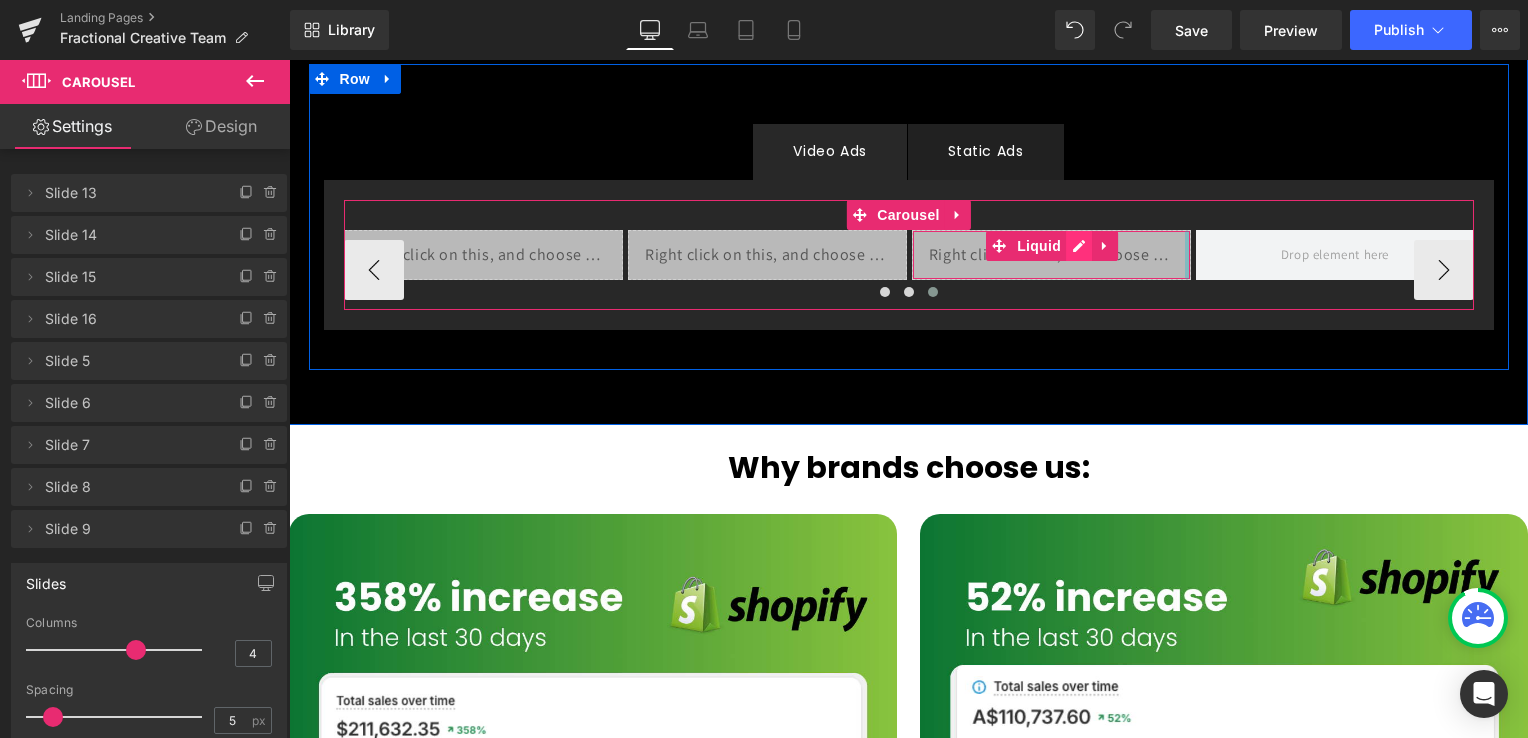 click on "Liquid" at bounding box center (1051, 255) 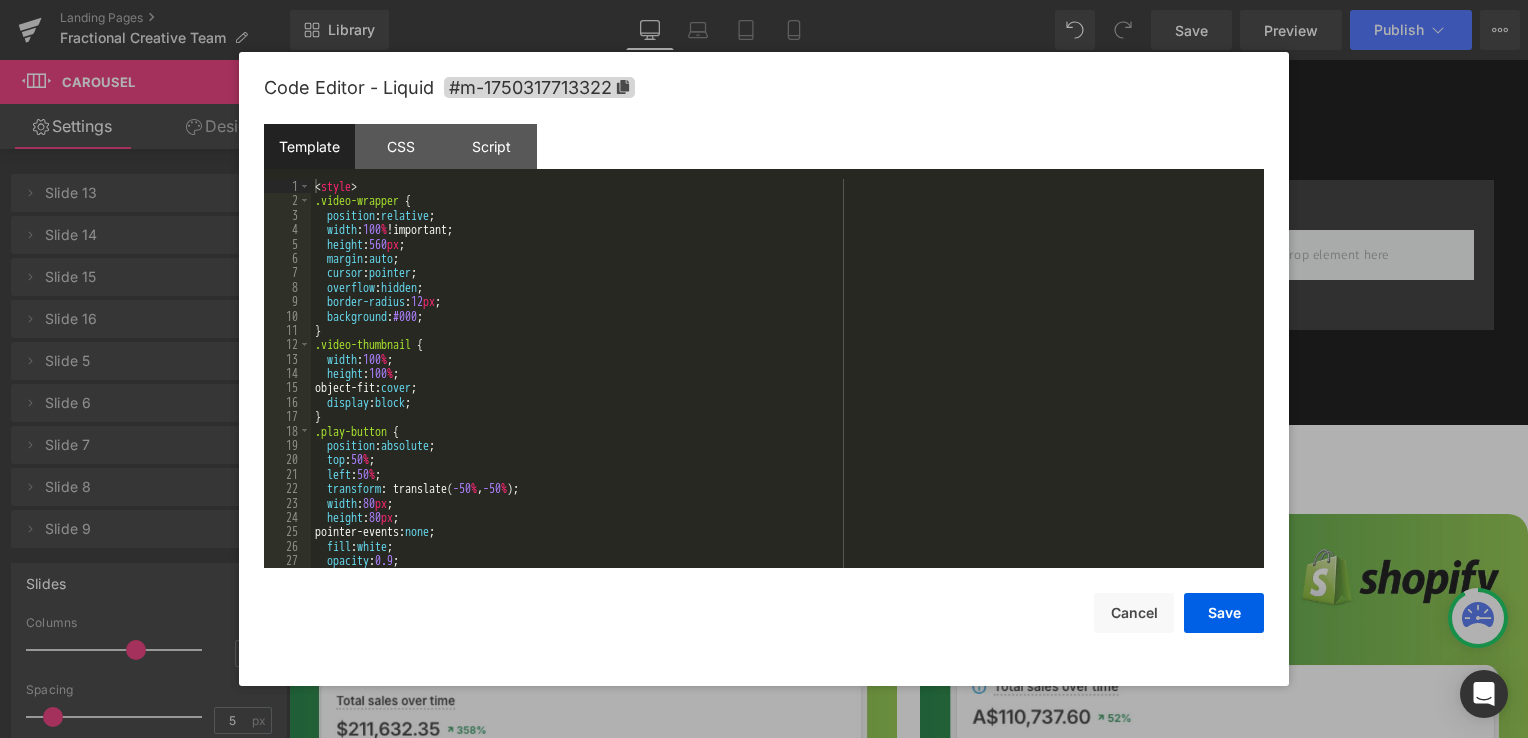 click on "< style > .video-wrapper   {    position :  relative ;    width :  100 %  !important;    height :  560 px ;    margin :  auto ;    cursor :  pointer ;    overflow :  hidden ;    border-radius :  12 px ;    background :  #000 ; } .video-thumbnail   {    width :  100 % ;    height :  100 % ;   object-fit:  cover ;    display :  block ; } .play-button   {    position :  absolute ;    top :  50 % ;    left :  50 % ;    transform : translate( -50 % ,  -50 % );    width :  80 px ;    height :  80 px ;   pointer-events:  none ;    fill :  white ;    opacity :  0.9 ; }" at bounding box center [783, 388] 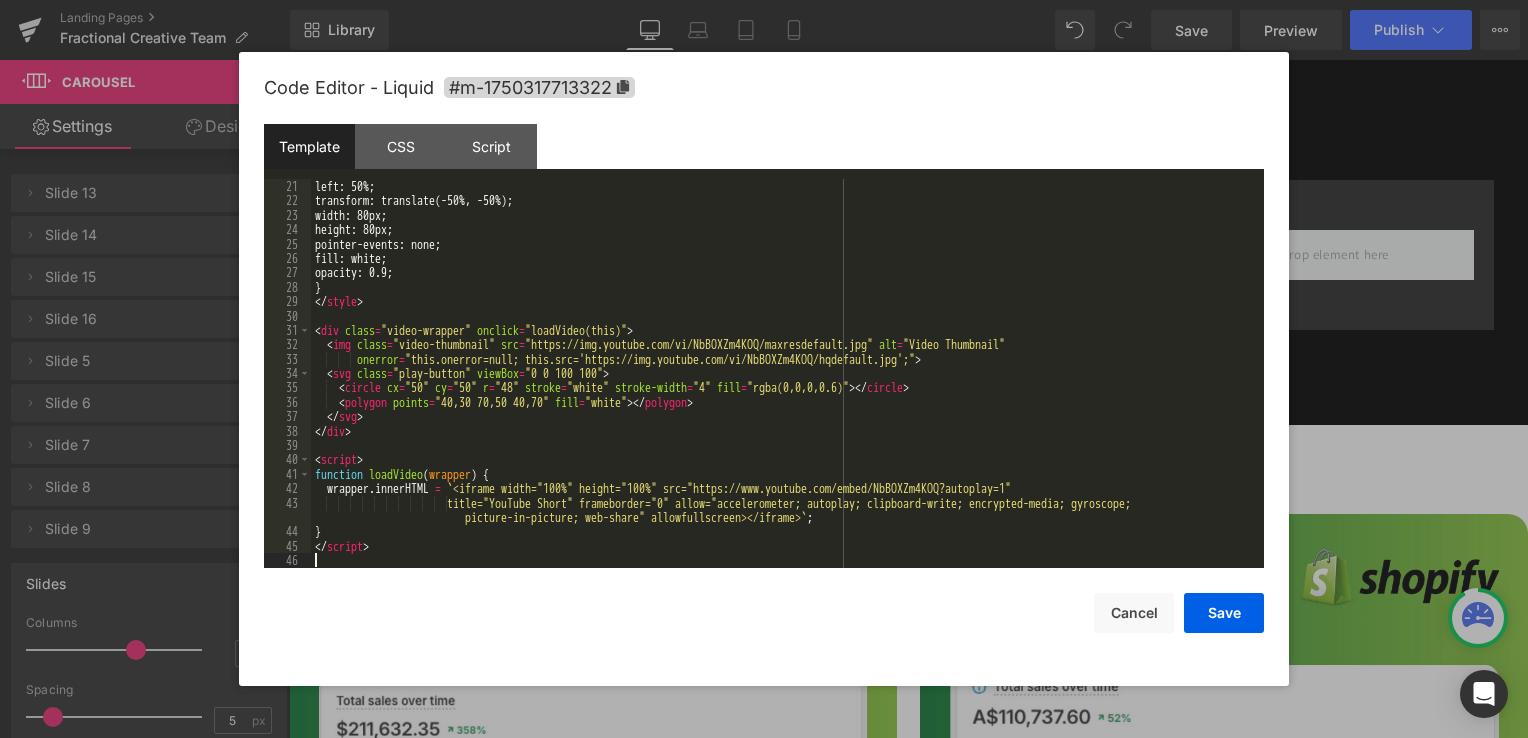 scroll, scrollTop: 288, scrollLeft: 0, axis: vertical 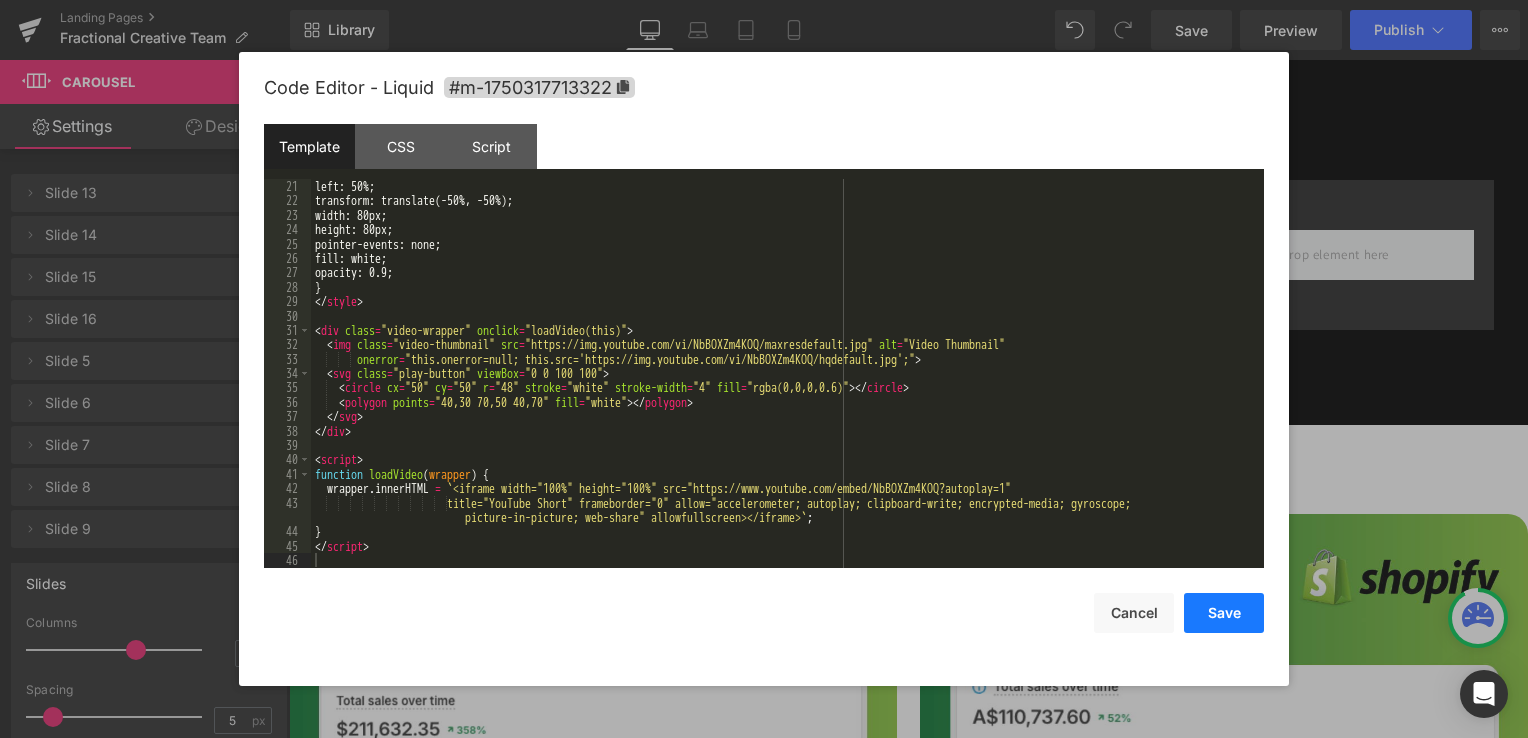 drag, startPoint x: 1204, startPoint y: 614, endPoint x: 686, endPoint y: 169, distance: 682.8975 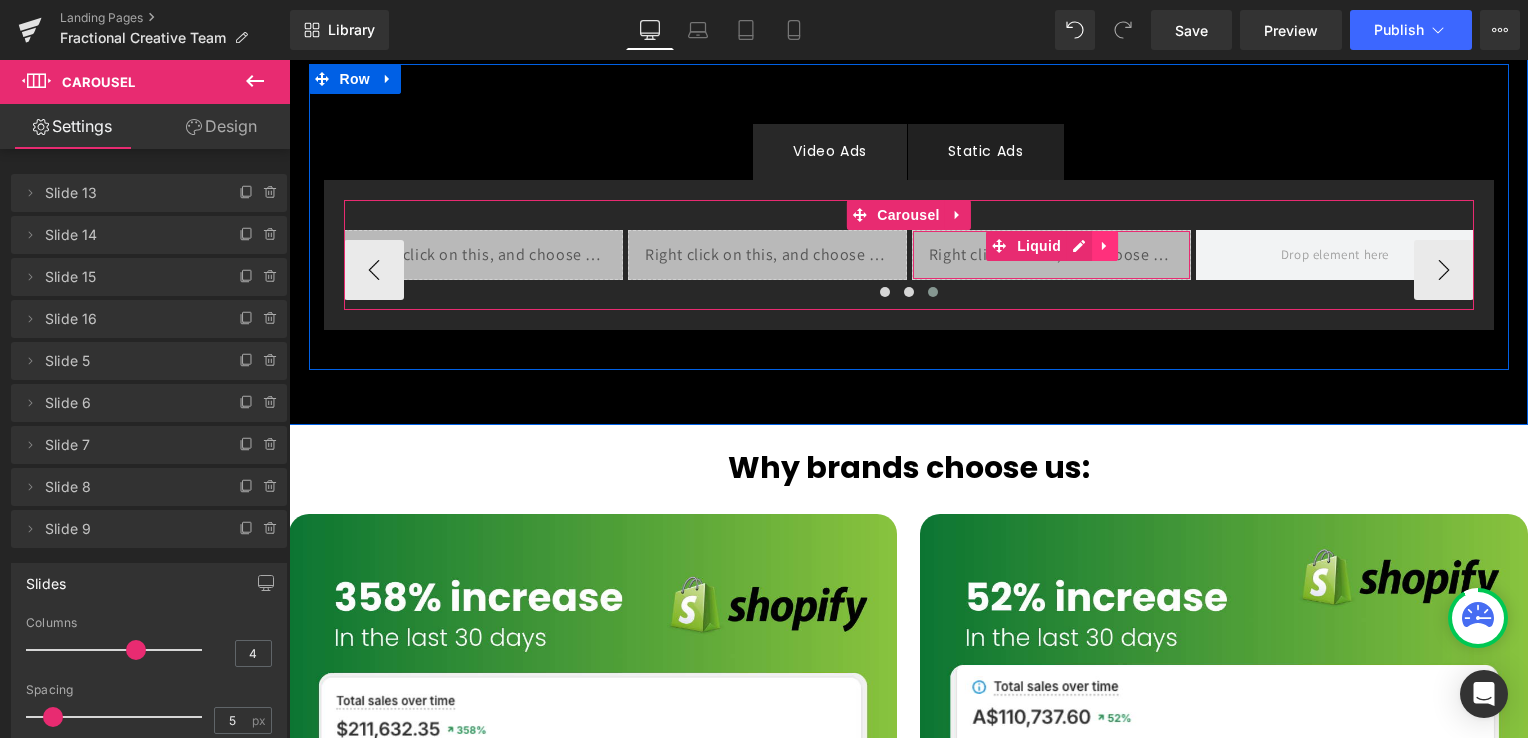 click 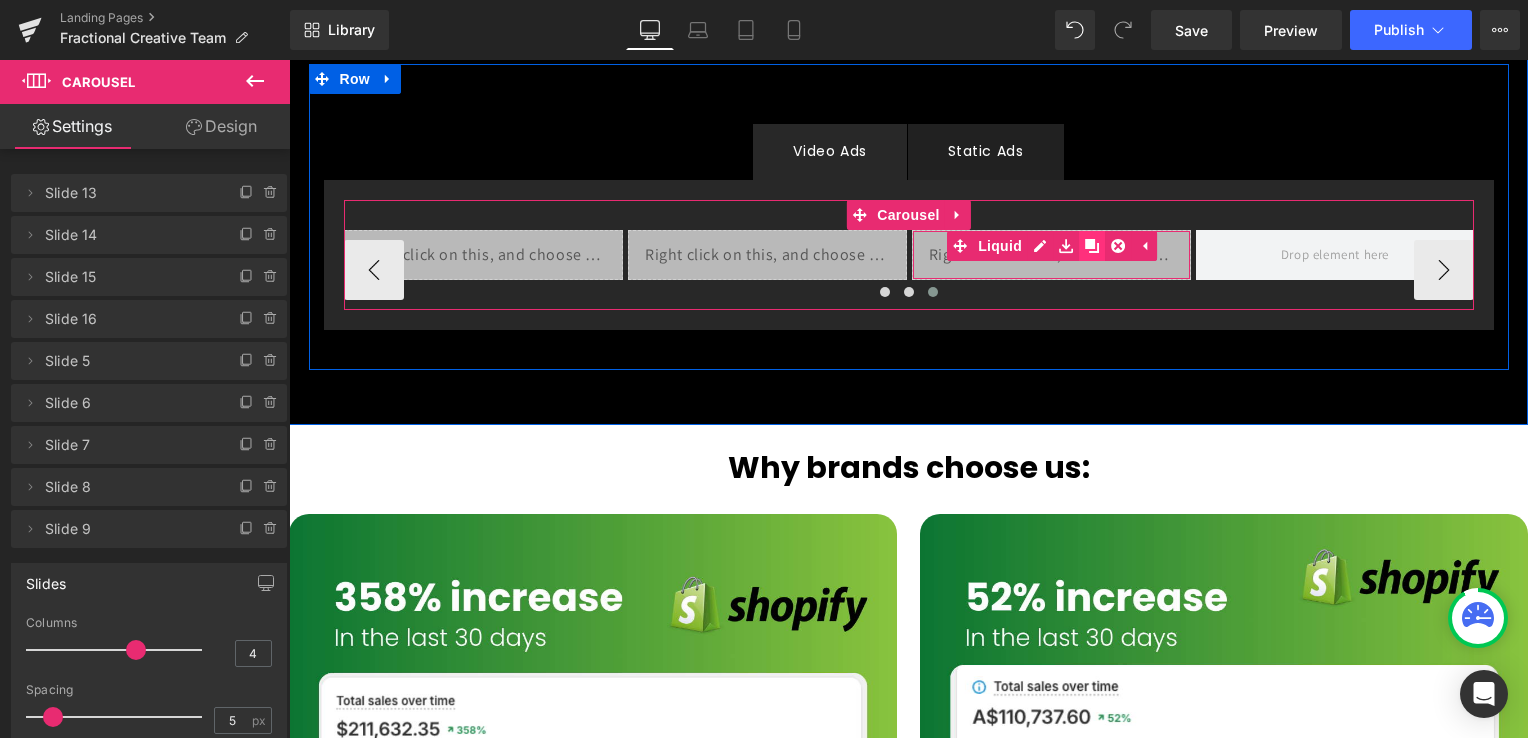 click 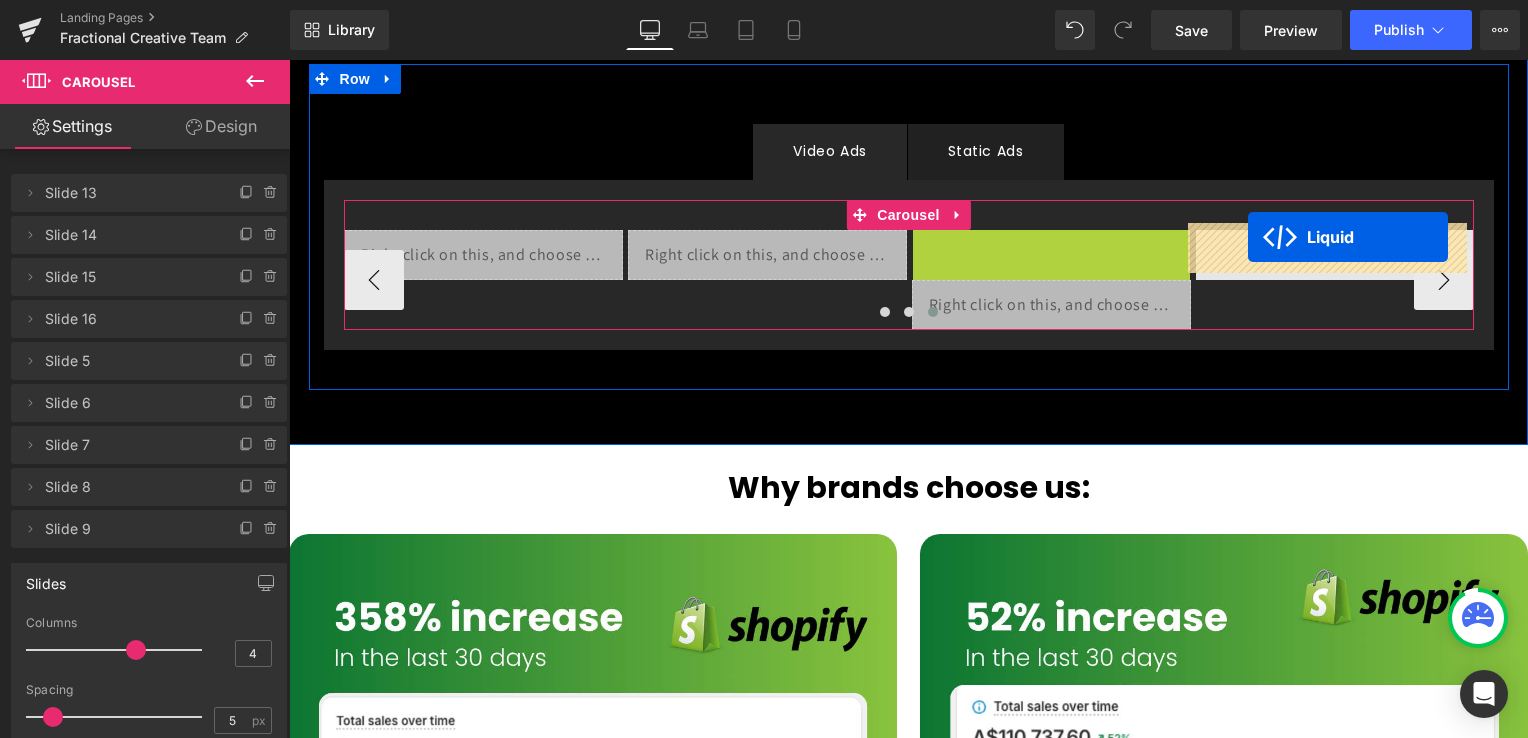 drag, startPoint x: 1220, startPoint y: 237, endPoint x: 1252, endPoint y: 238, distance: 32.01562 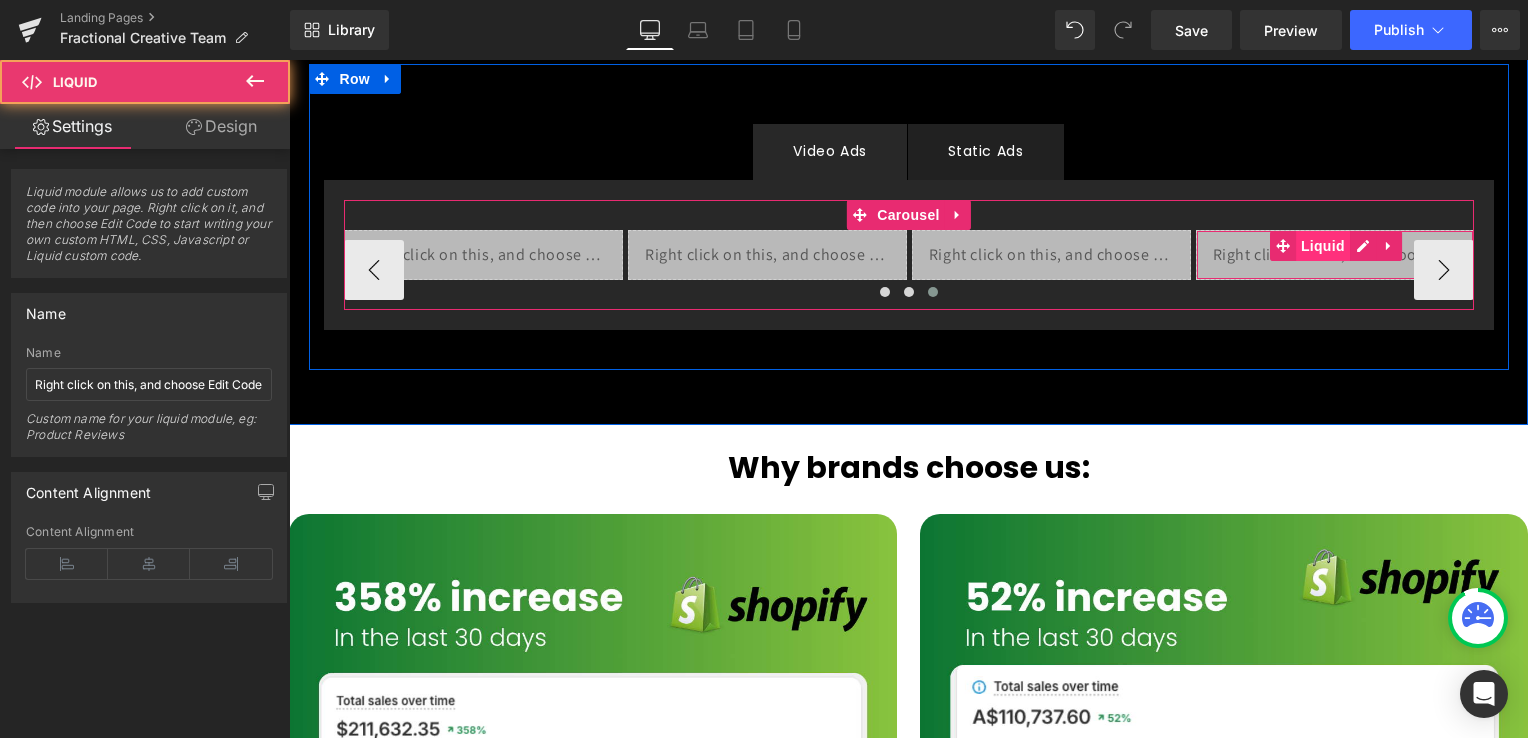click on "Liquid" at bounding box center [1323, 246] 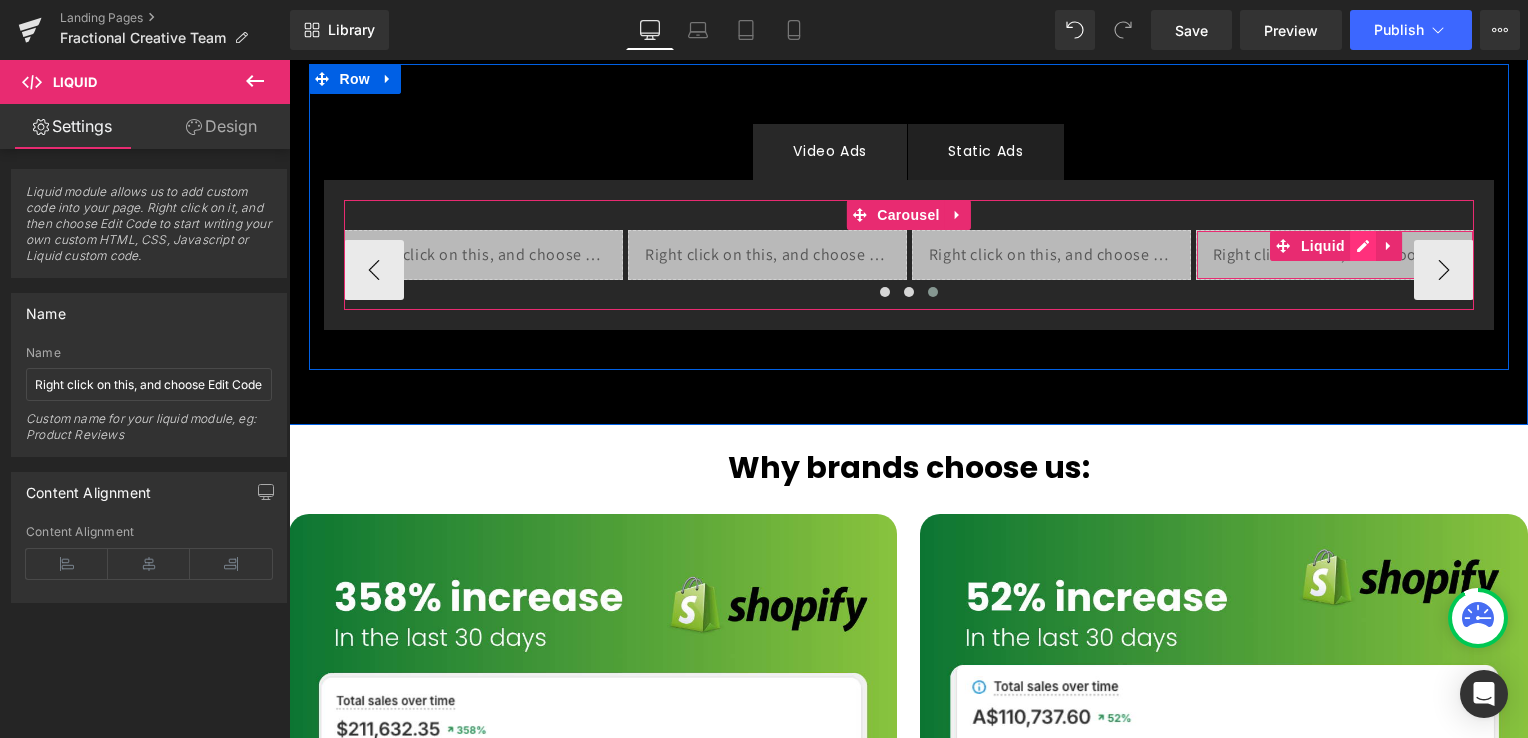 click on "Liquid" at bounding box center [1335, 255] 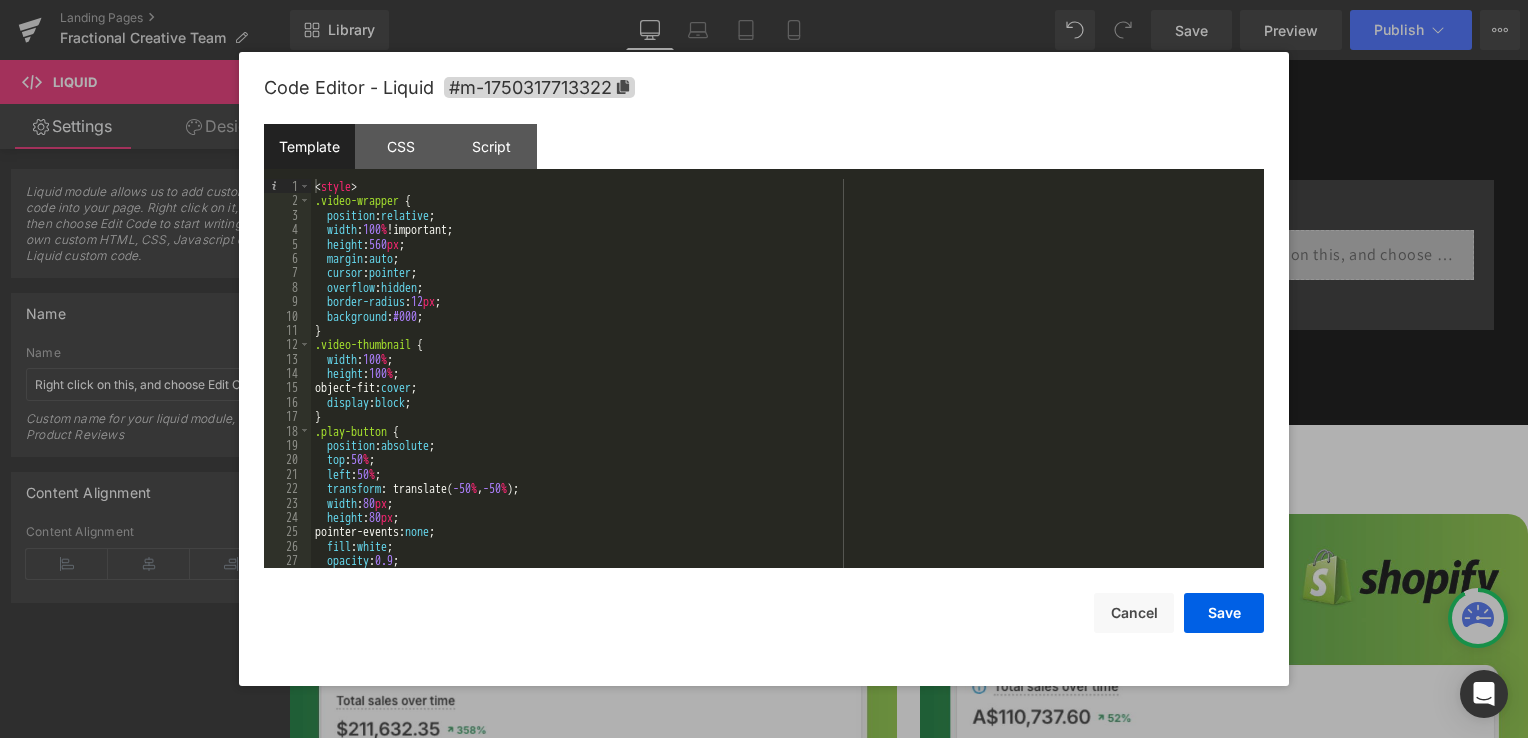 click on "< style > .video-wrapper   {    position :  relative ;    width :  100 %  !important;    height :  560 px ;    margin :  auto ;    cursor :  pointer ;    overflow :  hidden ;    border-radius :  12 px ;    background :  #000 ; } .video-thumbnail   {    width :  100 % ;    height :  100 % ;   object-fit:  cover ;    display :  block ; } .play-button   {    position :  absolute ;    top :  50 % ;    left :  50 % ;    transform : translate( -50 % ,  -50 % );    width :  80 px ;    height :  80 px ;   pointer-events:  none ;    fill :  white ;    opacity :  0.9 ; }" at bounding box center (783, 388) 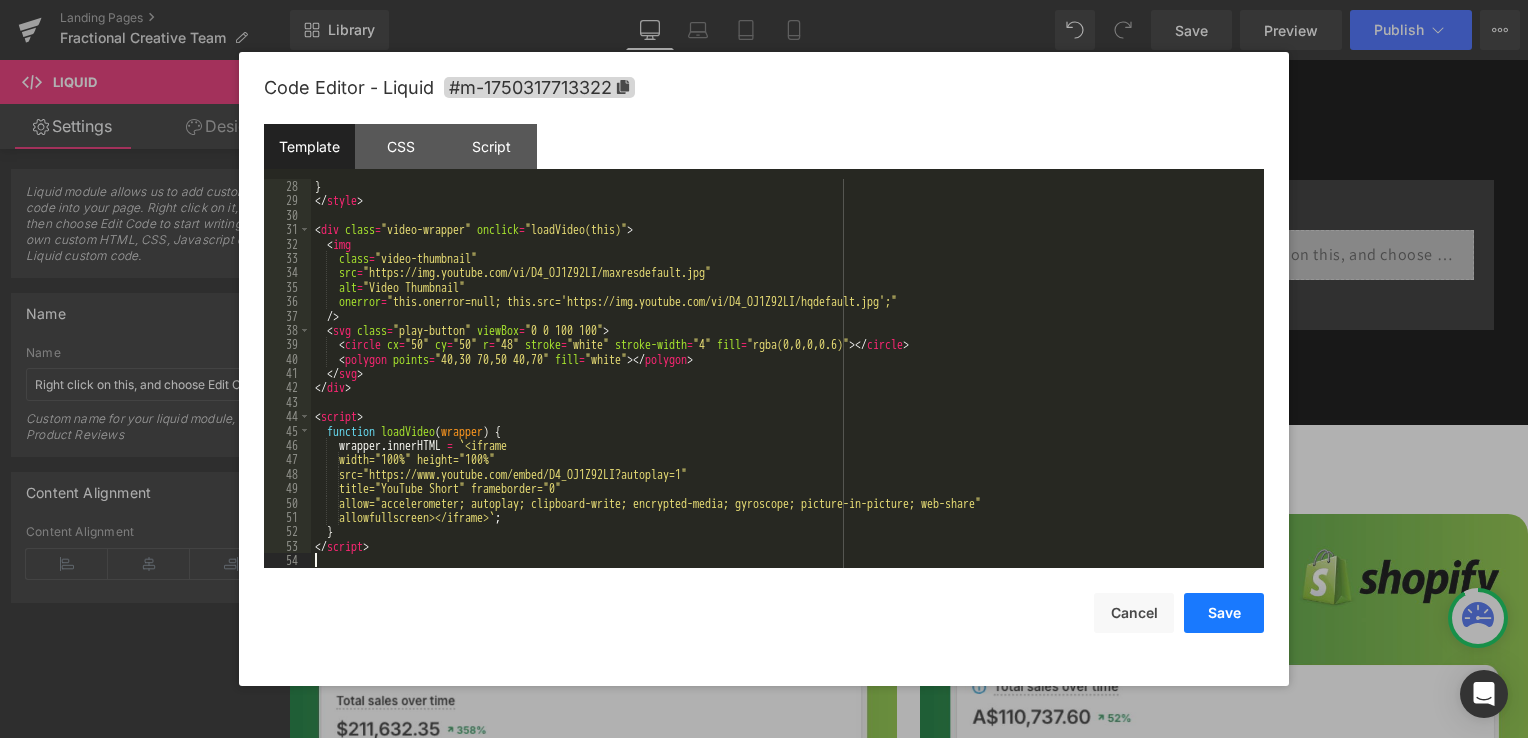 scroll, scrollTop: 388, scrollLeft: 0, axis: vertical 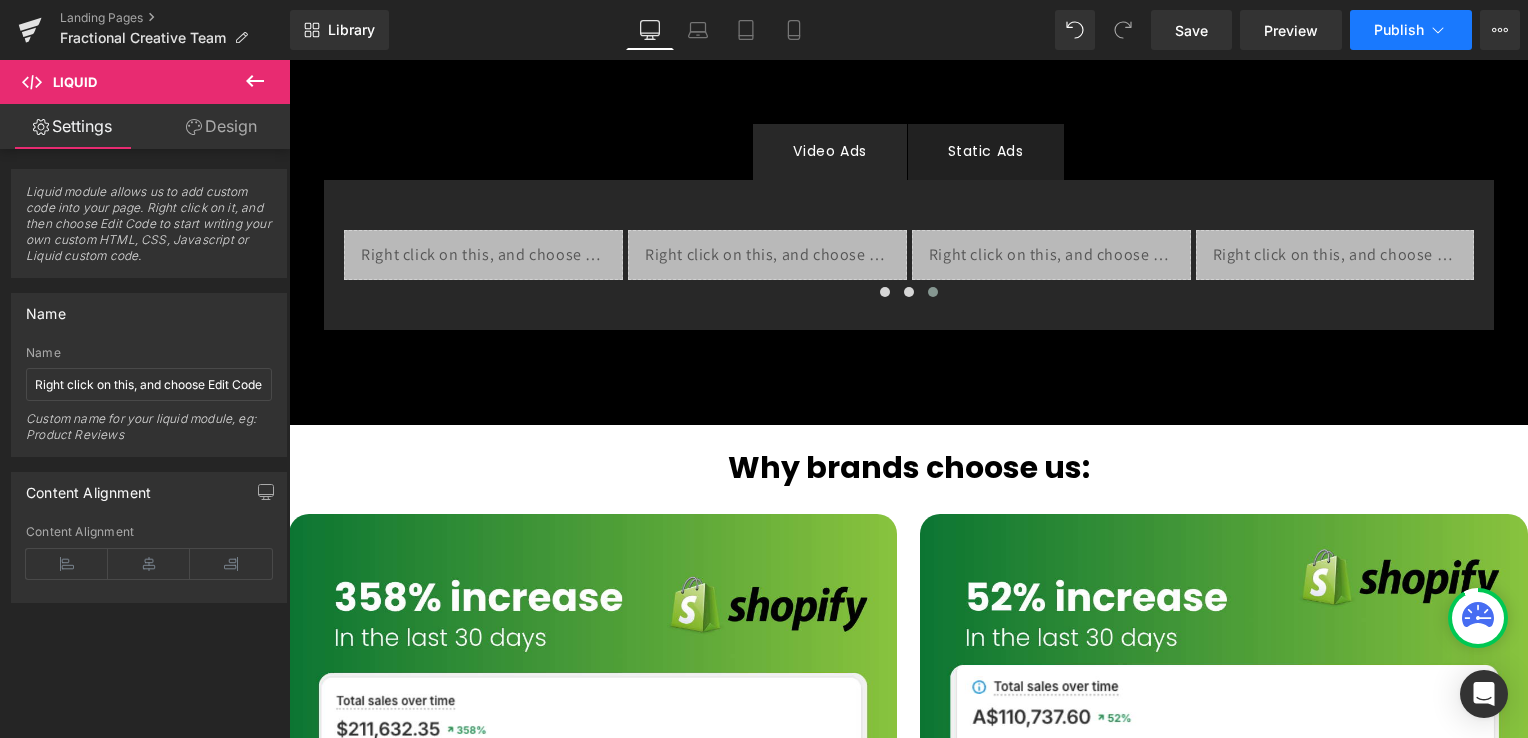 click on "Publish" at bounding box center (1399, 30) 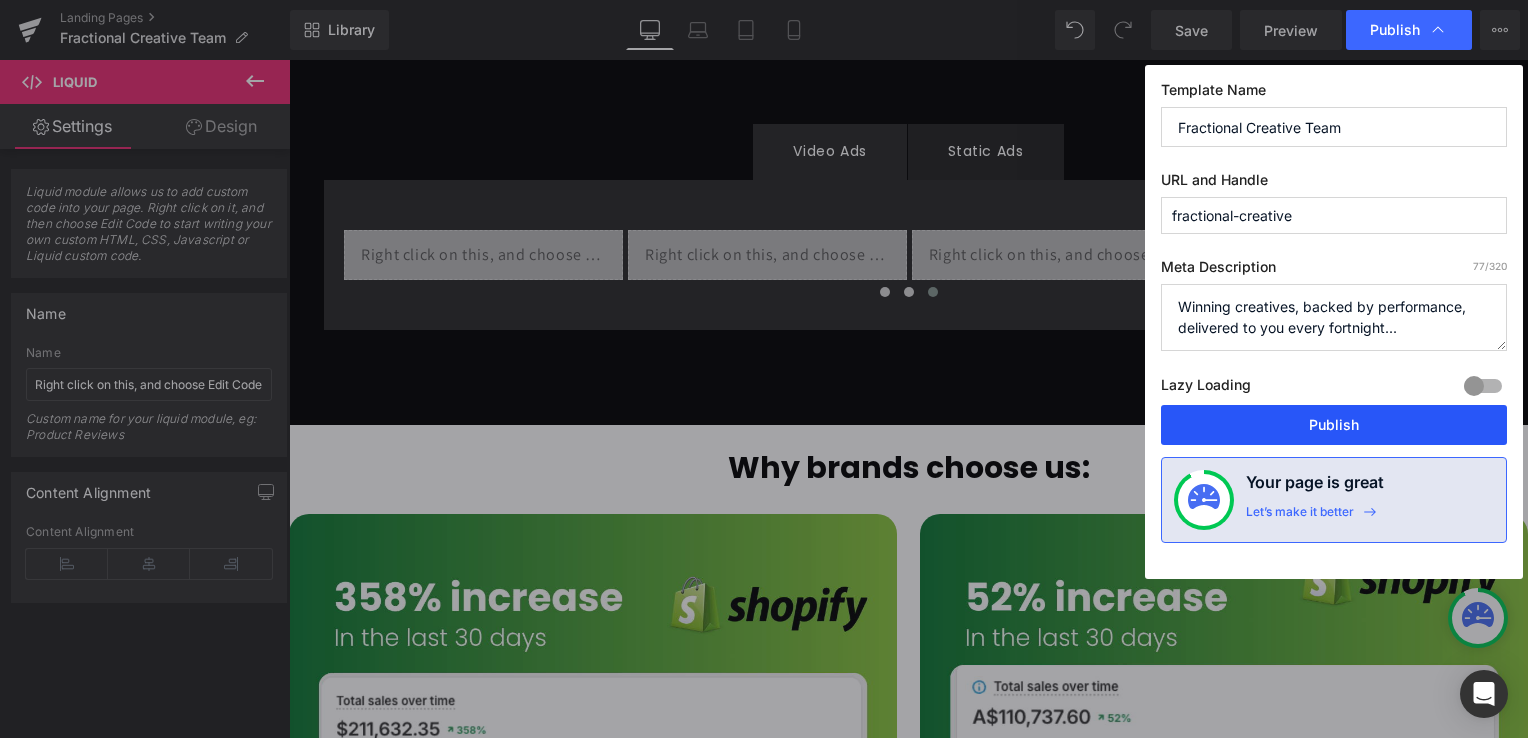 click on "Publish" at bounding box center [1334, 425] 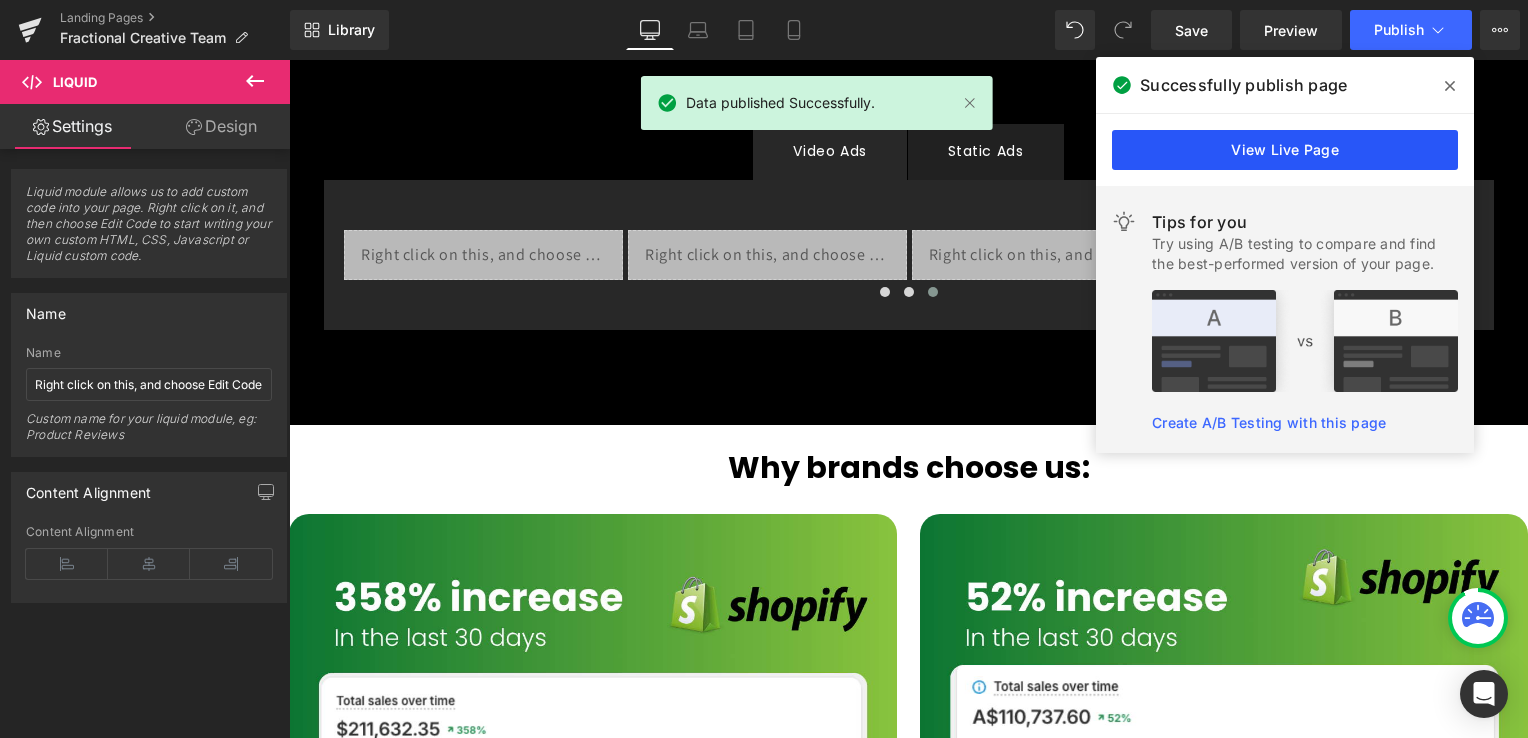click on "View Live Page" at bounding box center [1285, 150] 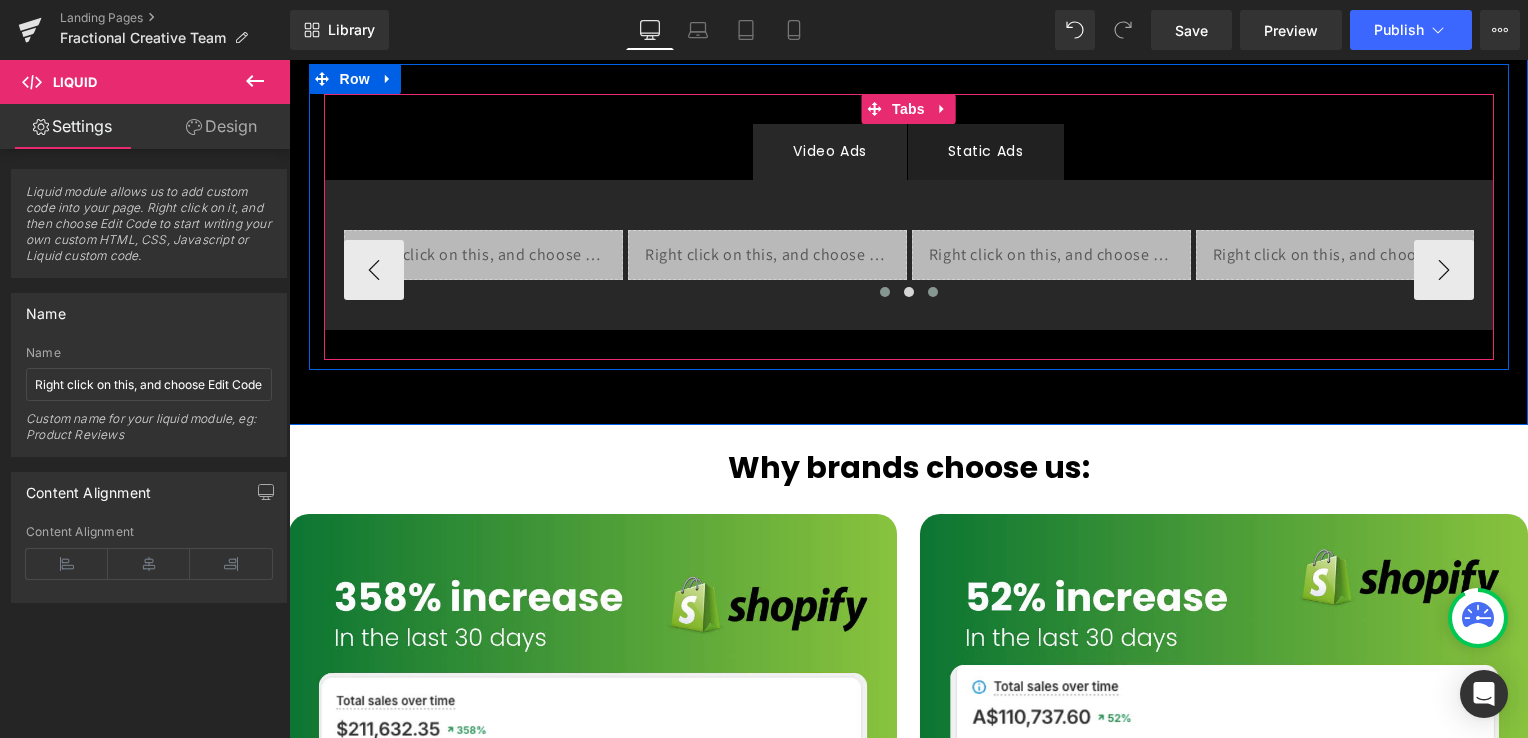 click at bounding box center (885, 292) 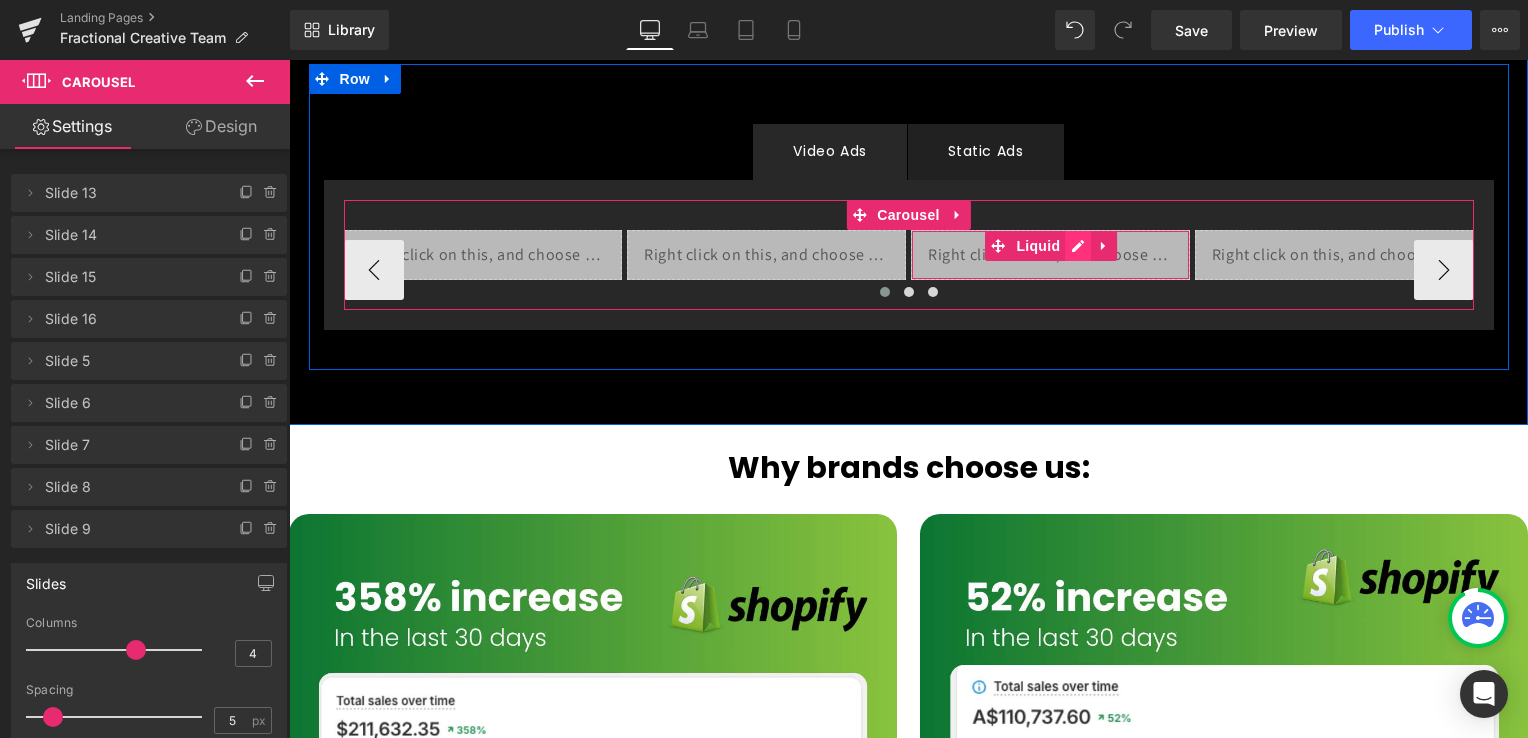click on "Liquid" at bounding box center (1050, 255) 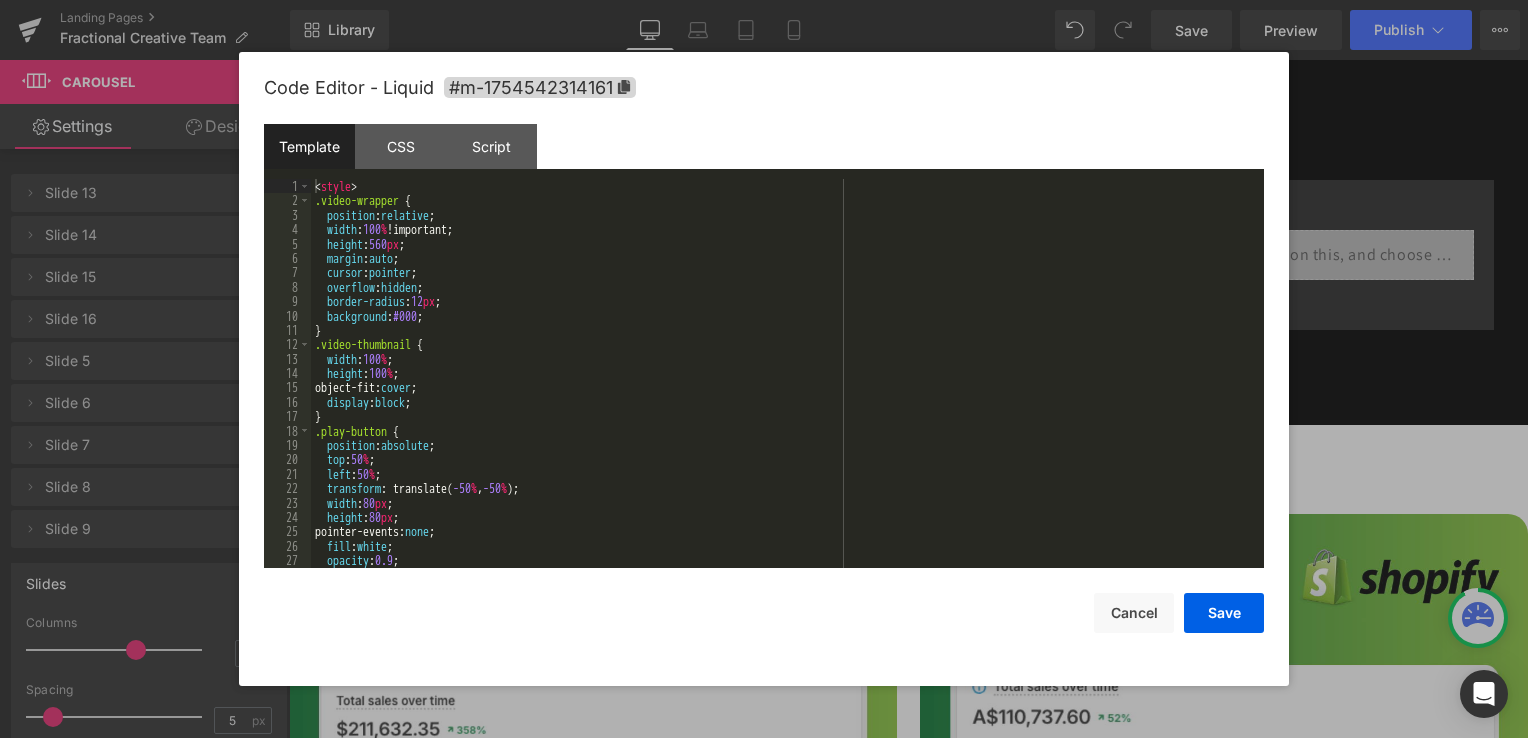 click on "< style > .video-wrapper   {    position :  relative ;    width :  100 %  !important;    height :  560 px ;    margin :  auto ;    cursor :  pointer ;    overflow :  hidden ;    border-radius :  12 px ;    background :  #000 ; } .video-thumbnail   {    width :  100 % ;    height :  100 % ;   object-fit:  cover ;    display :  block ; } .play-button   {    position :  absolute ;    top :  50 % ;    left :  50 % ;    transform : translate( -50 % ,  -50 % );    width :  80 px ;    height :  80 px ;   pointer-events:  none ;    fill :  white ;    opacity :  0.9 ; }" at bounding box center [783, 388] 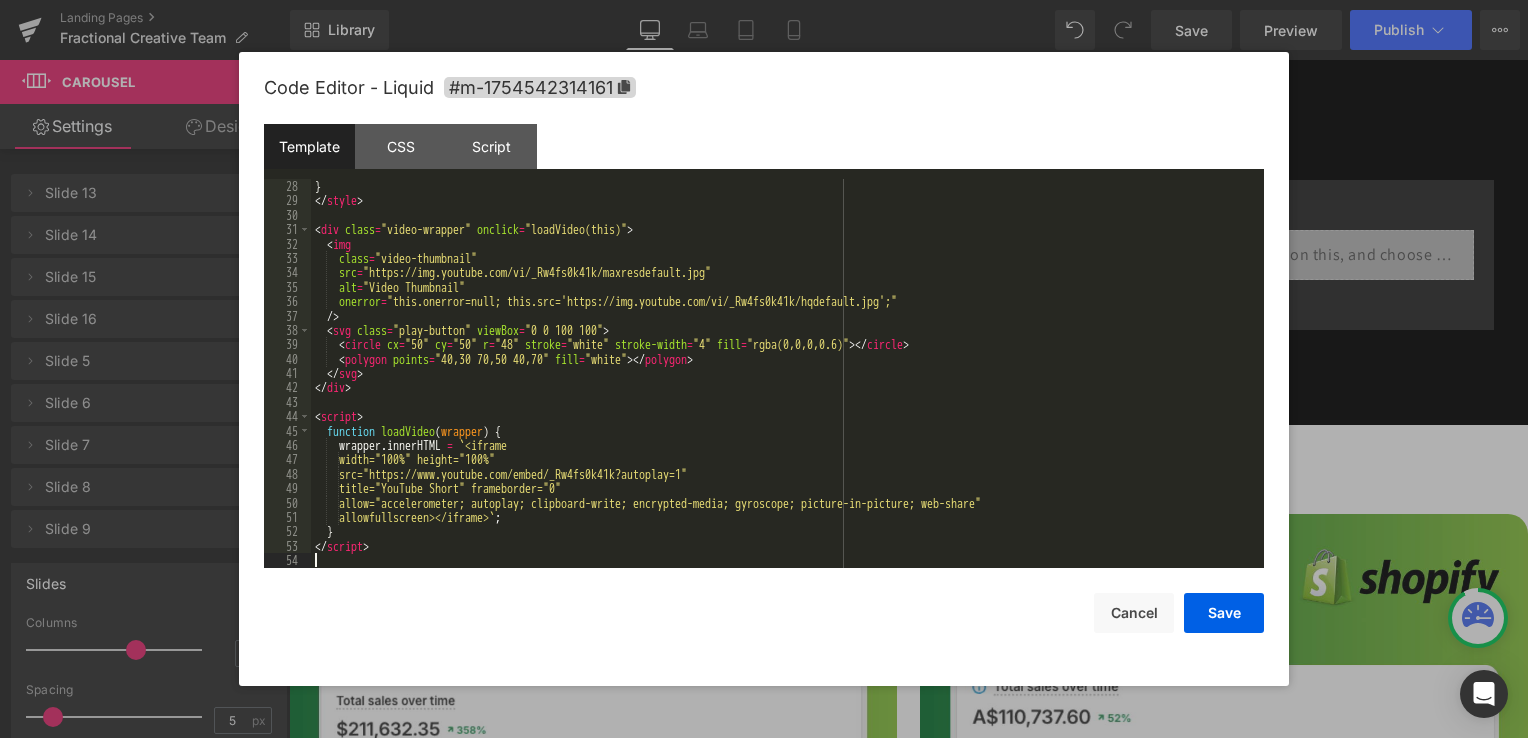 scroll, scrollTop: 388, scrollLeft: 0, axis: vertical 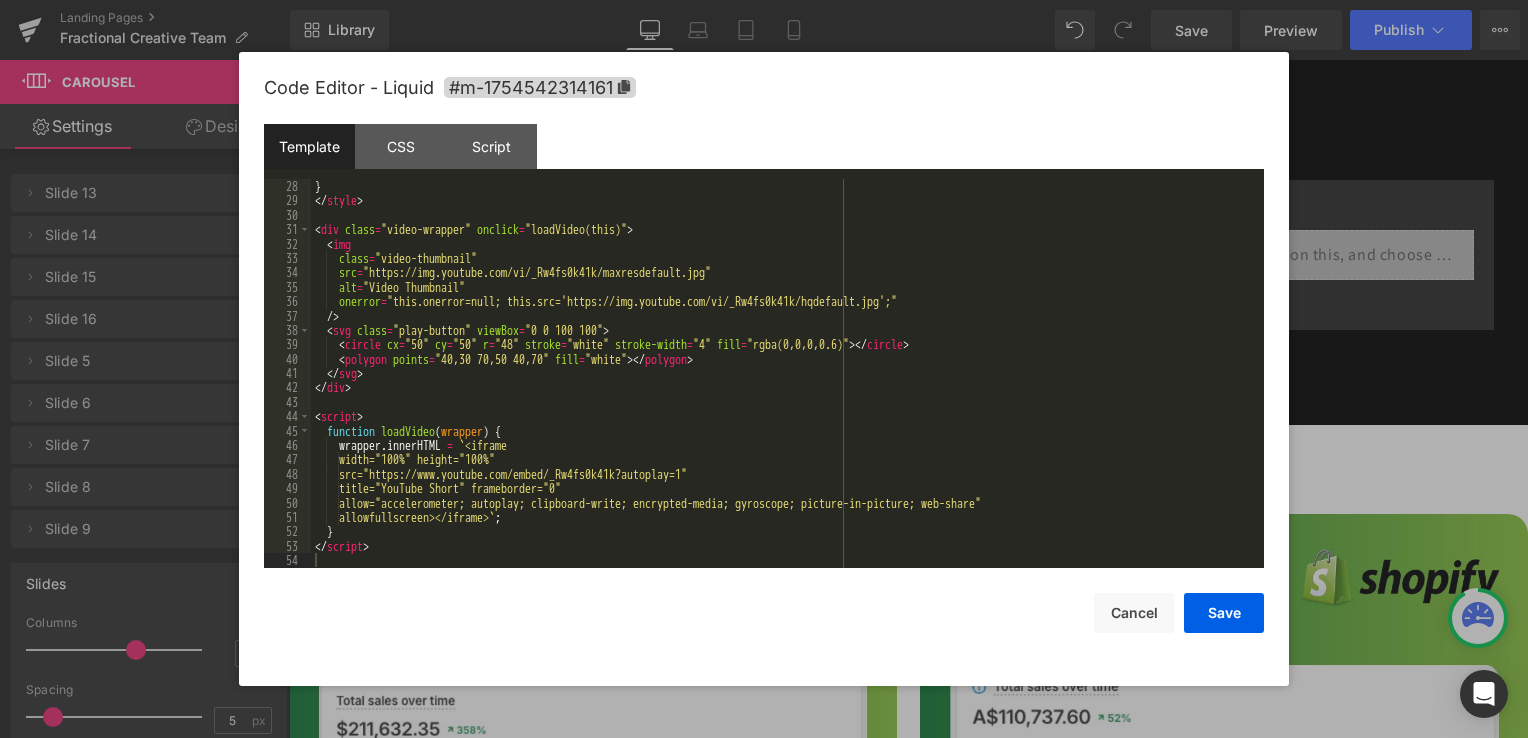 click on "Code Editor - Liquid #m-1754542314161 Template CSS Script Data 28 29 30 31 32 33 34 35 36 37 38 39 40 41 42 43 44 45 46 47 48 49 50 51 52 53 54   } </ style > < div   class = "video-wrapper"   onclick = "loadVideo(this)" >    < img       class = "video-thumbnail"       src = "https://img.youtube.com/vi/_Rw4fs0k41k/maxresdefault.jpg"       alt = "Video Thumbnail"       onerror = "this.onerror=null; this.src='https://img.youtube.com/vi/_Rw4fs0k41k/hqdefault.jpg';"    />    < svg   class = "play-button"   viewBox = "0 0 100 100" >       < circle   cx = "50"   cy = "50"   r = "48"   stroke = "white"   stroke-width = "4"   fill = "rgba(0,0,0,0.6)" > </ circle >       < polygon   points = "40,30 70,50 40,70"   fill = "white" > </ polygon >    </ svg > </ div > < script >    function   loadVideo ( wrapper )   {       wrapper . innerHTML   =   ` <iframe          width="100%" height="100%"          src="https://www.youtube.com/embed/_Rw4fs0k41k?autoplay=1"          title="YouTube Short" frameborder="0"              `" at bounding box center [764, 369] 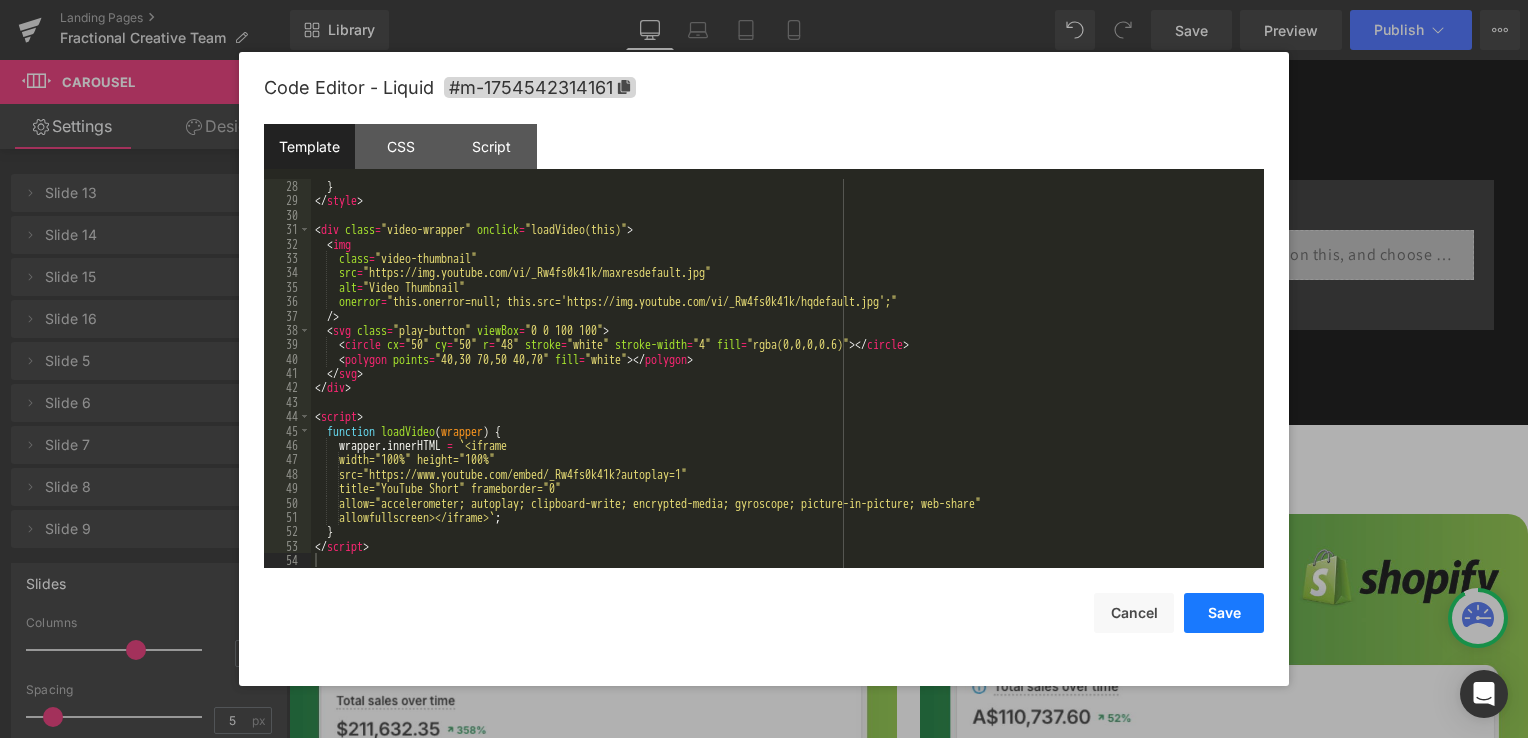 click on "Save" at bounding box center (1224, 613) 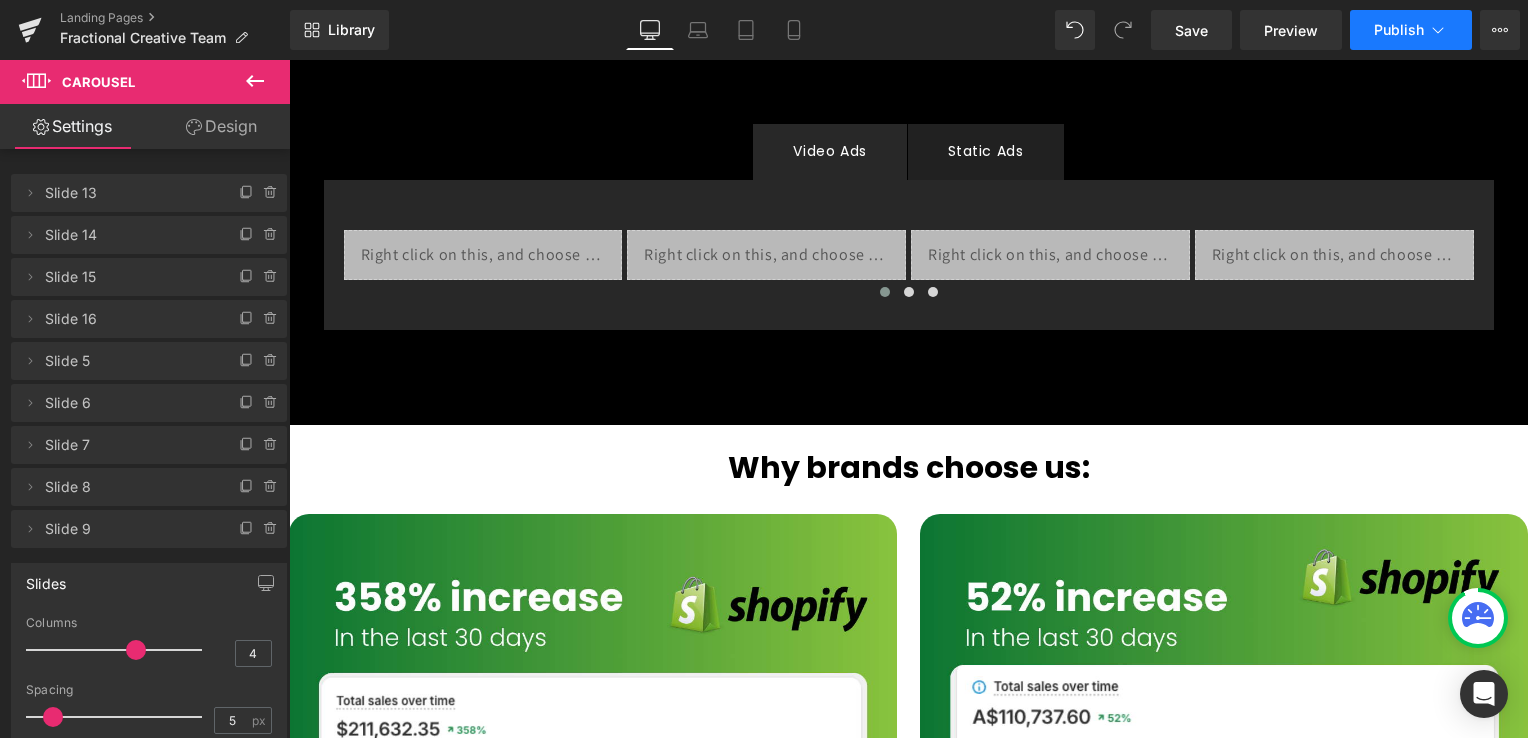 click on "Publish" at bounding box center [1411, 30] 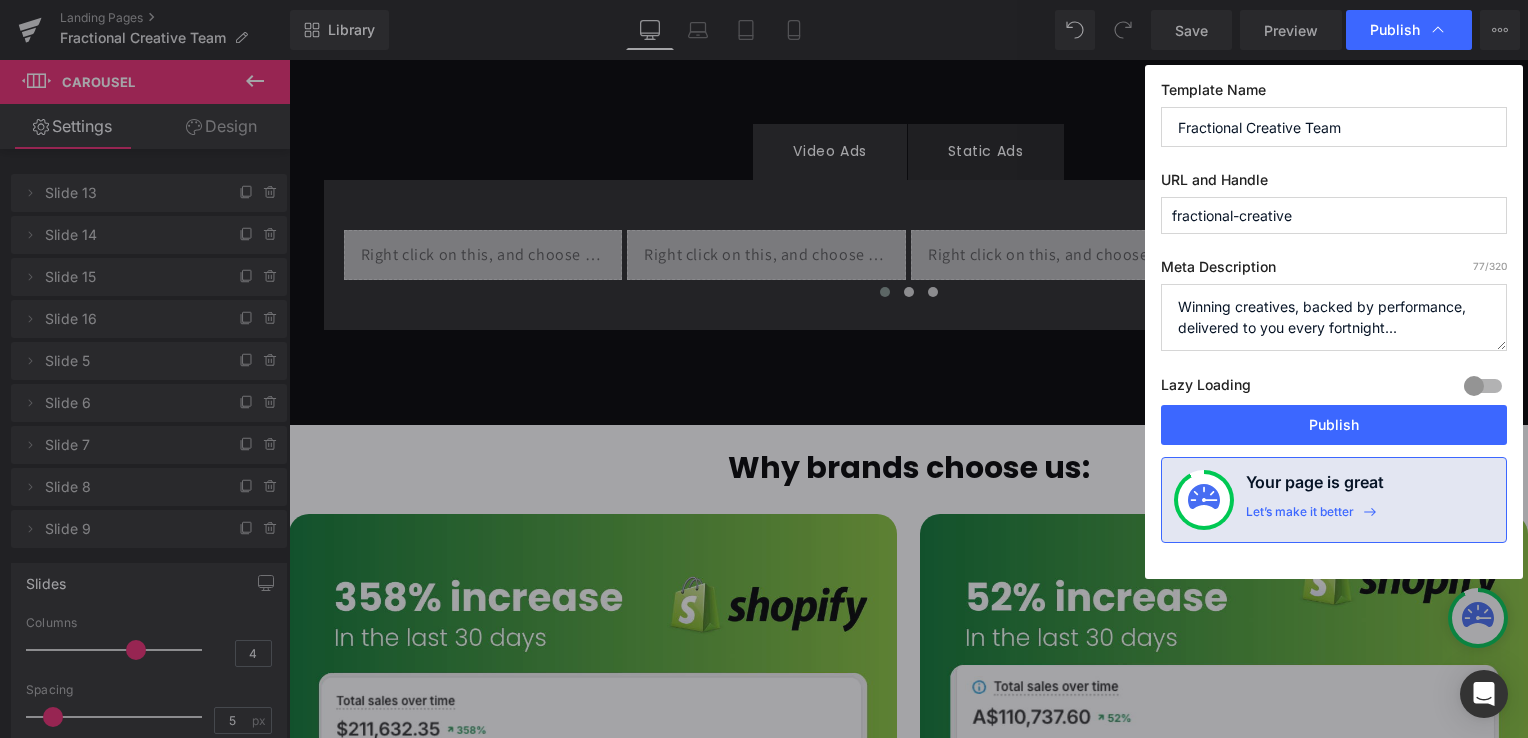 click on "Lazy Loading
Build
Upgrade plan to unlock" at bounding box center [1334, 388] 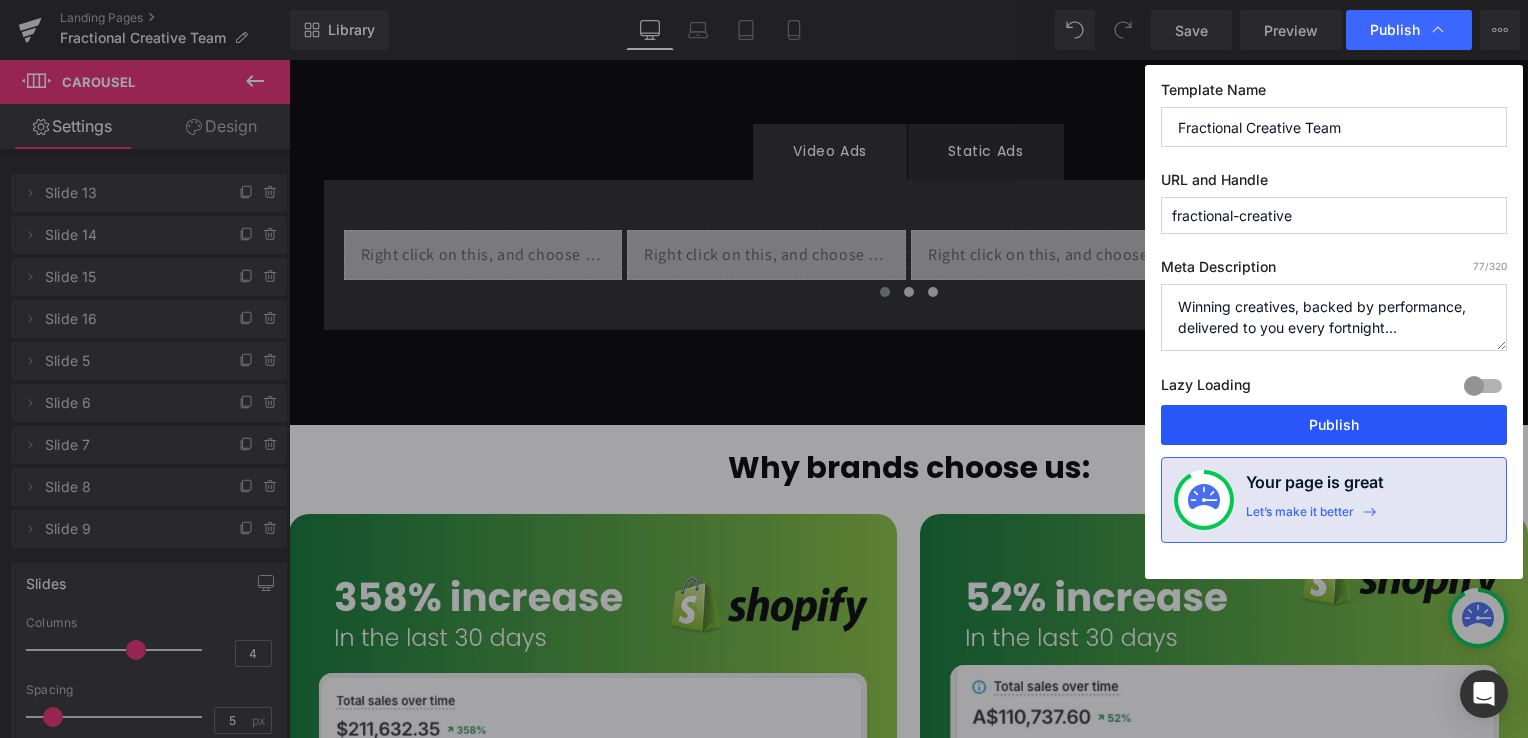 click on "Publish" at bounding box center [1334, 425] 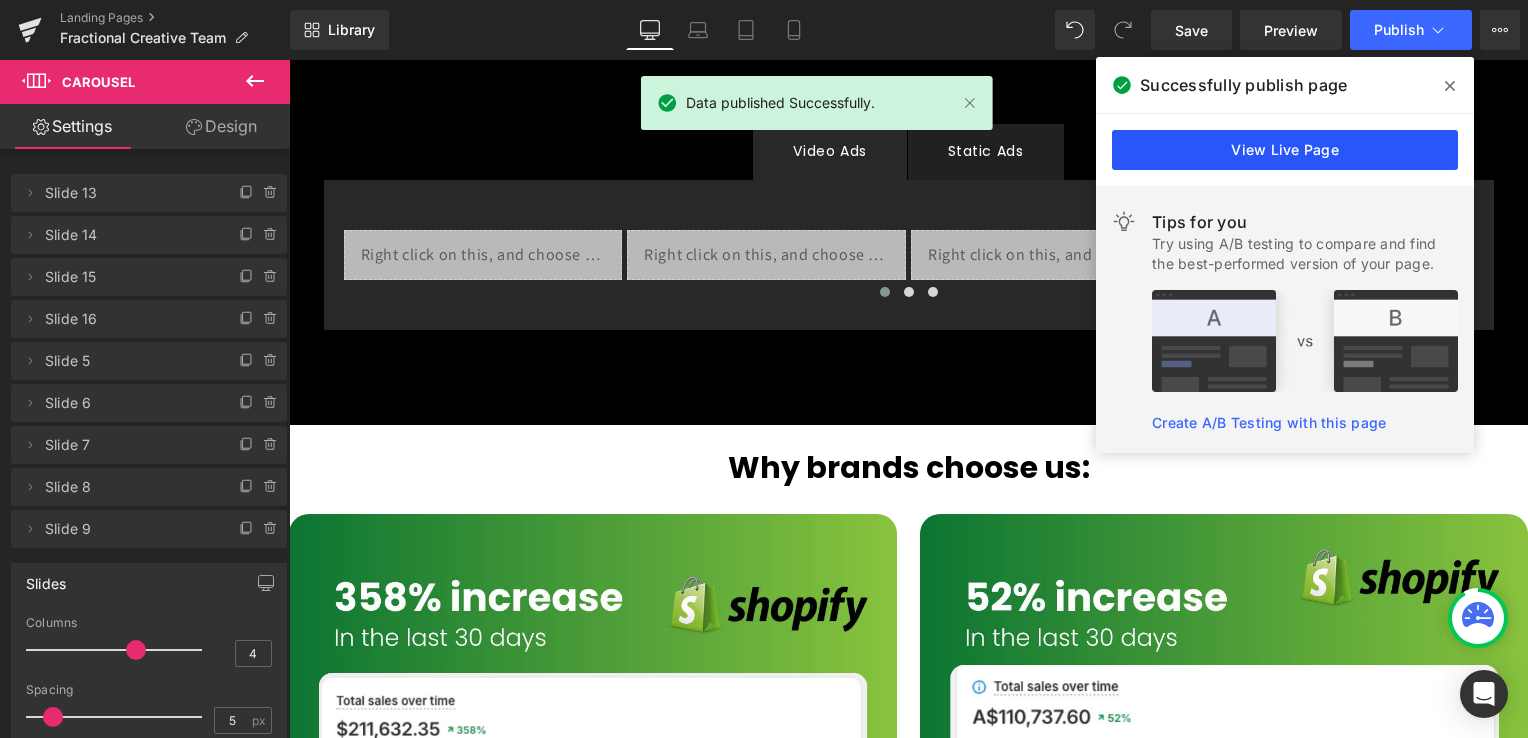 click on "View Live Page" at bounding box center [1285, 150] 